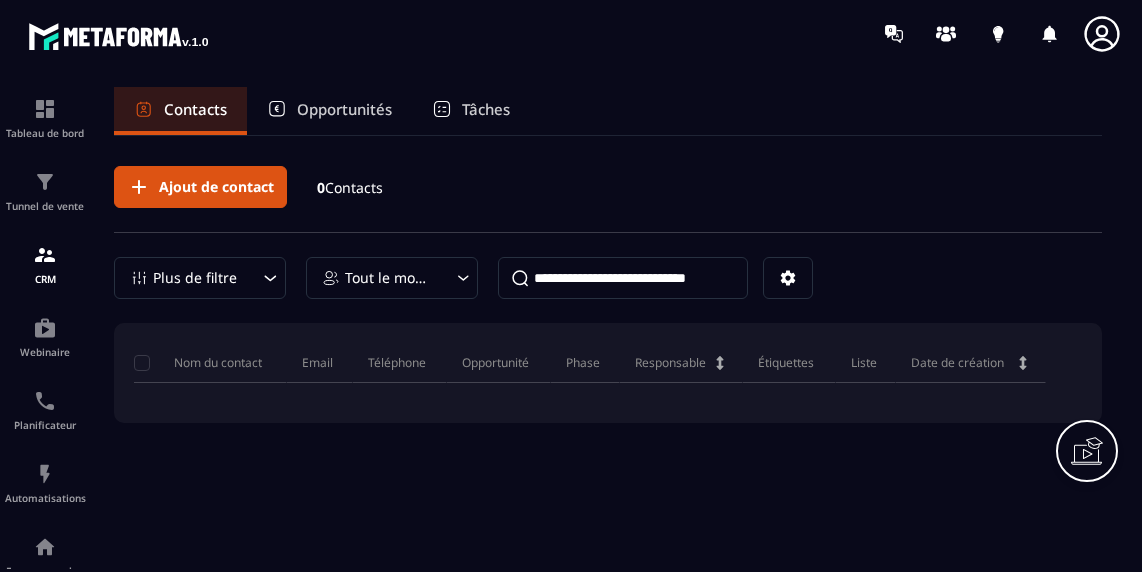 scroll, scrollTop: 0, scrollLeft: 0, axis: both 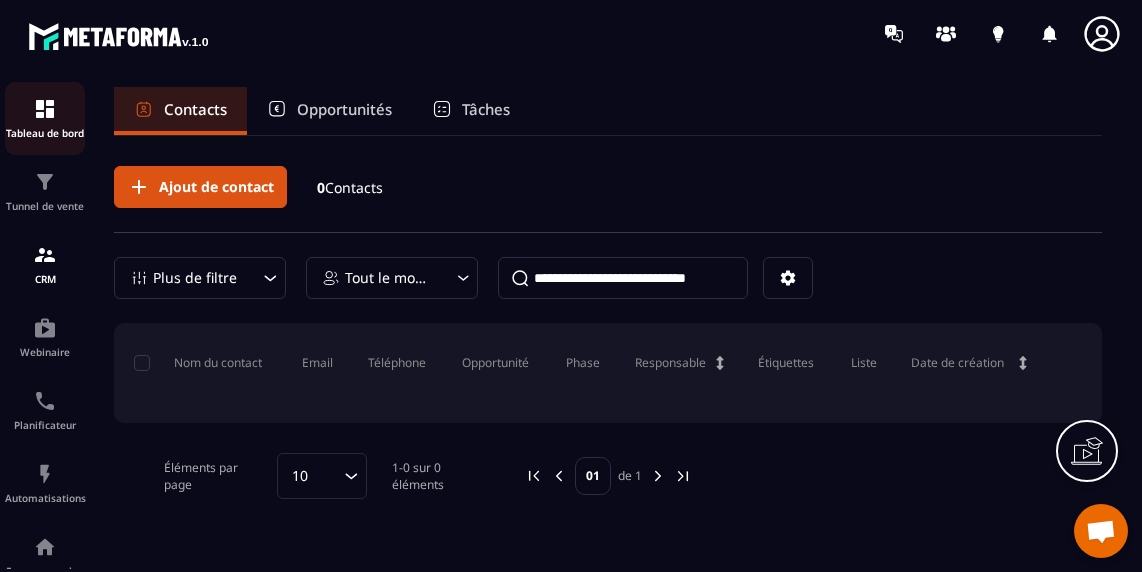 click on "Tableau de bord" at bounding box center (45, 133) 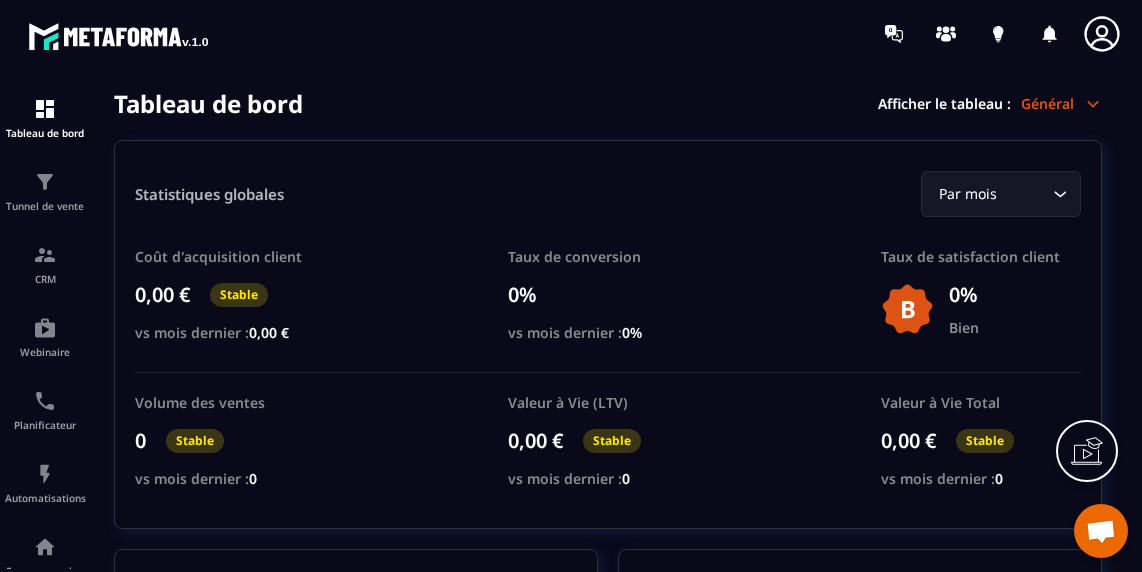 click 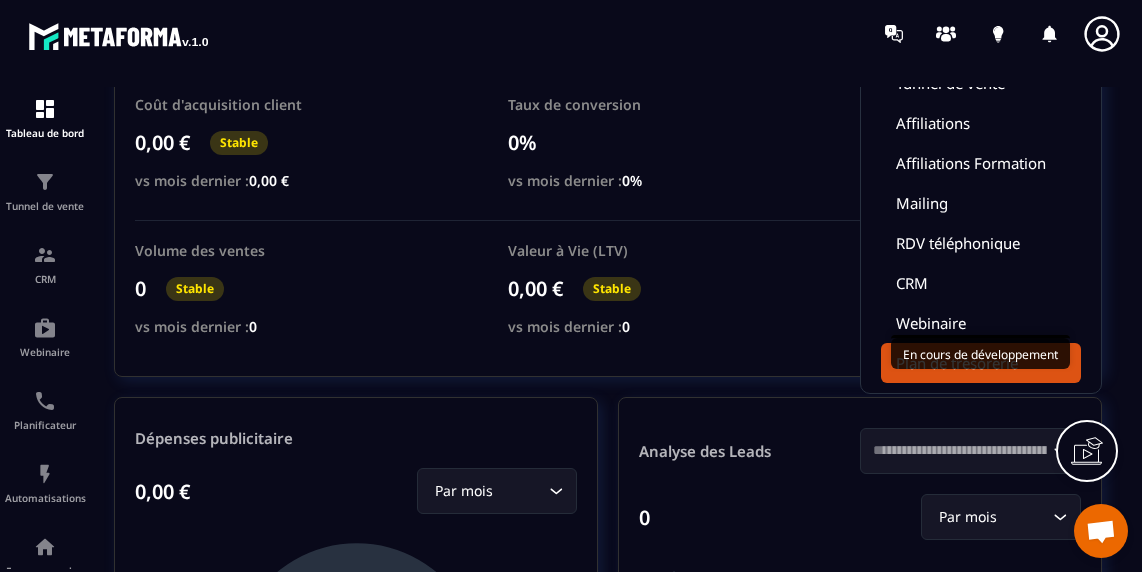 scroll, scrollTop: 0, scrollLeft: 0, axis: both 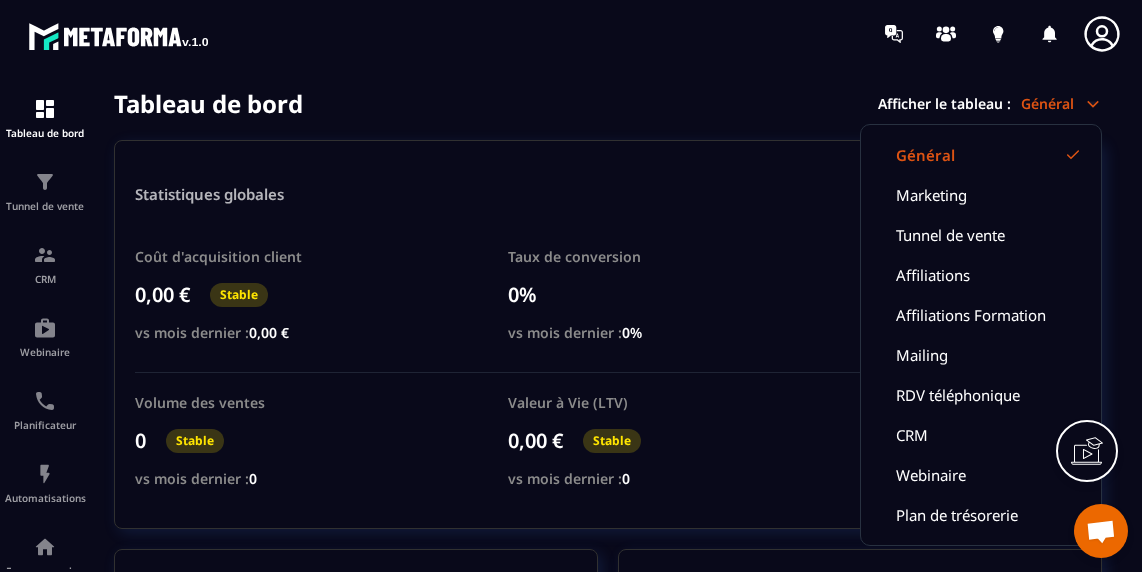 click on "Tableau de bord Tunnel de vente CRM Webinaire Planificateur Automatisations Espace membre Réseaux Sociaux E-mailing Comptabilité  IA prospects Tableau de bord Afficher le tableau :  Général  Général Marketing Tunnel de vente Affiliations Affiliations Formation Mailing RDV téléphonique CRM Webinaire Plan de trésorerie Statistiques globales Par mois Loading... Coût d'acquisition client 0,00 € Stable vs mois dernier :  0,00 € Taux de conversion 0%  vs mois dernier :  0% Taux de satisfaction client 0%  Bien Volume des ventes 0 Stable vs mois dernier :  0 Valeur à Vie (LTV) 0,00 € Stable vs mois dernier :  0 Valeur à Vie Total 0,00 € Stable vs mois dernier :  0 Dépenses publicitaire 0,00 € Par mois Loading... CA généré 0,00 € Analyse des Leads Loading... 0 Par mois Loading... 0 0 1 1 2 2 3 3 4 4 5 5 Chiffre d’affaire Encaissé Prévisionnel 0,00 € CA Brut Loading... Par mois Loading... ∞ ∞ 0 0 01/07 01/07 04/07 04/07 07/07 07/07 10/07 10/07 13/07 13/07 16/07 16/07 0 0" at bounding box center [571, 330] 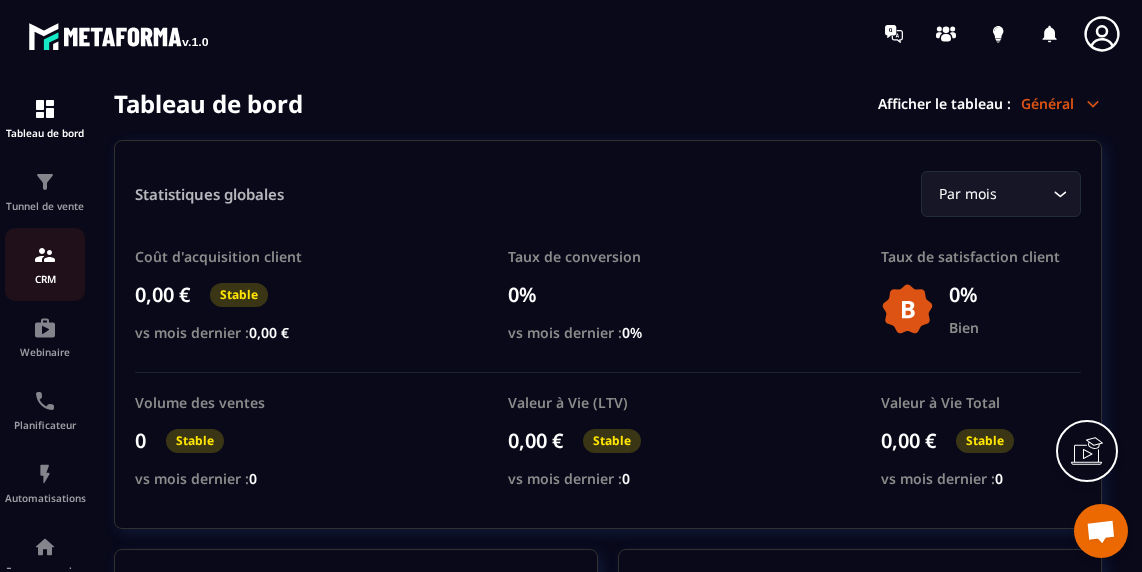 click at bounding box center [45, 255] 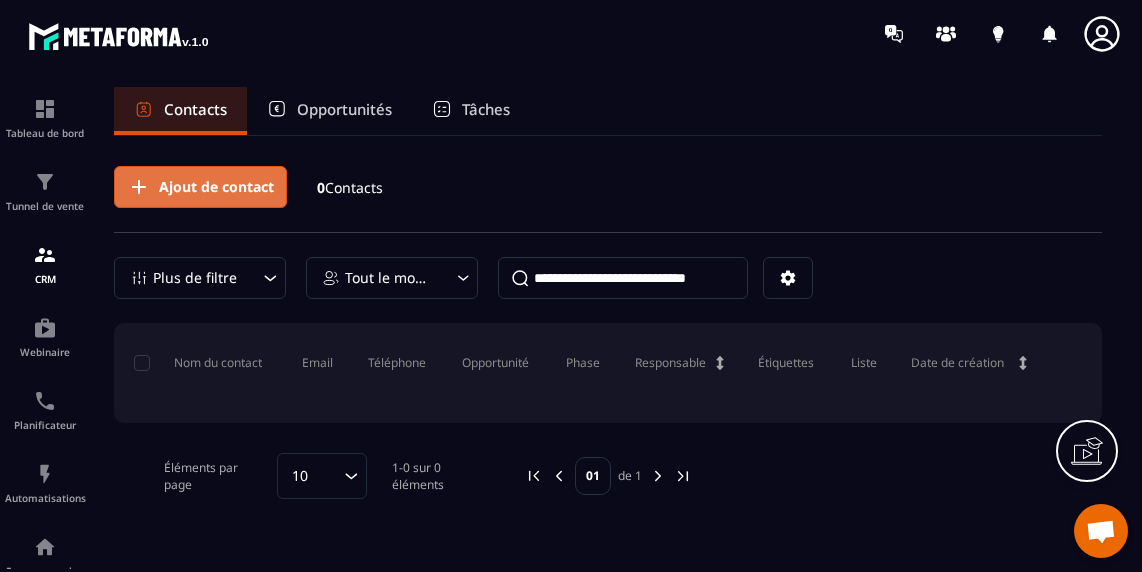 click 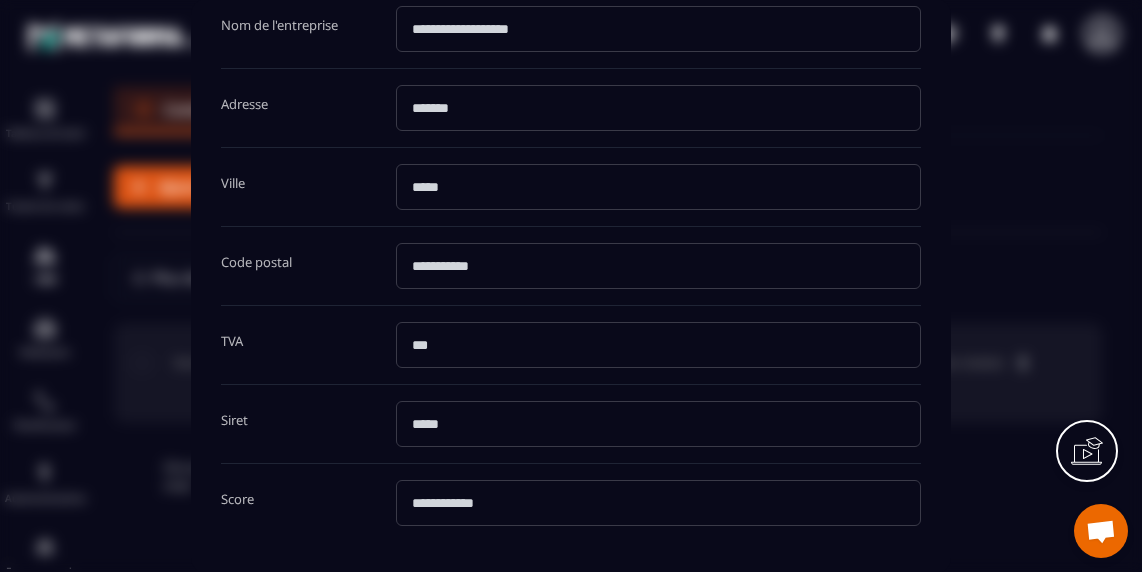 scroll, scrollTop: 524, scrollLeft: 0, axis: vertical 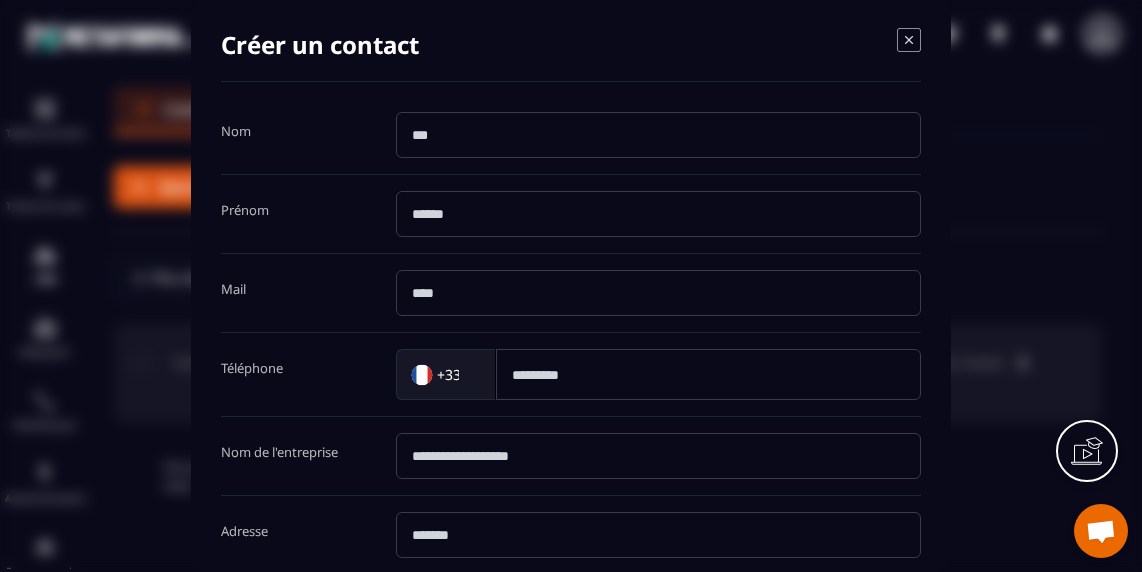 click at bounding box center (658, 135) 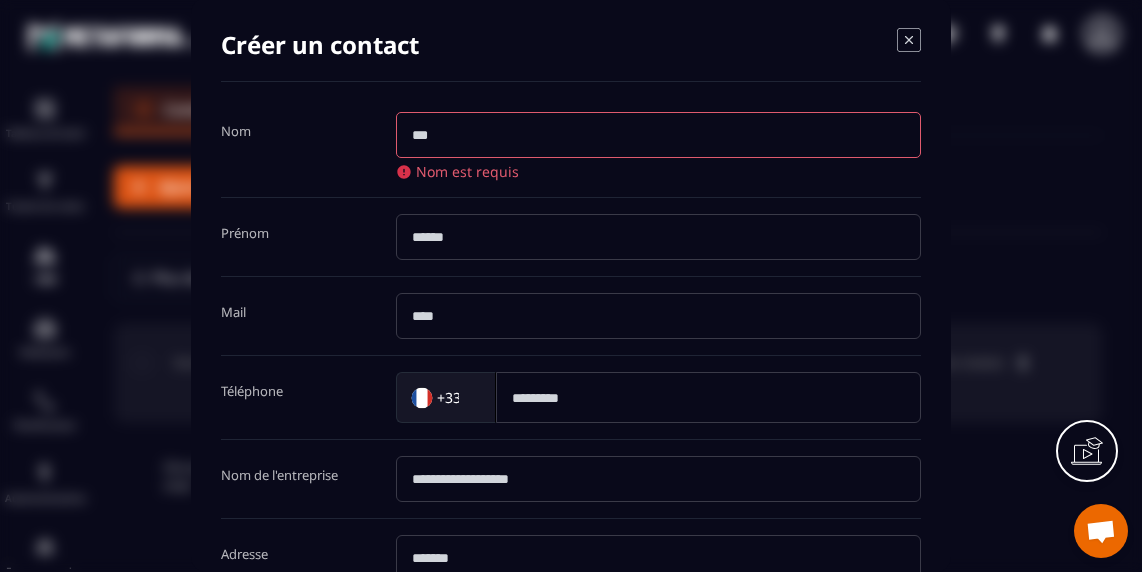 click at bounding box center [658, 135] 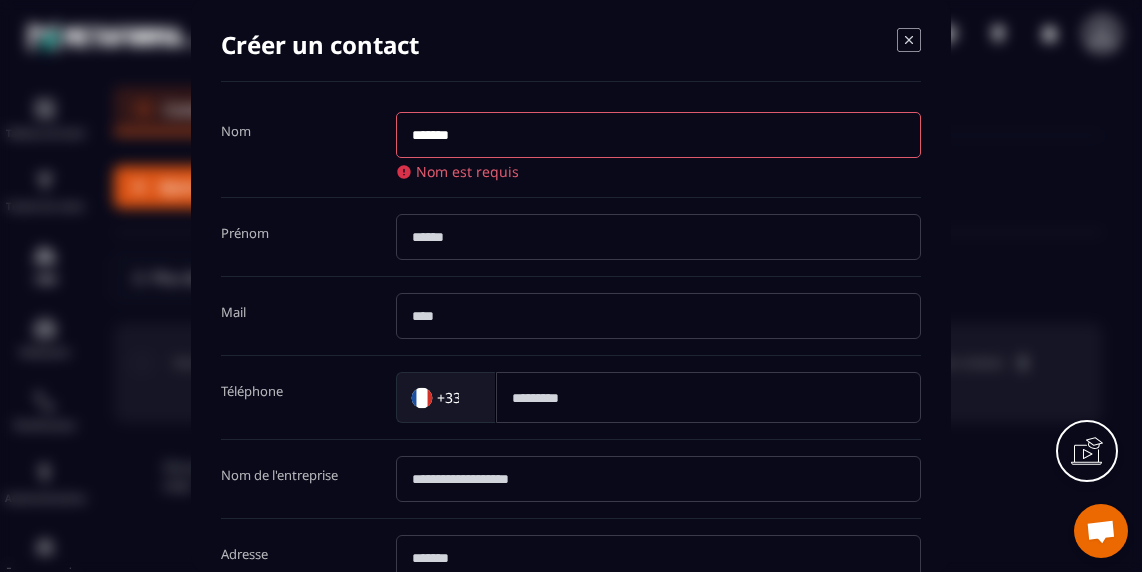 type on "*******" 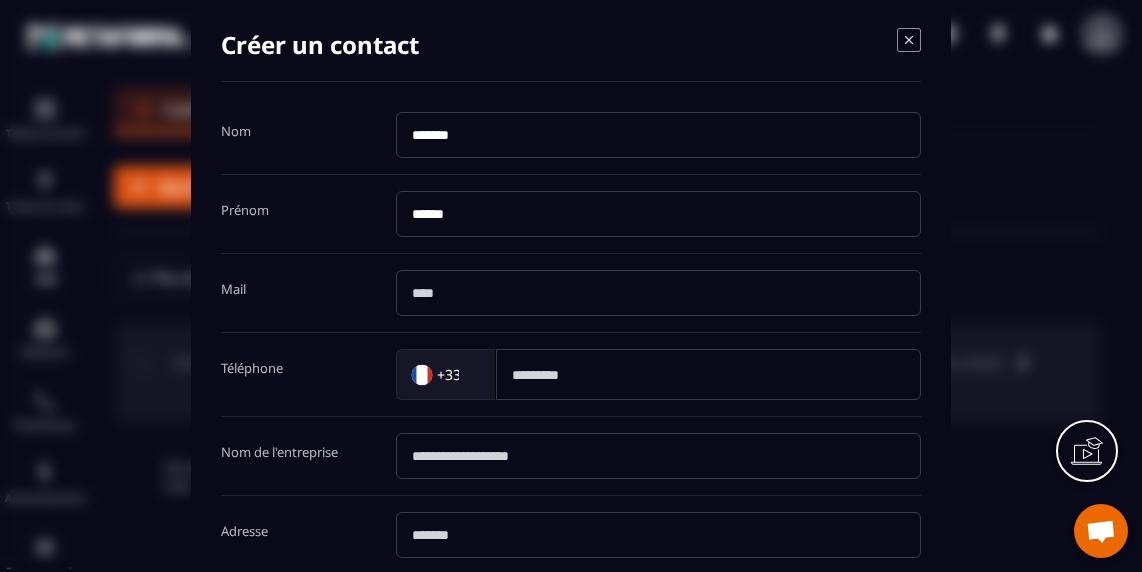 type on "******" 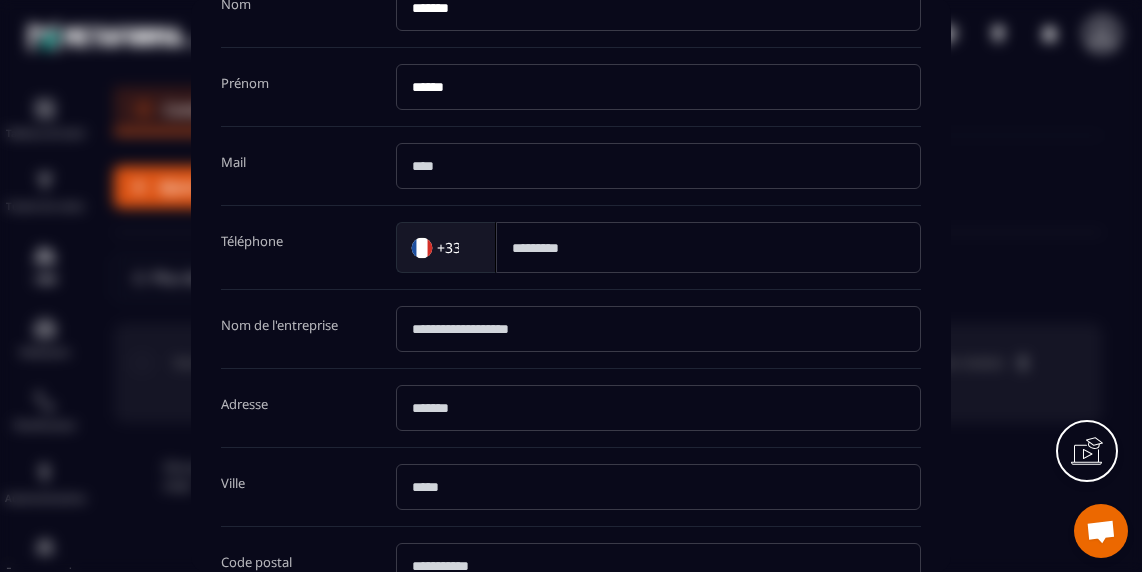 scroll, scrollTop: 129, scrollLeft: 0, axis: vertical 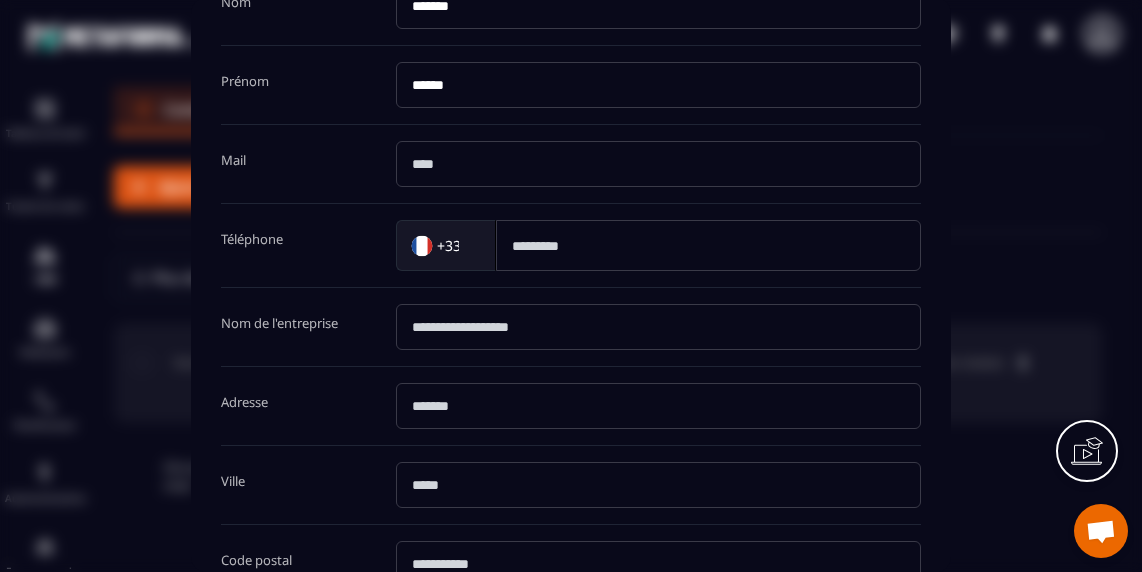 click at bounding box center [708, 245] 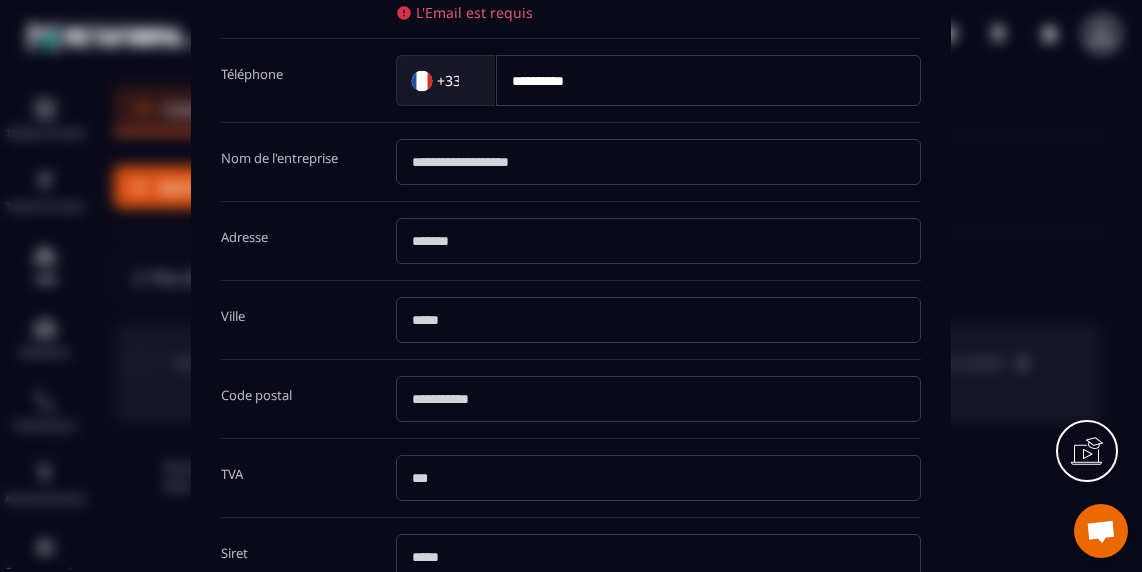 scroll, scrollTop: 322, scrollLeft: 0, axis: vertical 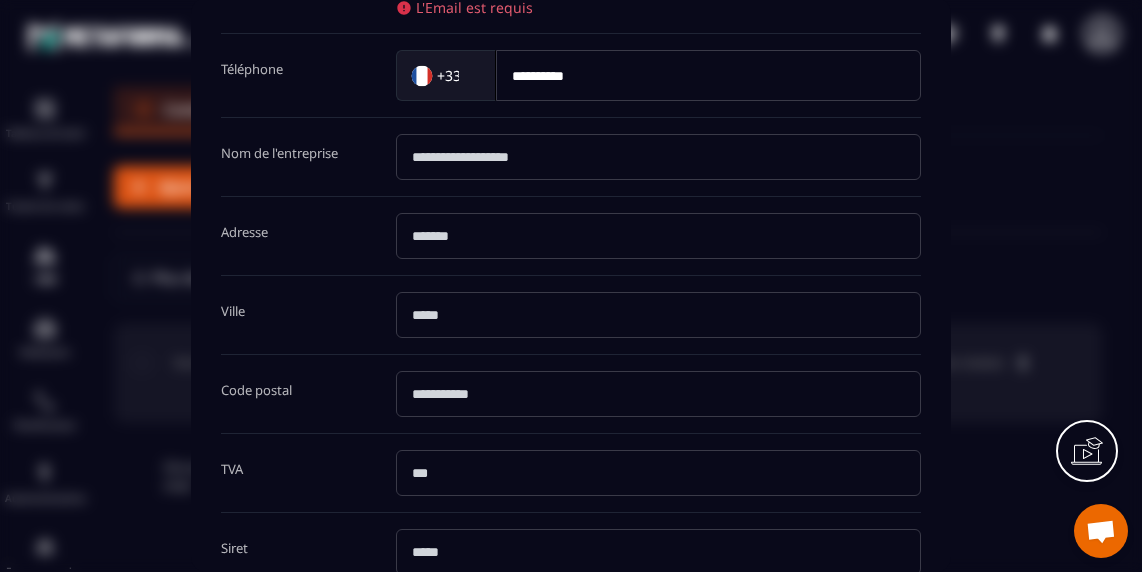 type on "*********" 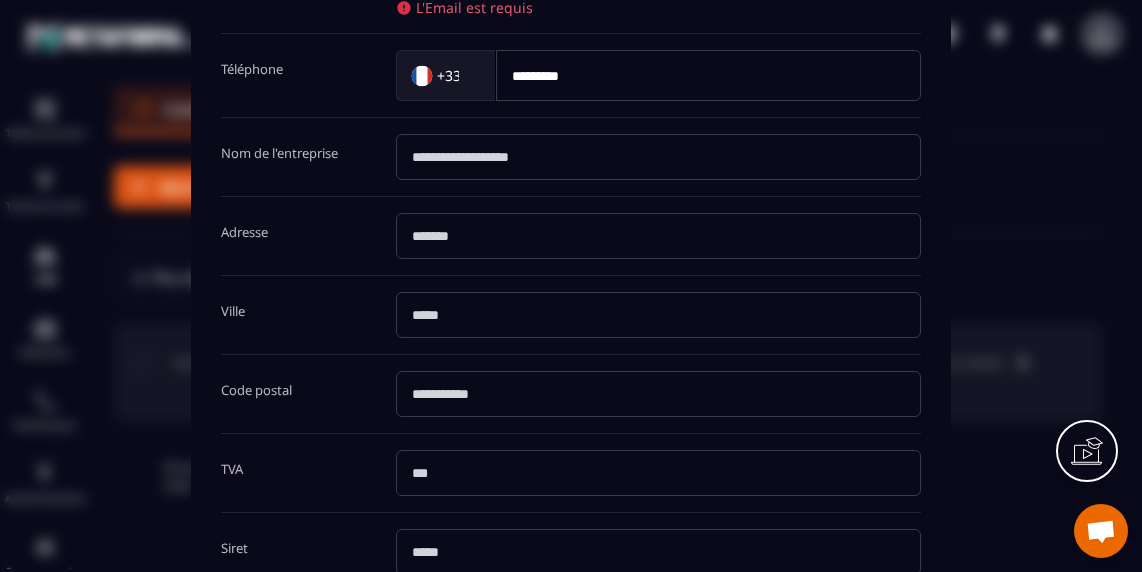 click at bounding box center (658, 236) 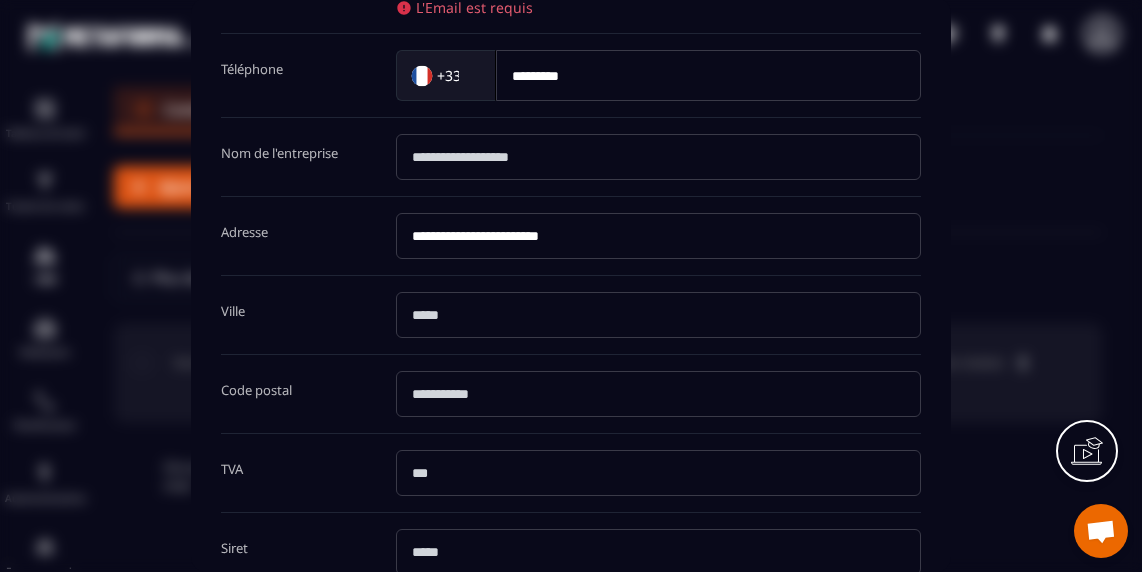 click on "**********" at bounding box center (658, 236) 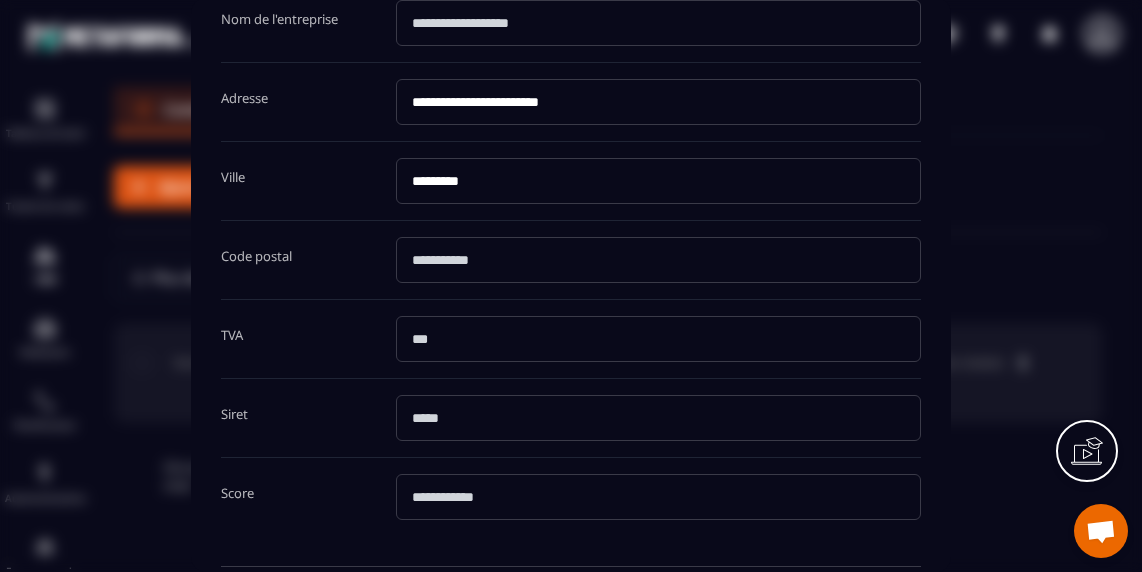 scroll, scrollTop: 462, scrollLeft: 0, axis: vertical 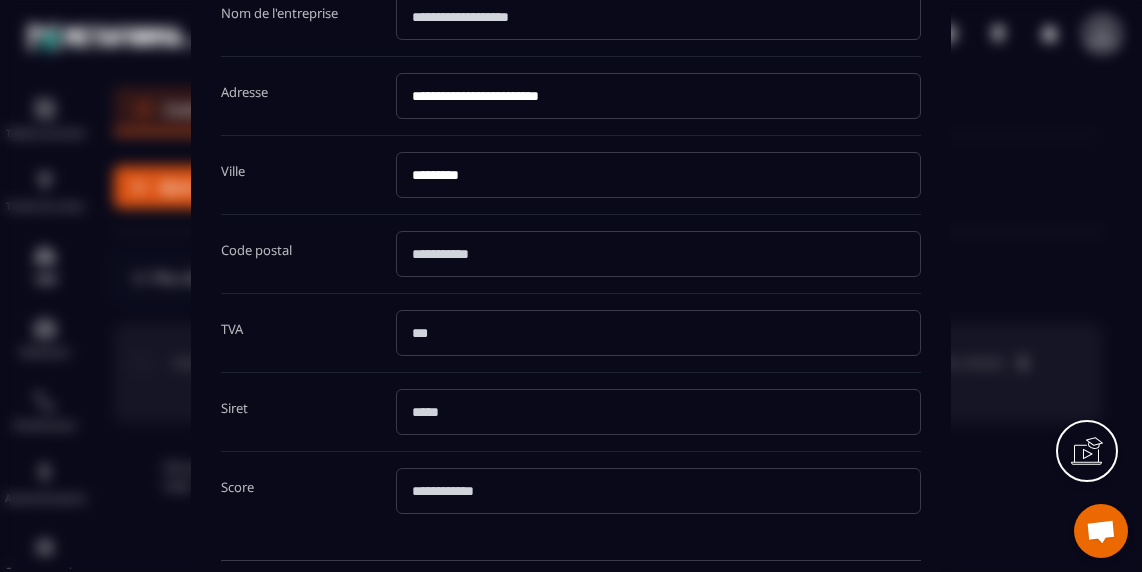 type on "*********" 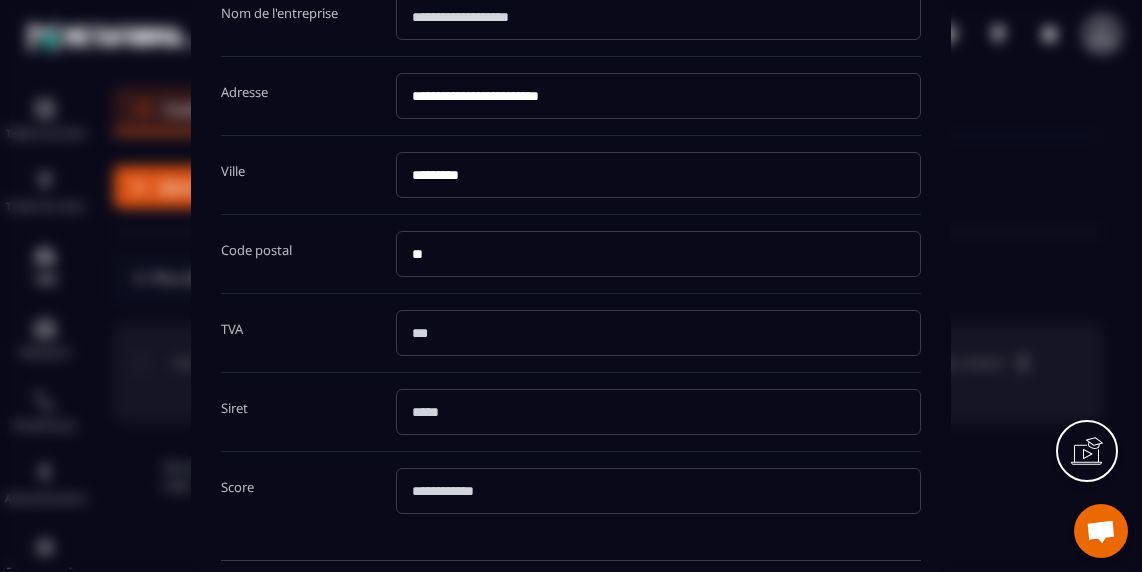type on "*" 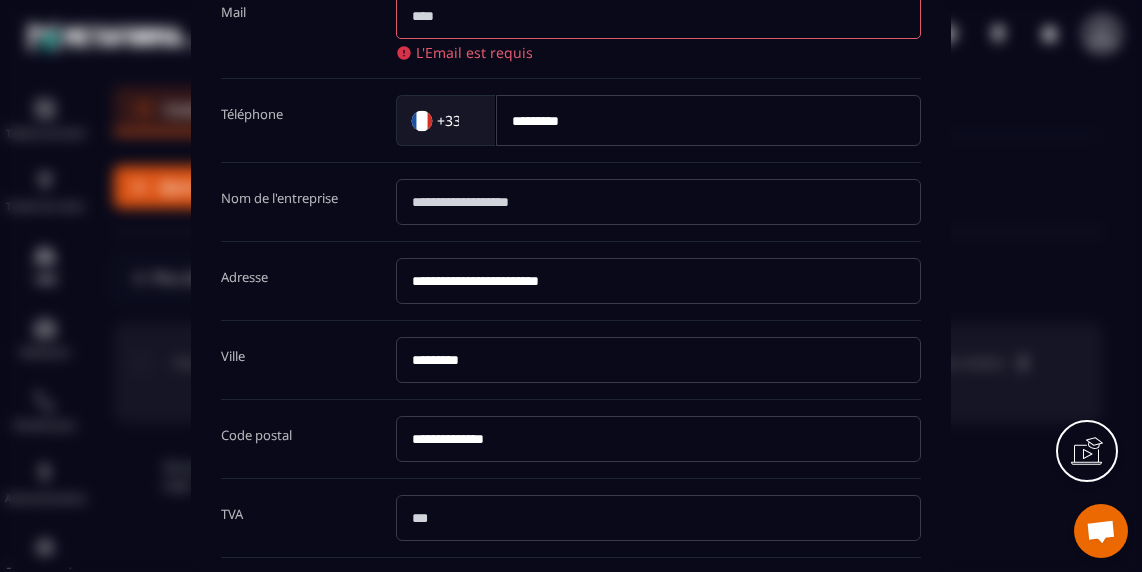scroll, scrollTop: 278, scrollLeft: 0, axis: vertical 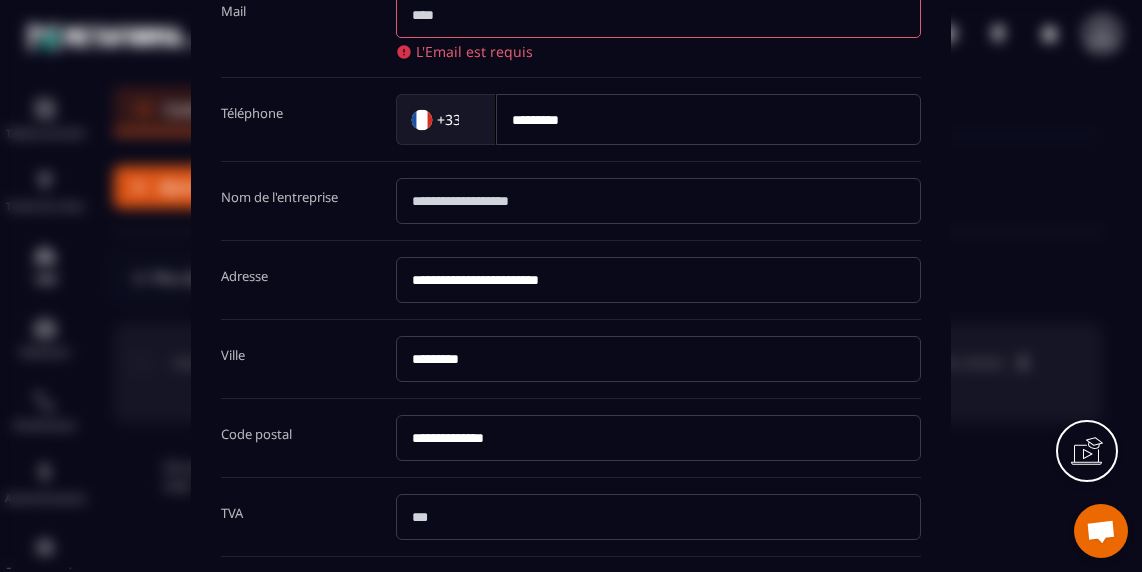 click on "**********" at bounding box center (658, 438) 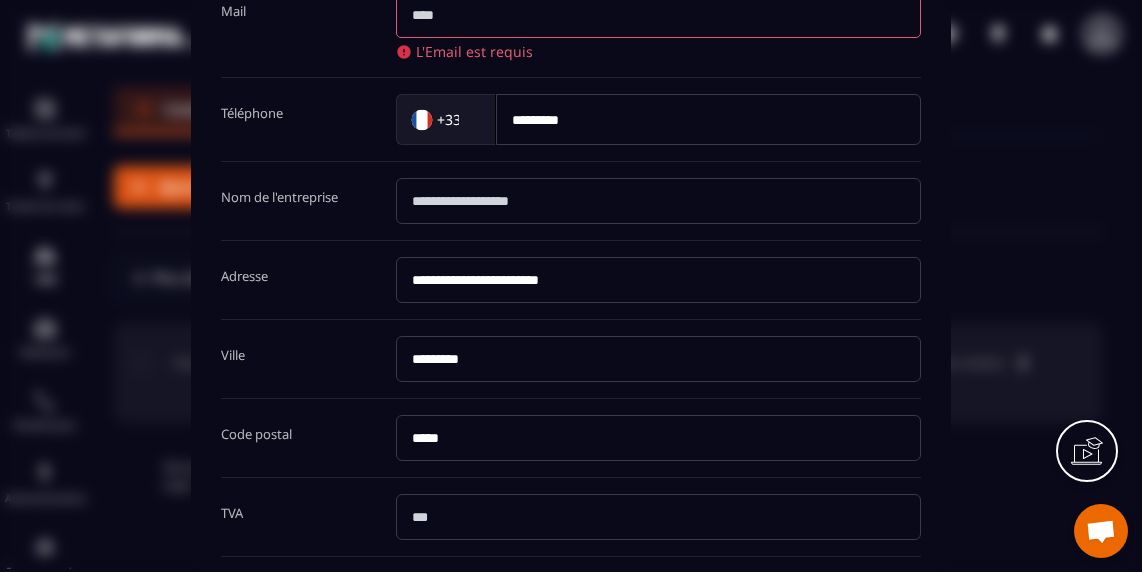 type on "*****" 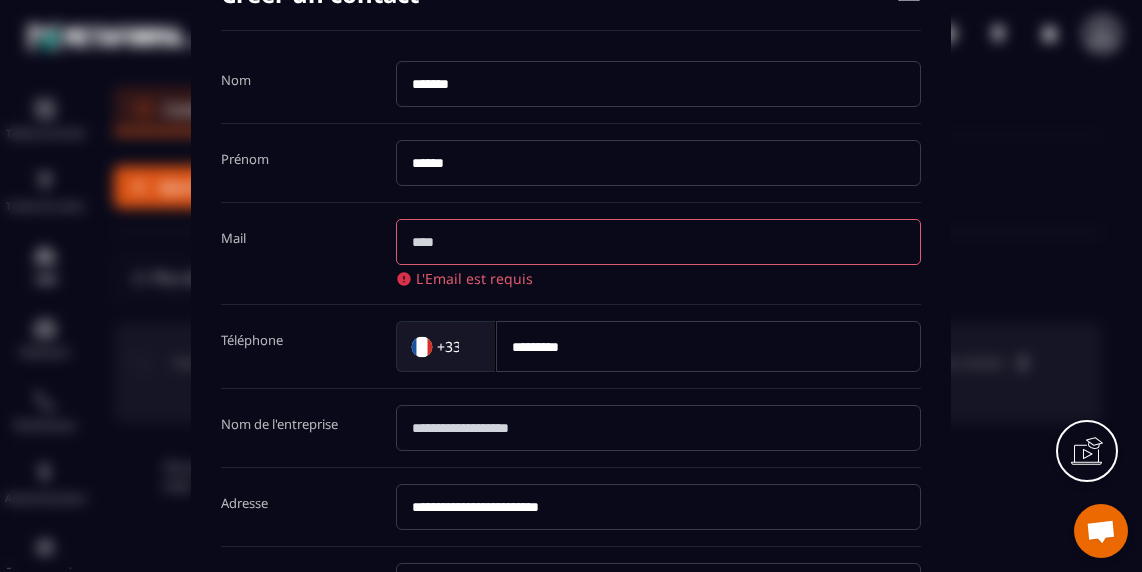 scroll, scrollTop: 33, scrollLeft: 0, axis: vertical 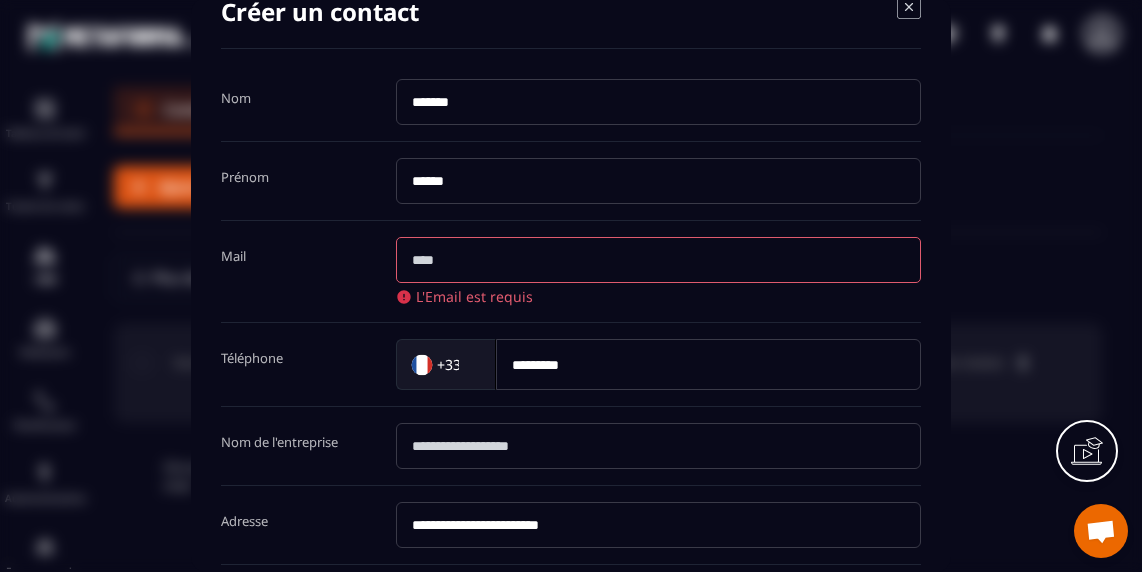 type on "**********" 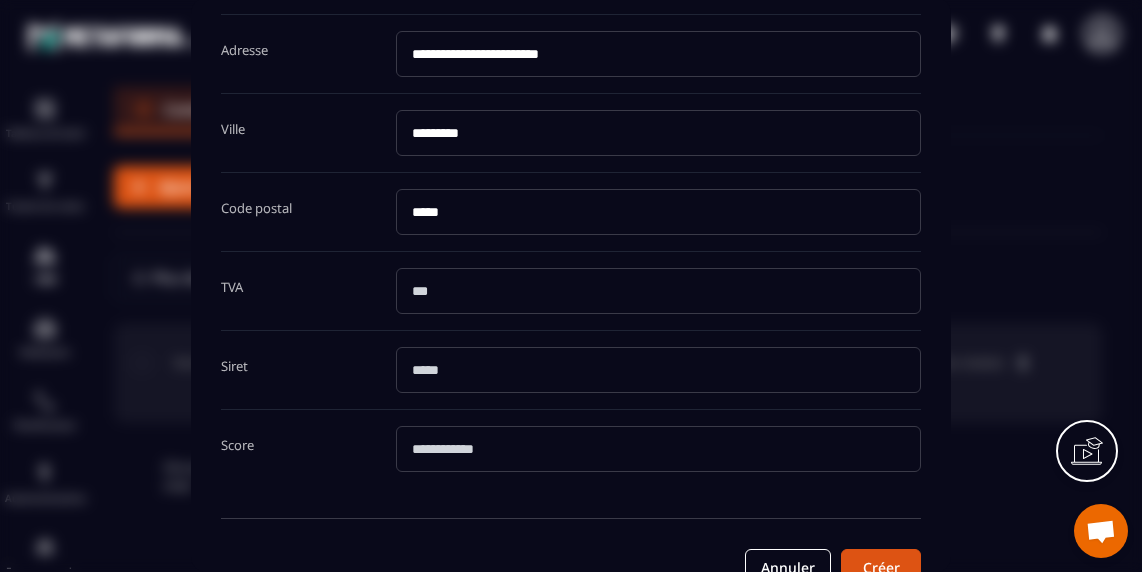 scroll, scrollTop: 524, scrollLeft: 0, axis: vertical 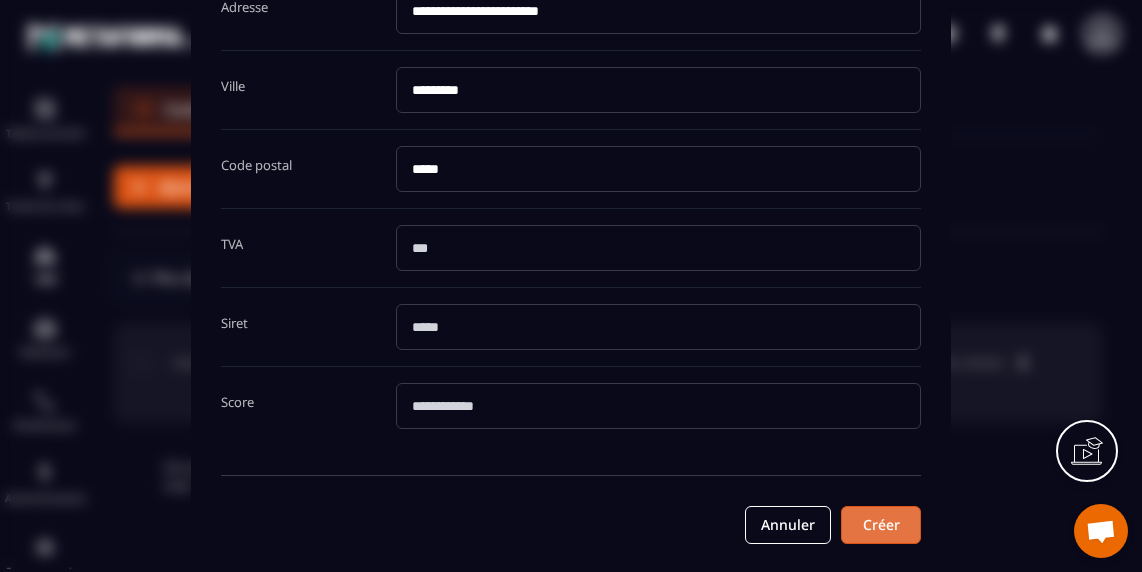 click on "Créer" at bounding box center [881, 525] 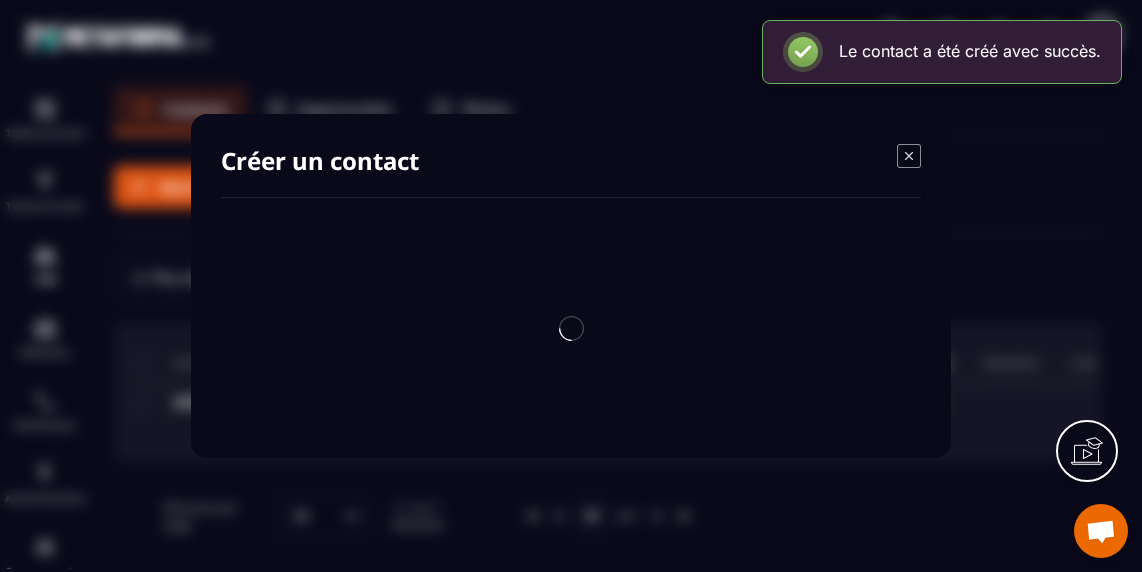 scroll, scrollTop: 0, scrollLeft: 0, axis: both 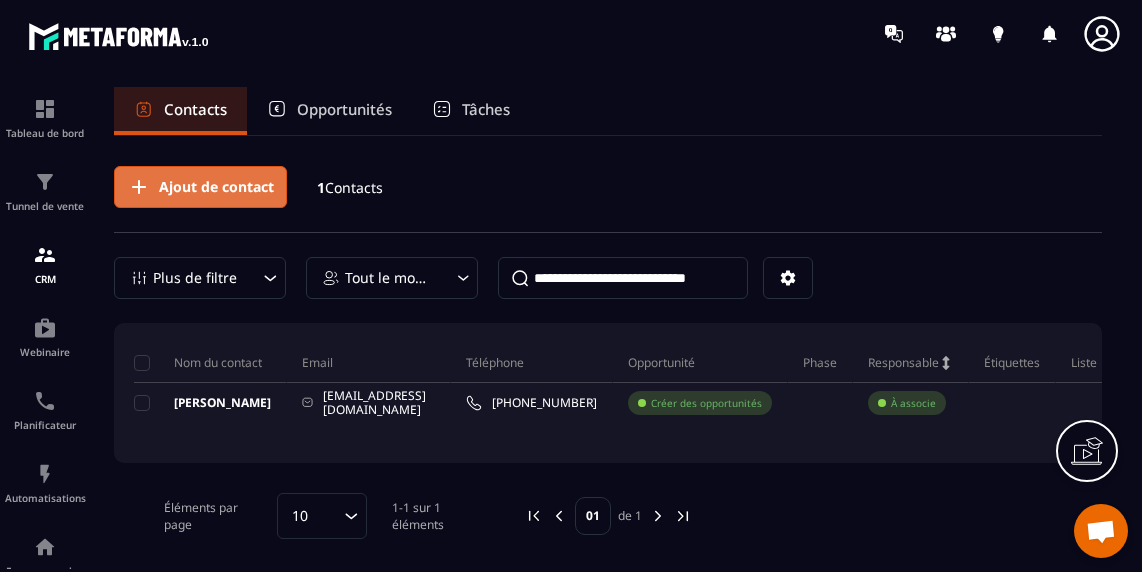 click on "Ajout de contact" at bounding box center [216, 187] 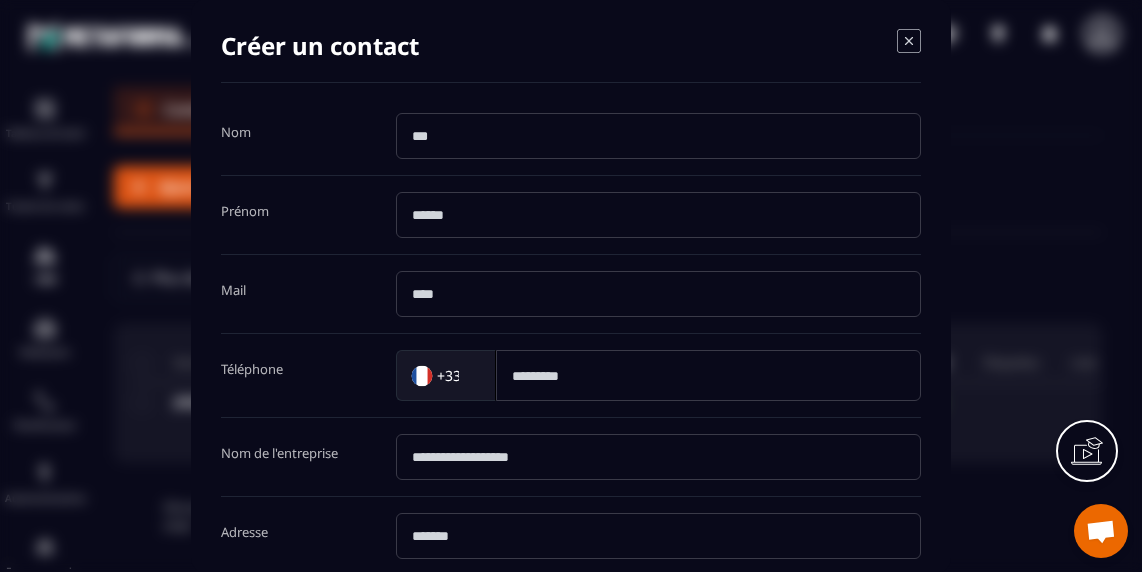 click at bounding box center [658, 136] 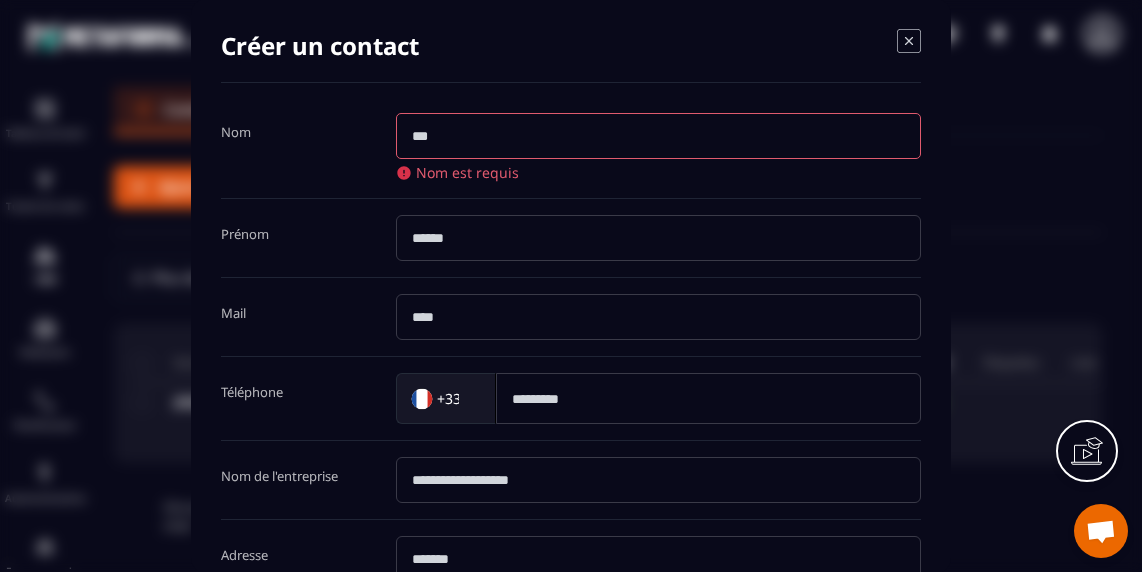 click at bounding box center (658, 136) 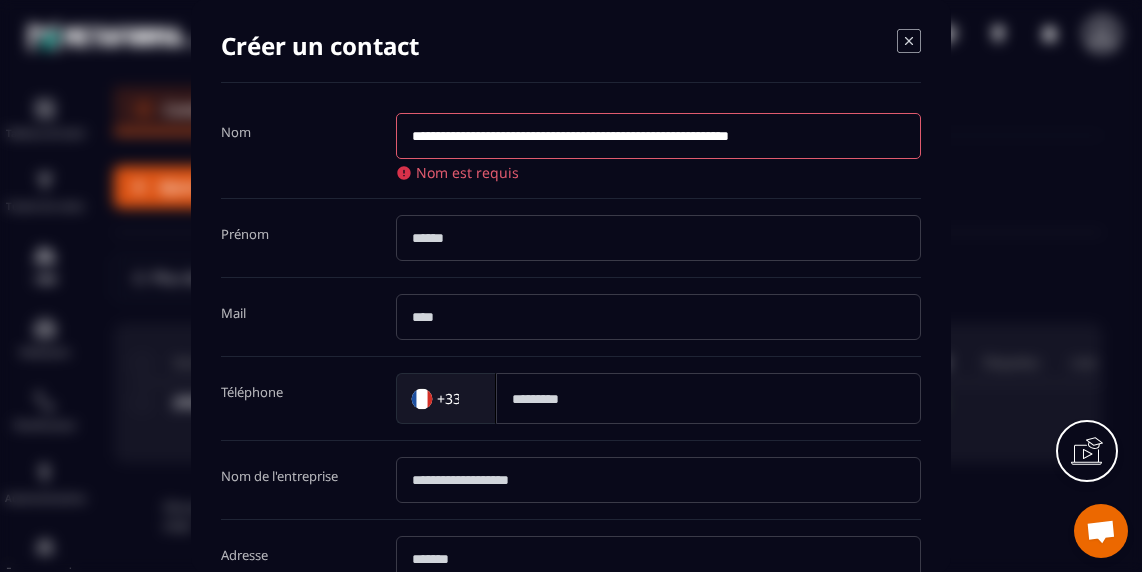 drag, startPoint x: 518, startPoint y: 136, endPoint x: 469, endPoint y: 133, distance: 49.09175 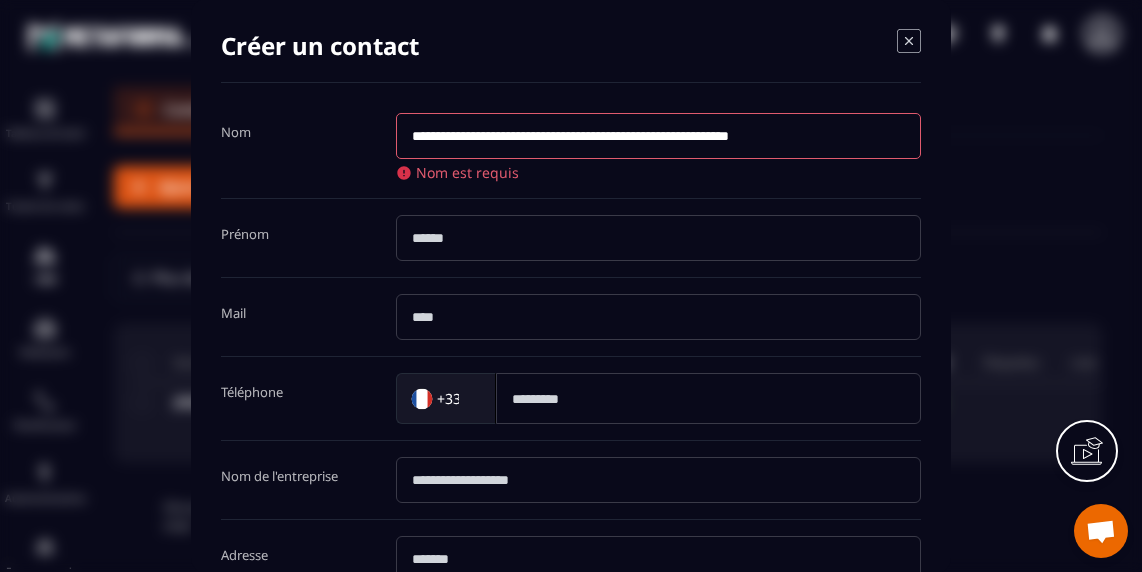 click on "**********" at bounding box center (658, 136) 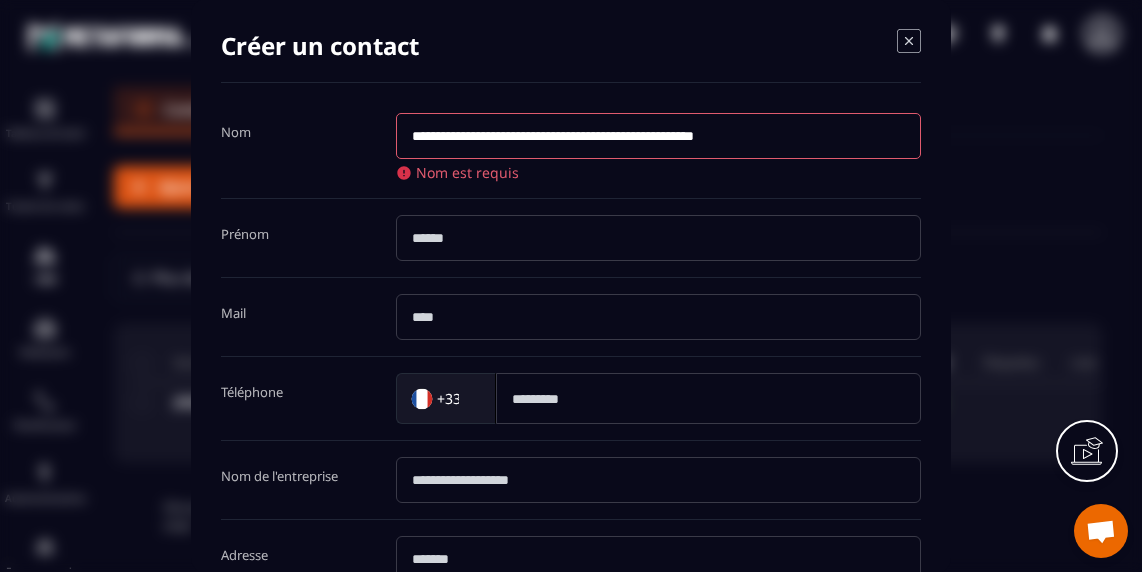 type on "**********" 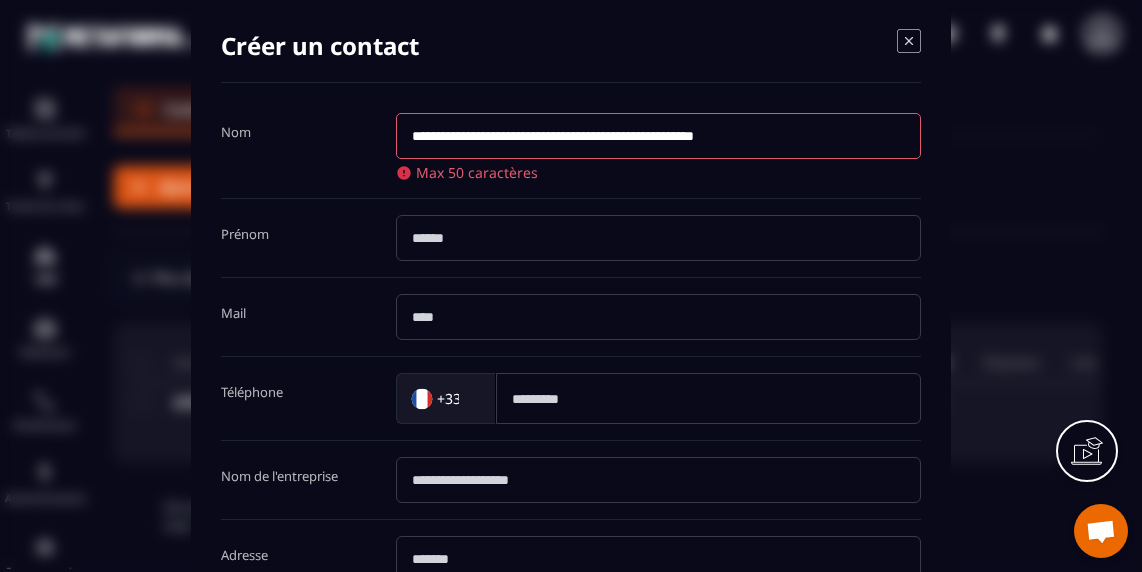paste on "*******" 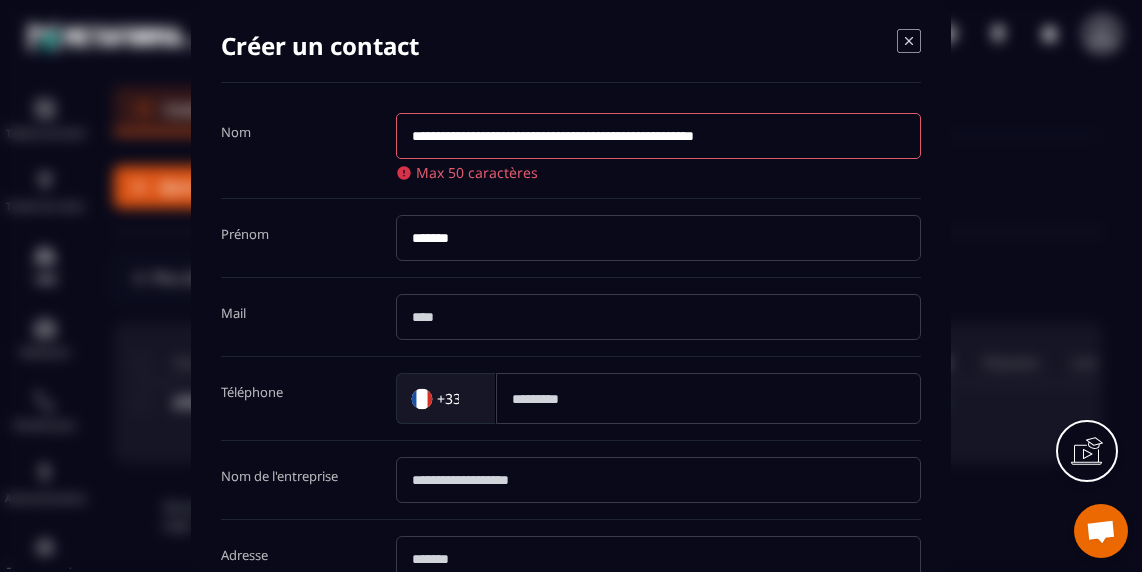 type on "*******" 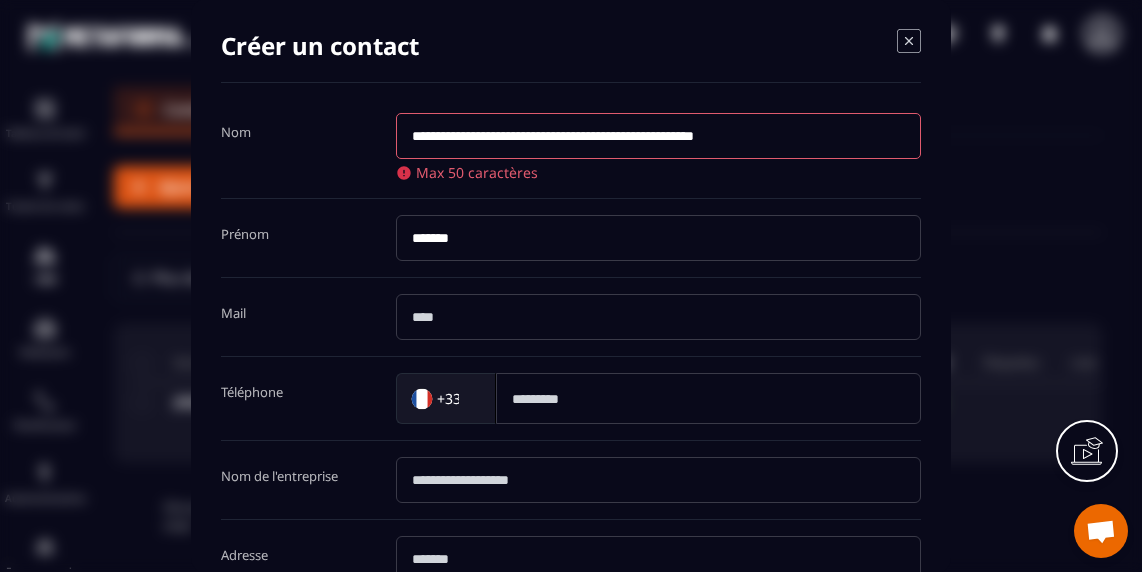 drag, startPoint x: 472, startPoint y: 135, endPoint x: 609, endPoint y: 140, distance: 137.09122 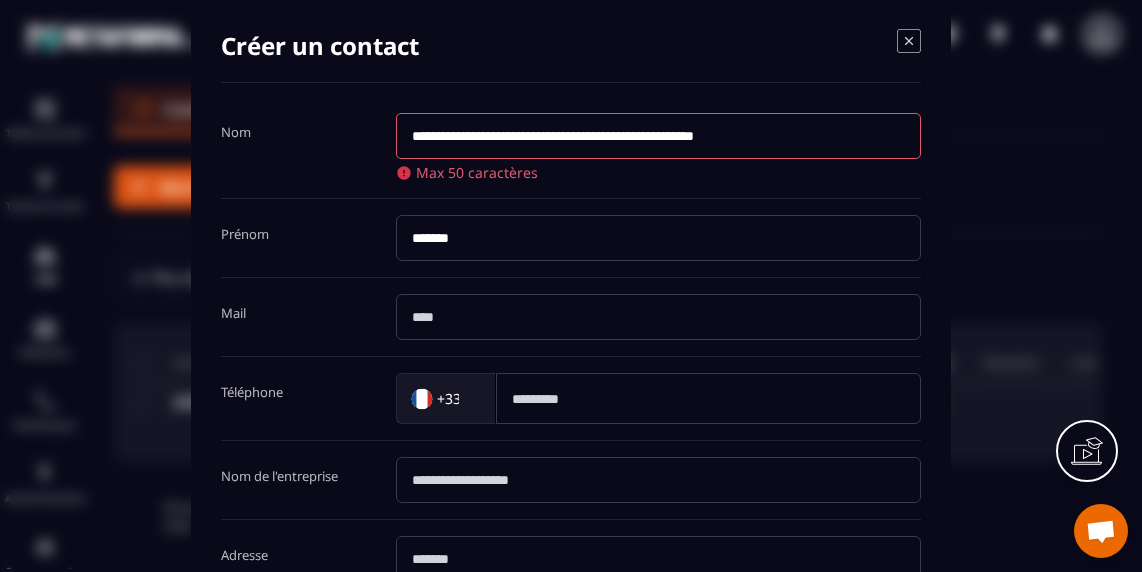 click on "**********" at bounding box center (658, 136) 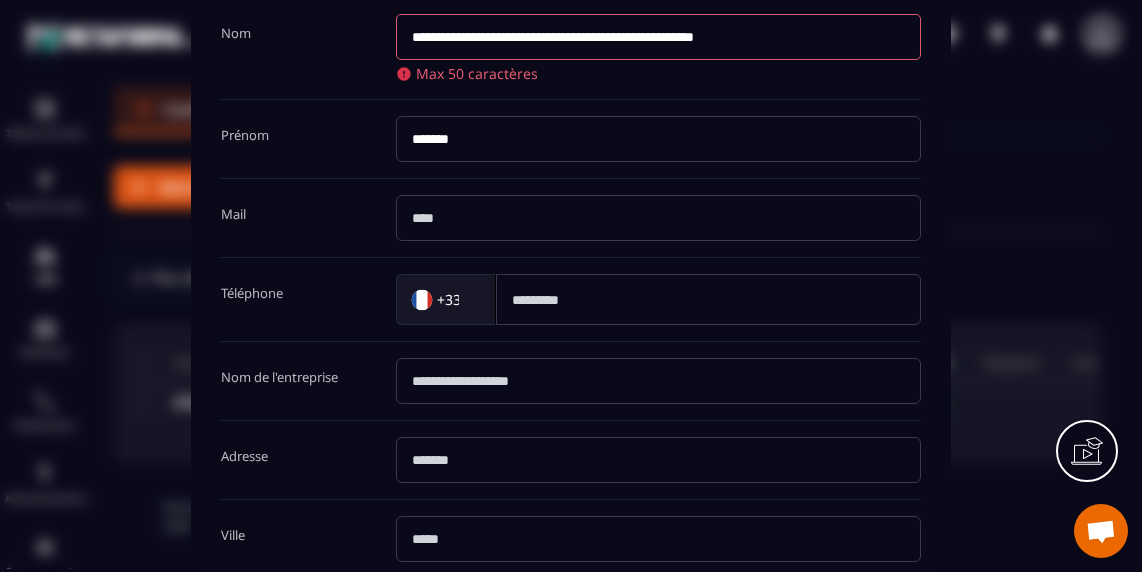 scroll, scrollTop: 100, scrollLeft: 0, axis: vertical 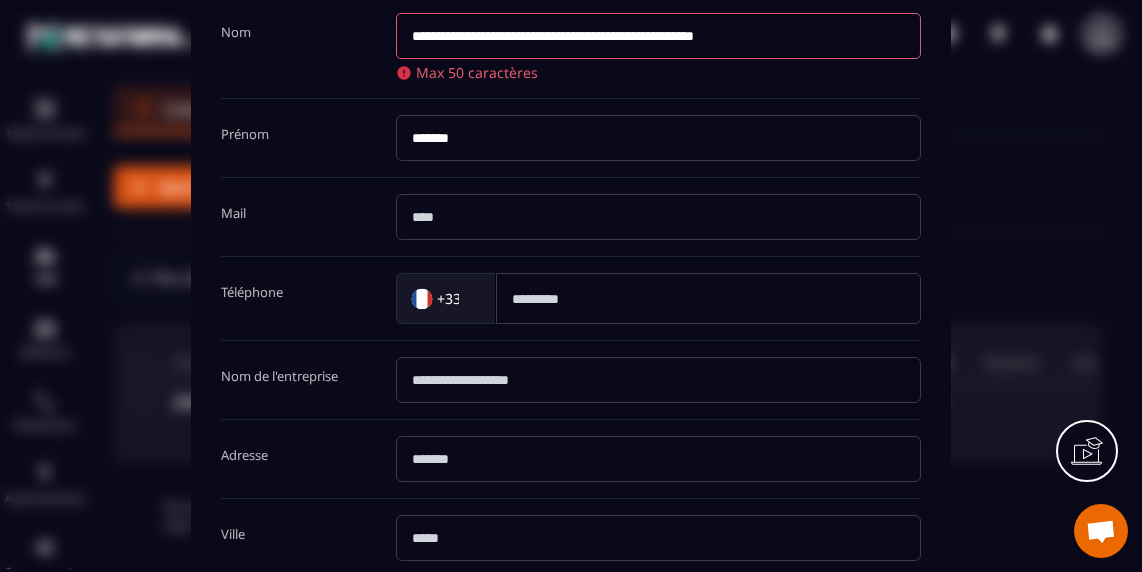 click at bounding box center [658, 459] 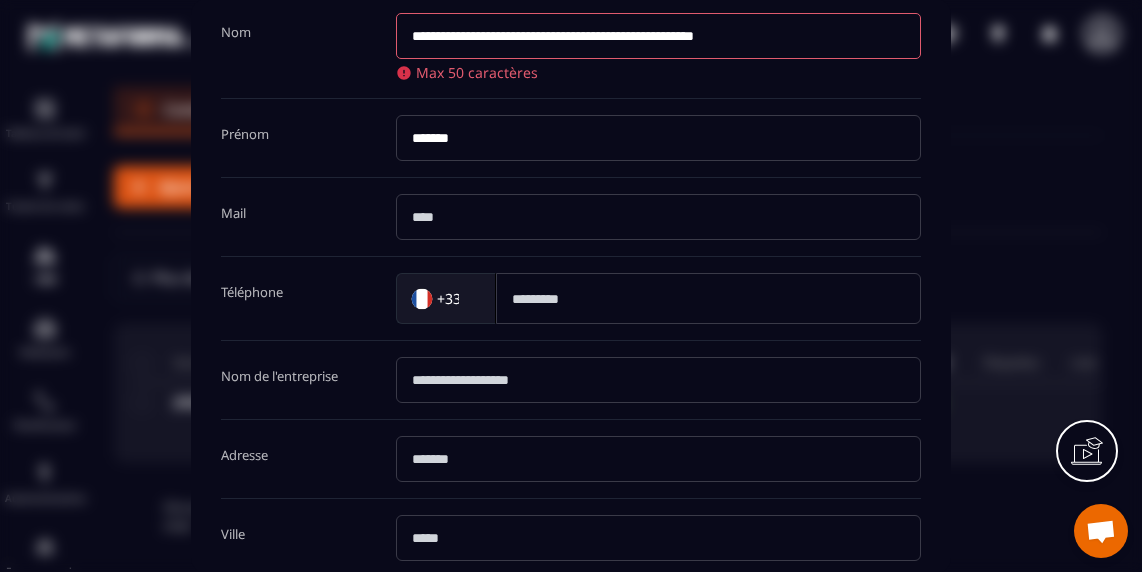paste on "**********" 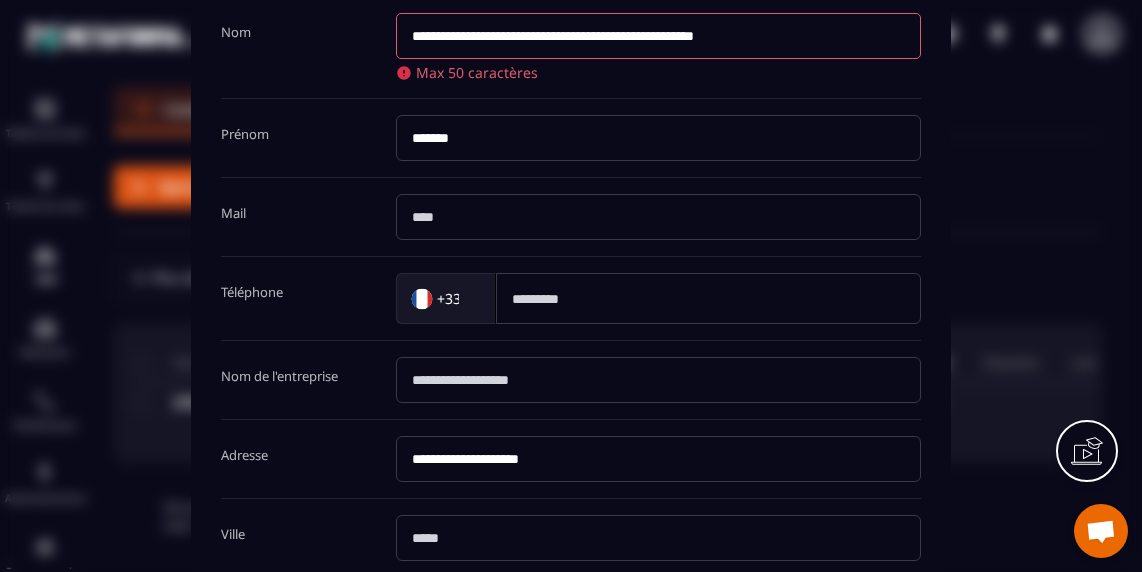 type on "**********" 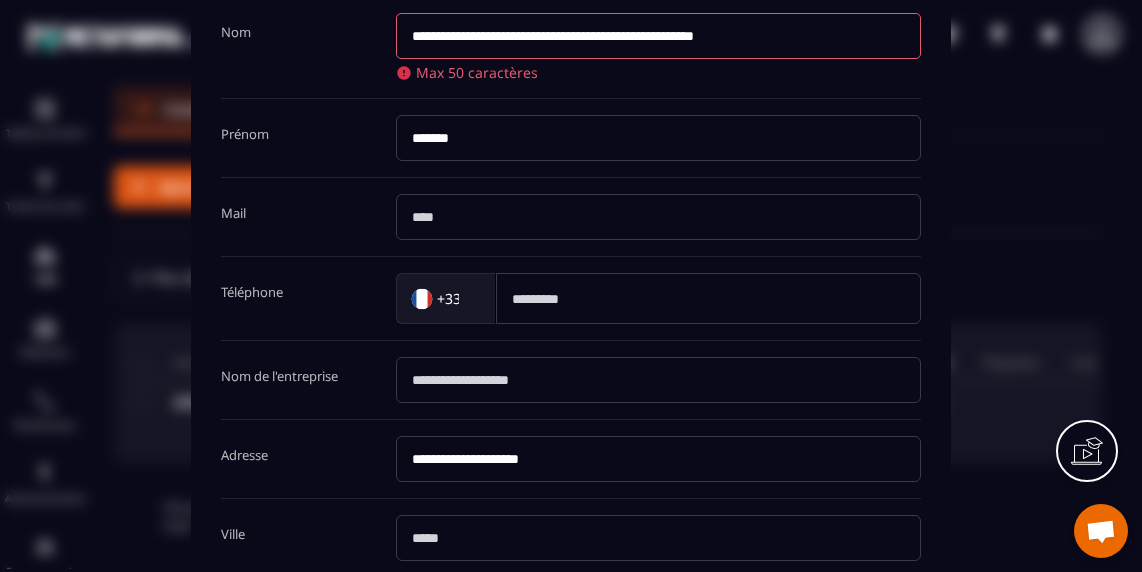 drag, startPoint x: 615, startPoint y: 37, endPoint x: 653, endPoint y: 38, distance: 38.013157 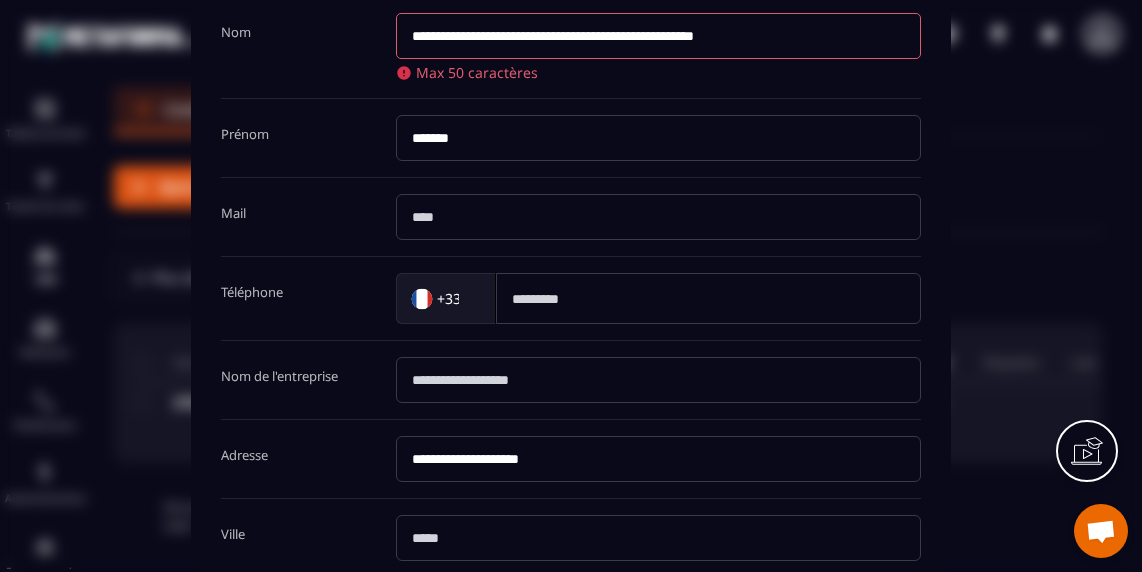 click on "**********" at bounding box center (658, 36) 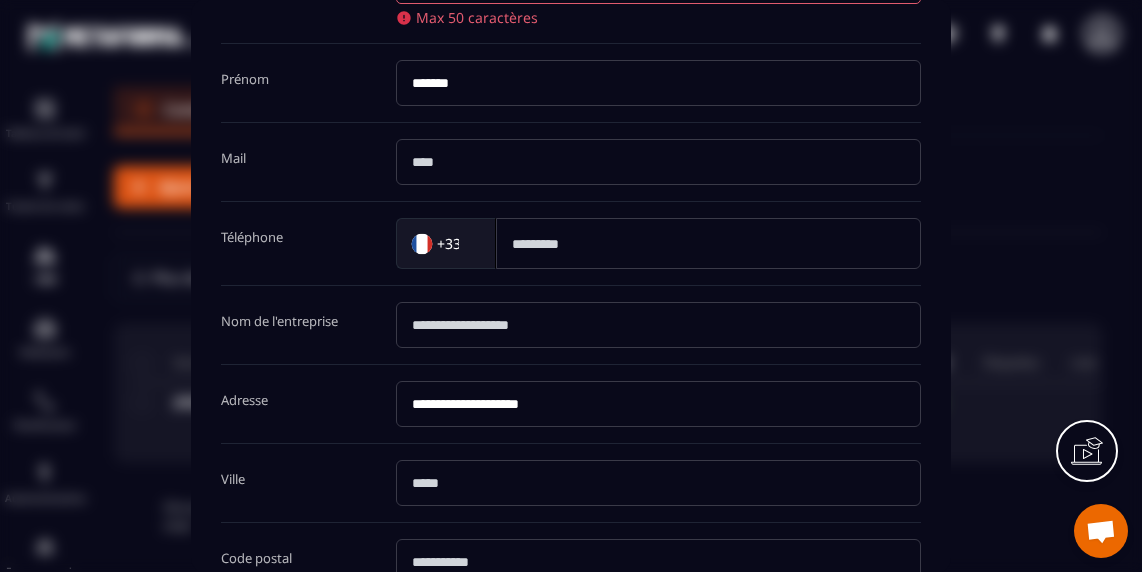 scroll, scrollTop: 160, scrollLeft: 0, axis: vertical 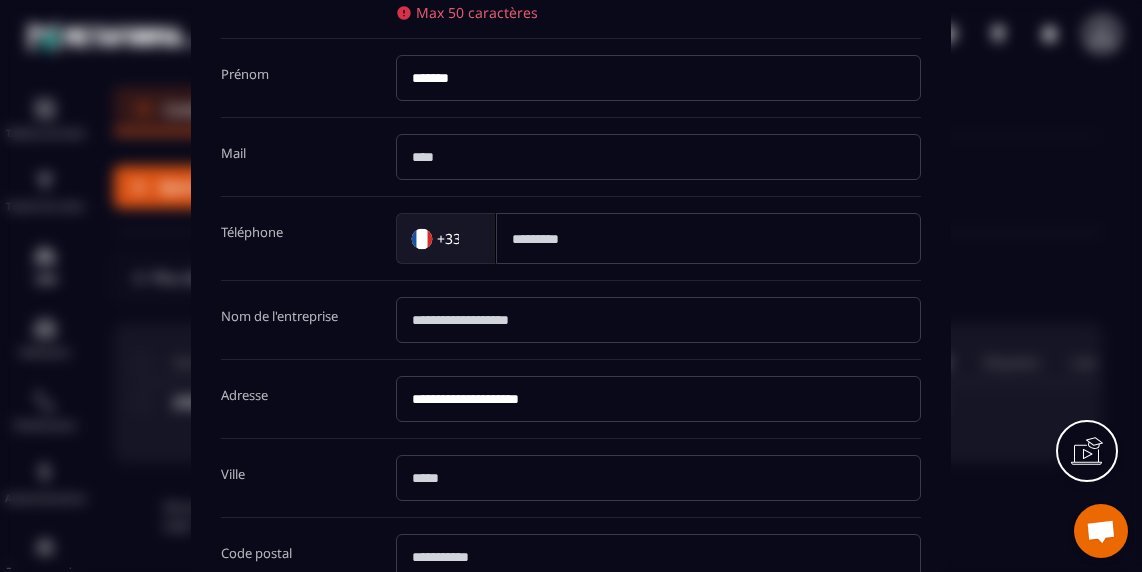 type on "**********" 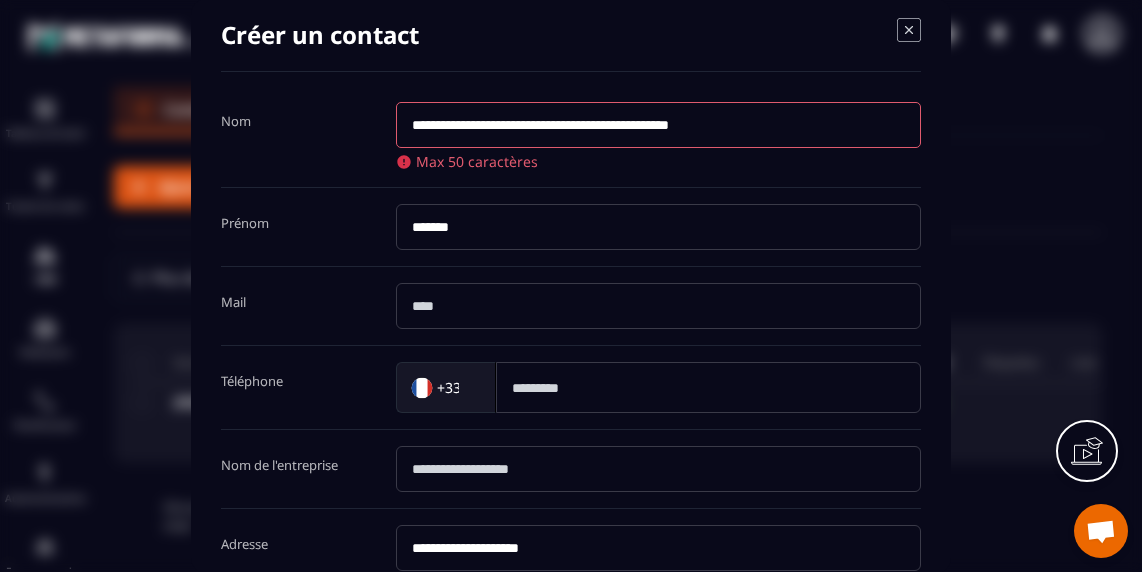 scroll, scrollTop: 0, scrollLeft: 0, axis: both 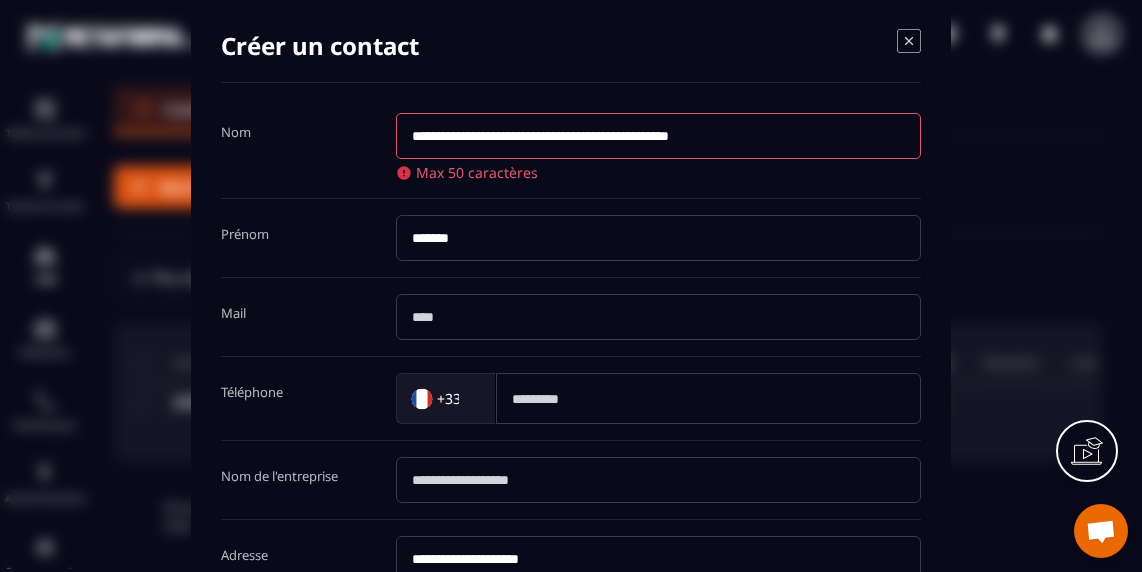 type on "*****" 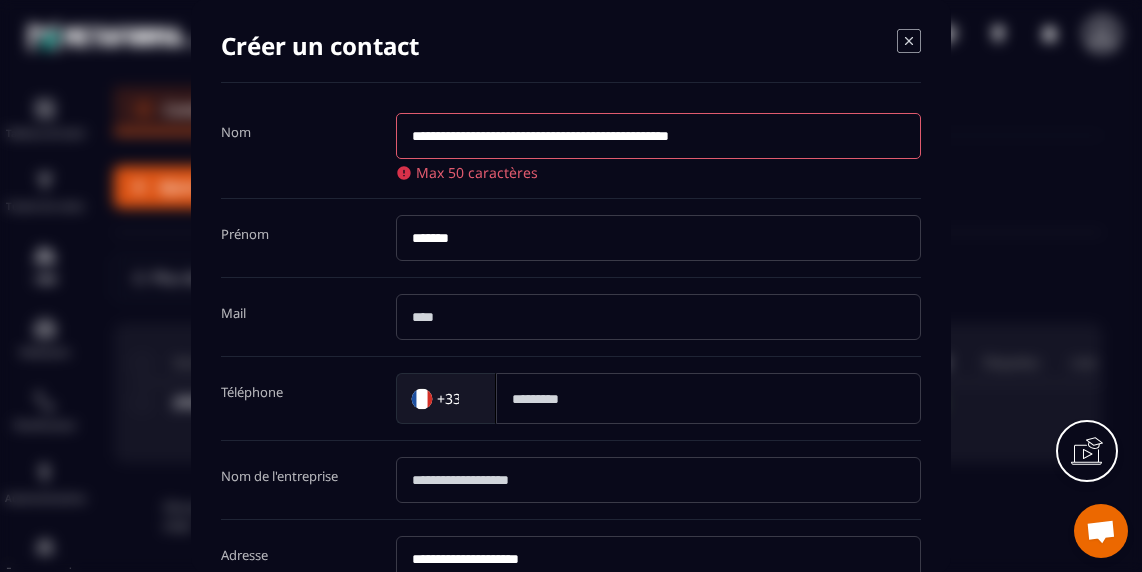 drag, startPoint x: 715, startPoint y: 135, endPoint x: 616, endPoint y: 136, distance: 99.00505 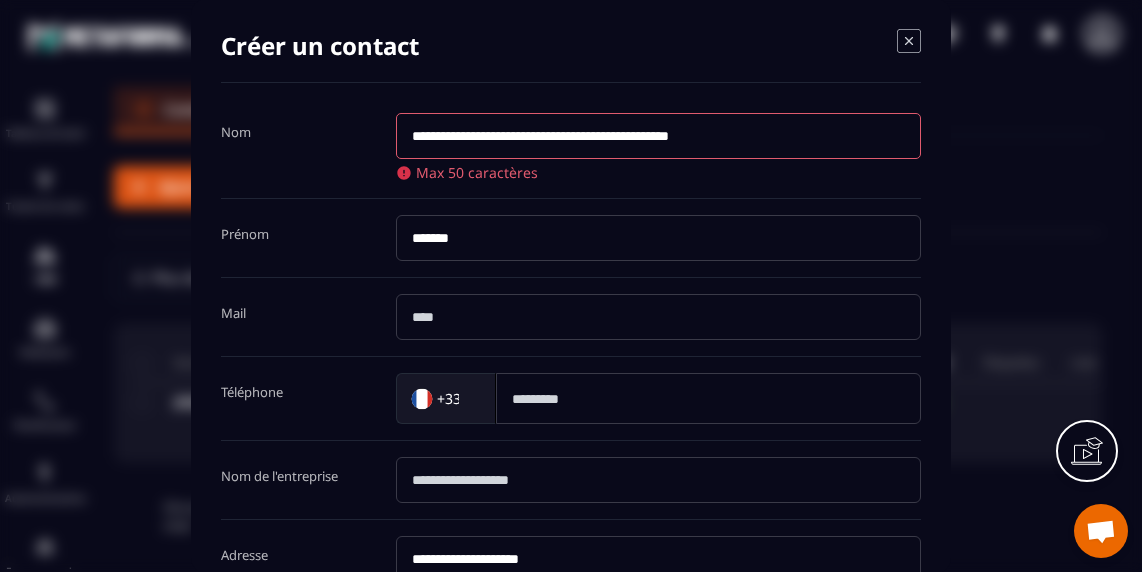 click on "**********" at bounding box center (658, 136) 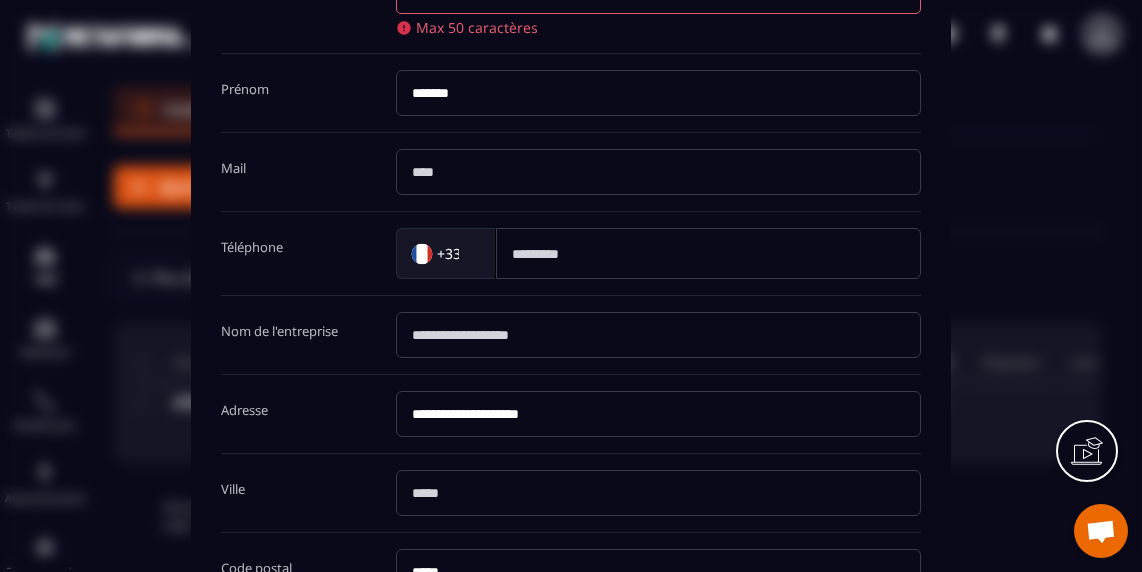 scroll, scrollTop: 146, scrollLeft: 0, axis: vertical 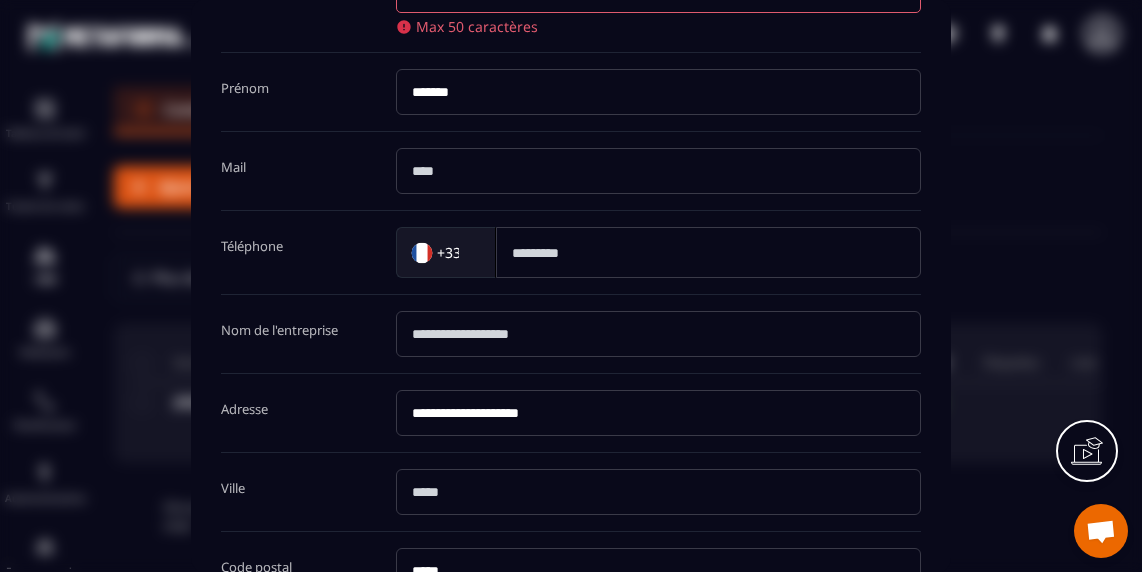 type on "**********" 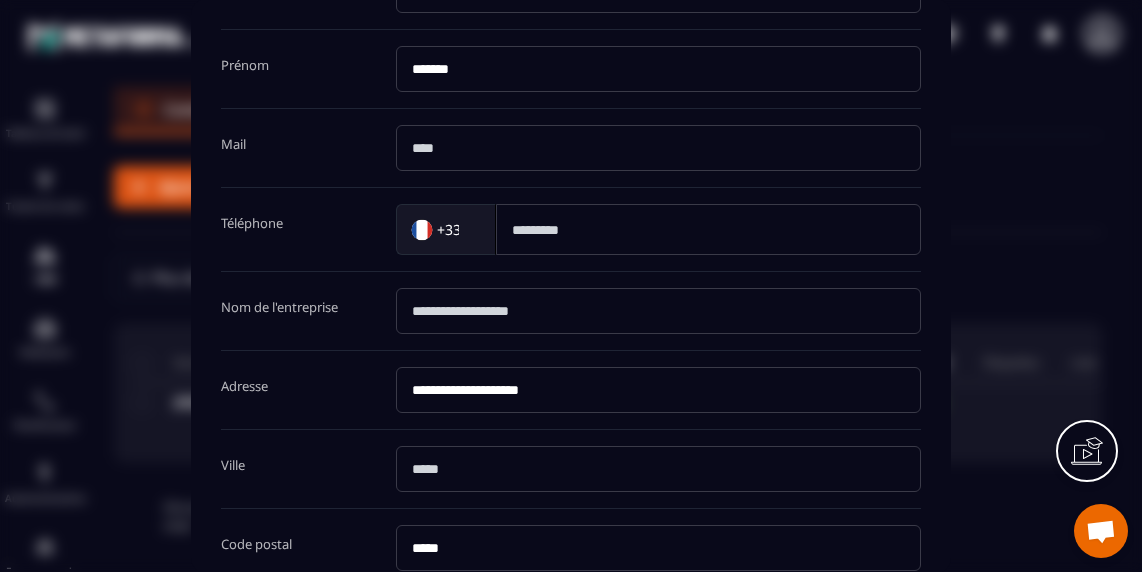 click at bounding box center (658, 469) 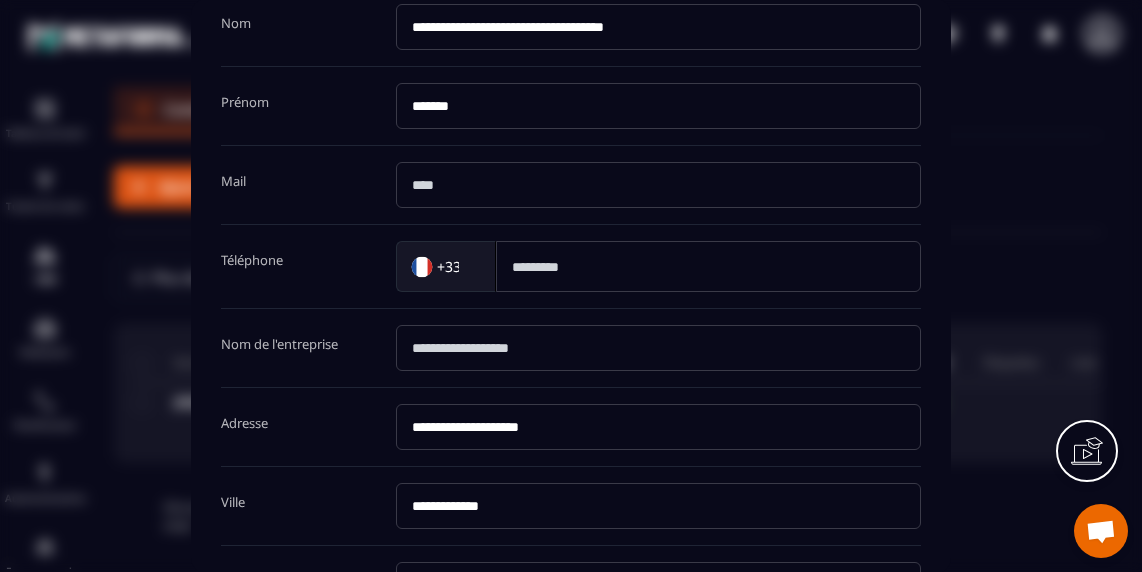 scroll, scrollTop: 0, scrollLeft: 0, axis: both 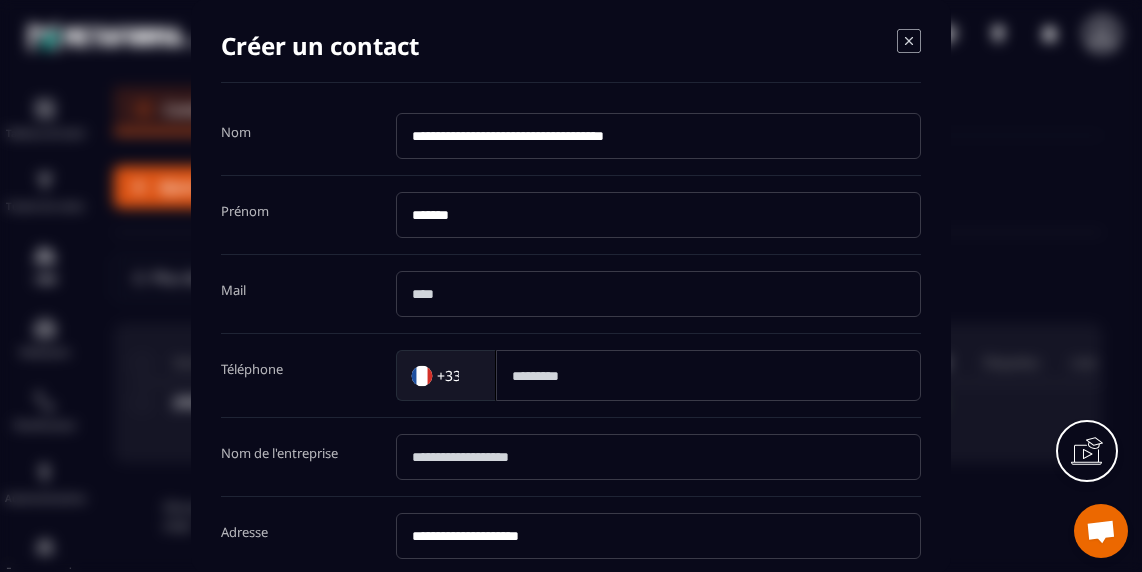 type on "**********" 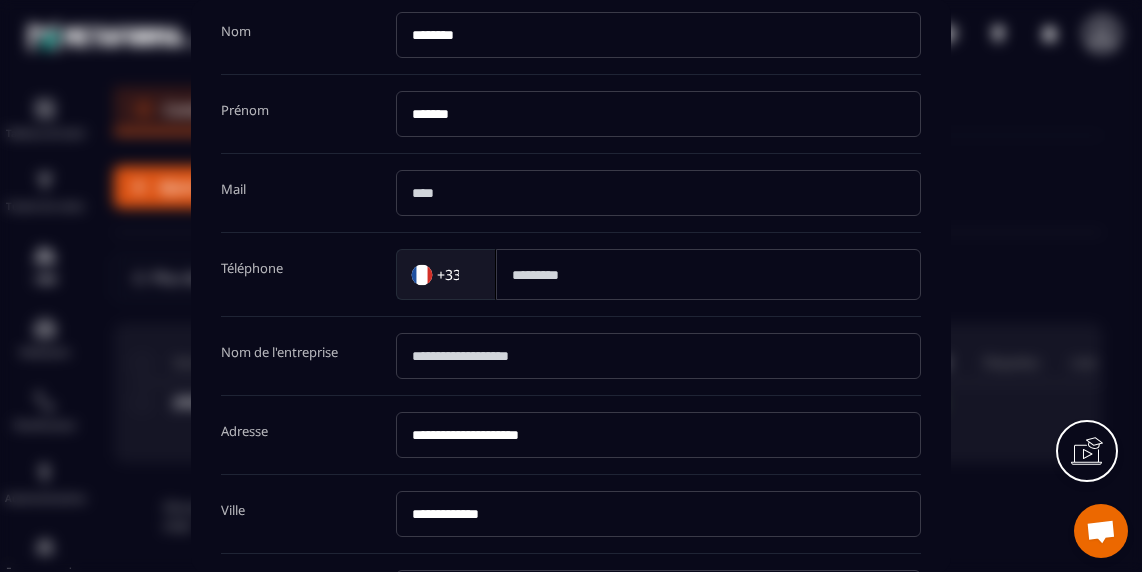 scroll, scrollTop: 103, scrollLeft: 0, axis: vertical 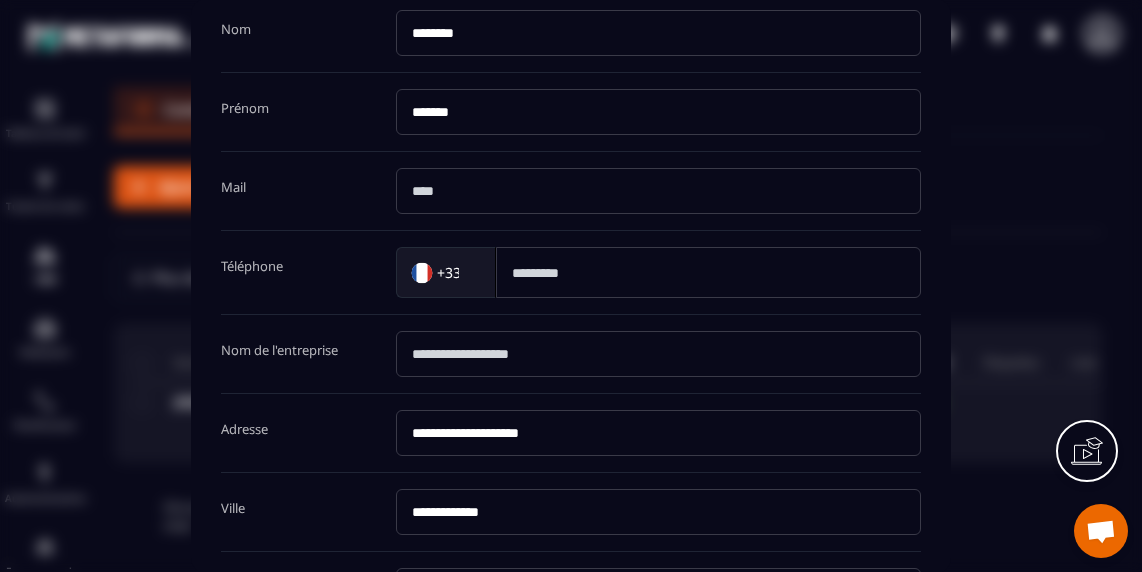 click at bounding box center [708, 272] 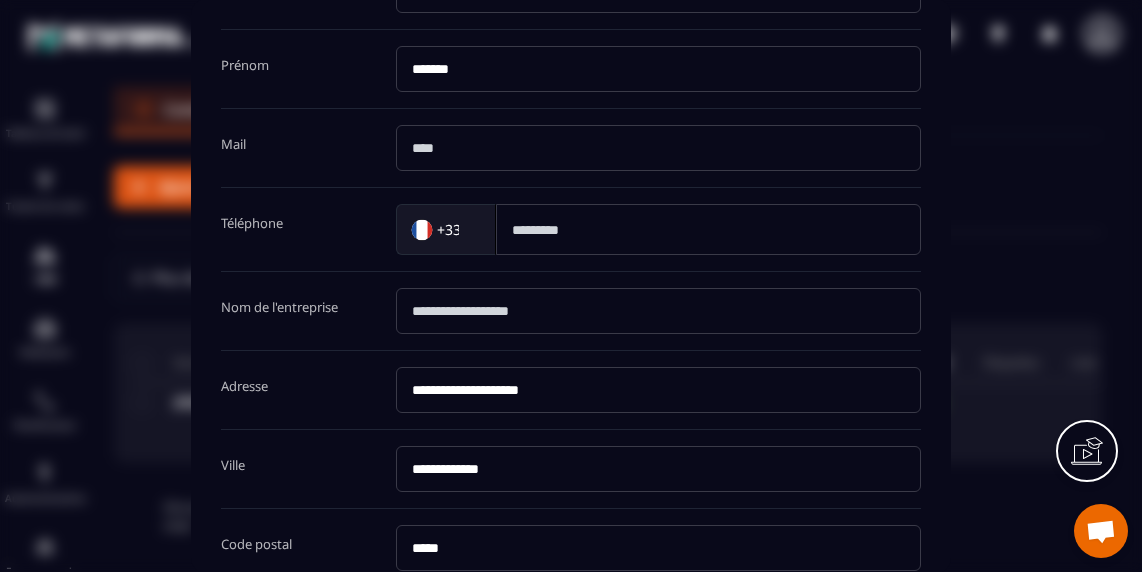 scroll, scrollTop: 0, scrollLeft: 0, axis: both 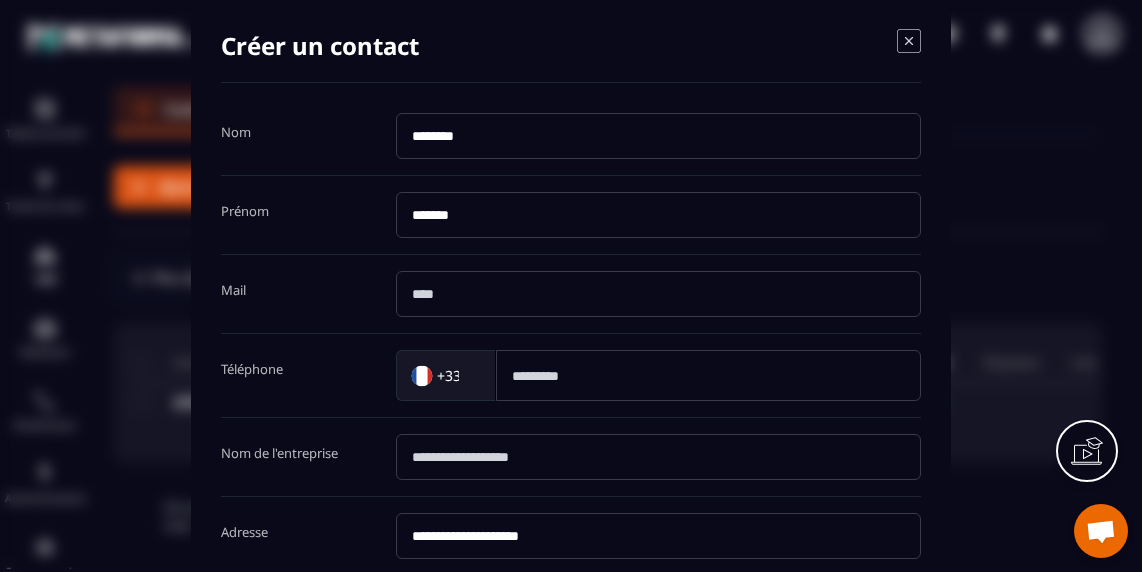 click on "******" at bounding box center (658, 136) 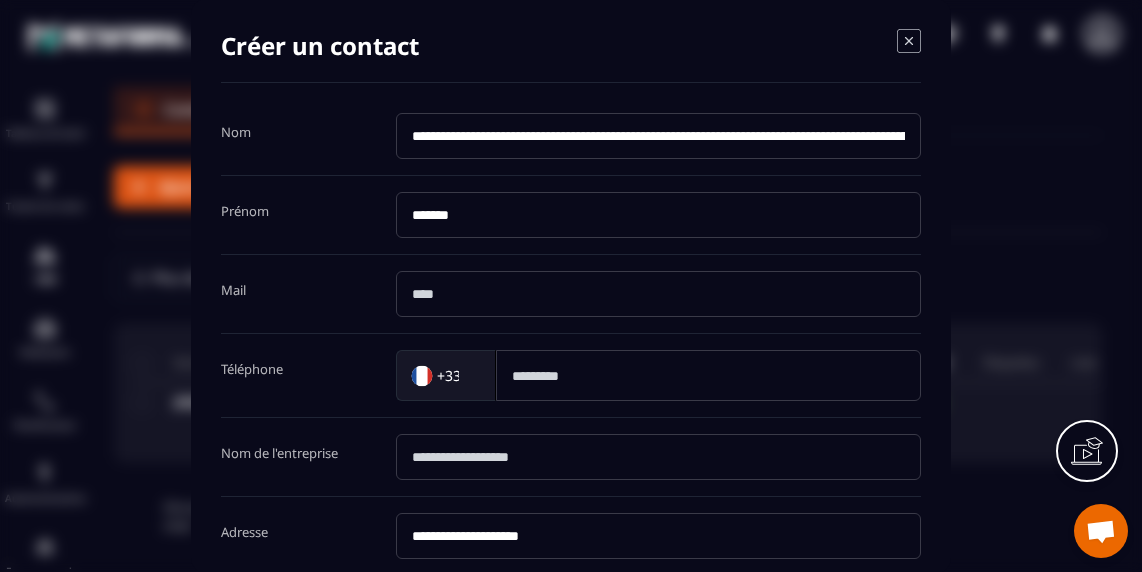 scroll, scrollTop: 0, scrollLeft: 313, axis: horizontal 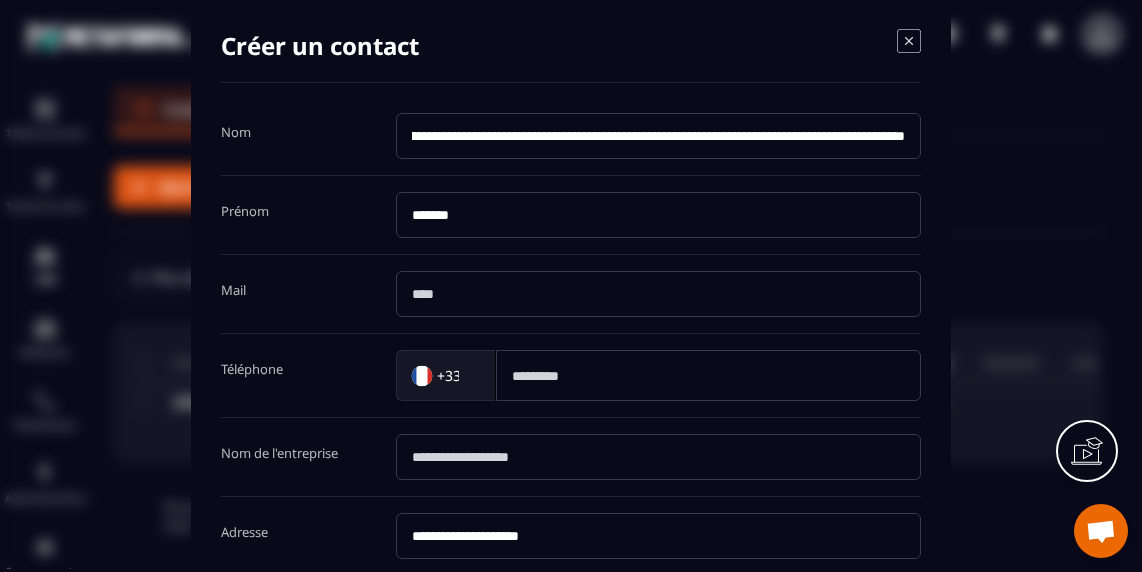 drag, startPoint x: 536, startPoint y: 134, endPoint x: 684, endPoint y: 133, distance: 148.00337 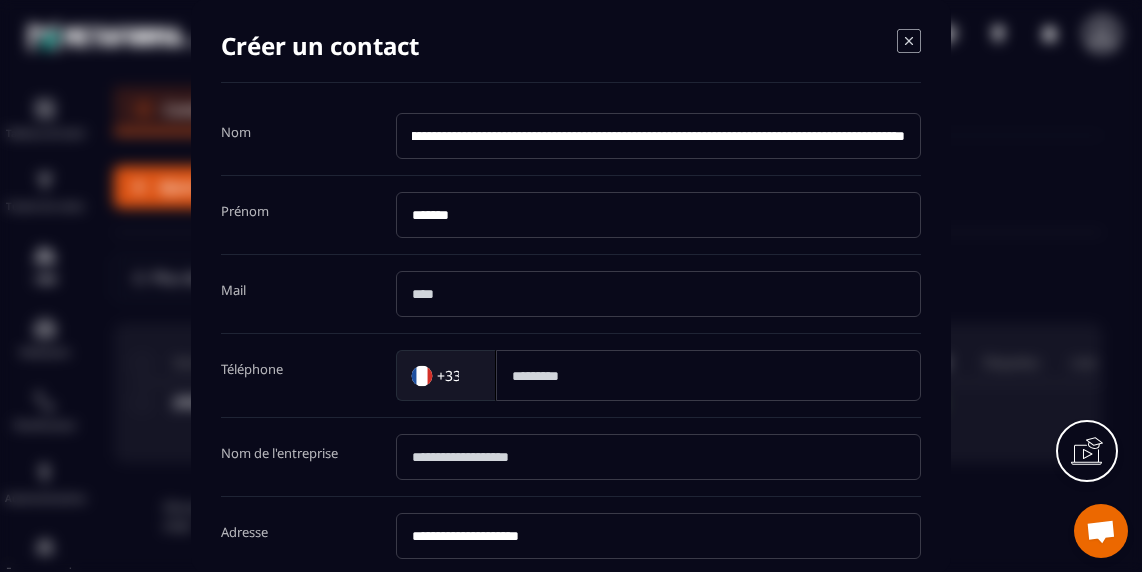 click on "**********" at bounding box center [658, 136] 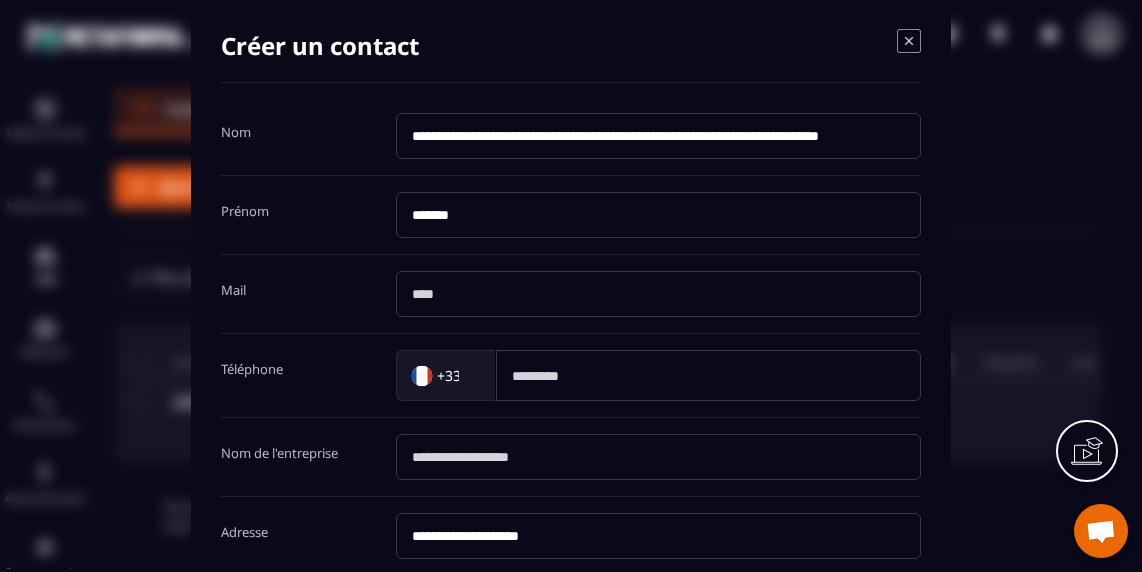 scroll, scrollTop: 0, scrollLeft: 167, axis: horizontal 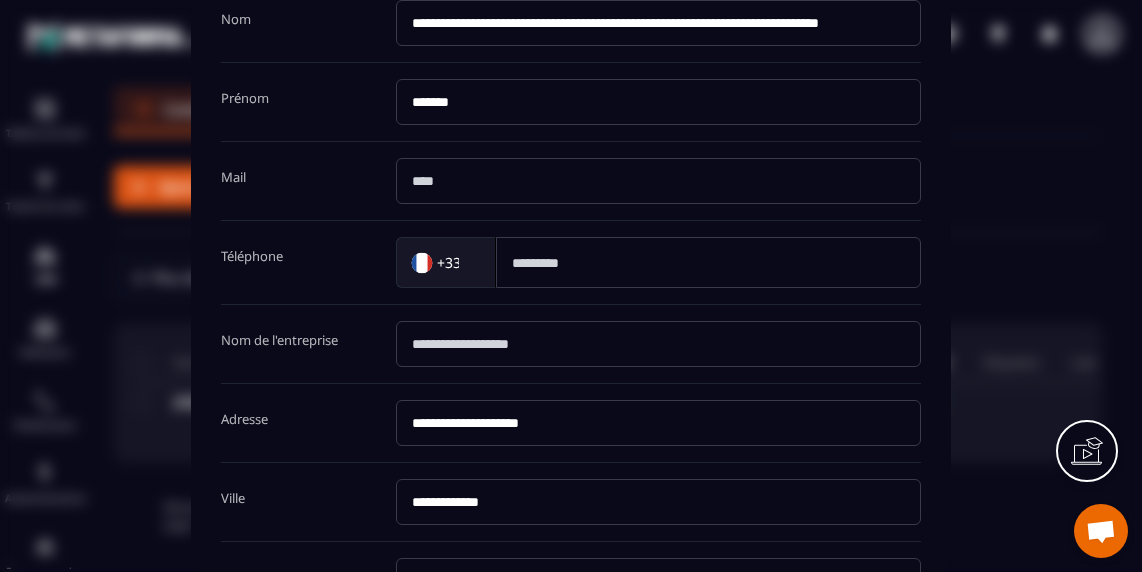 type on "**********" 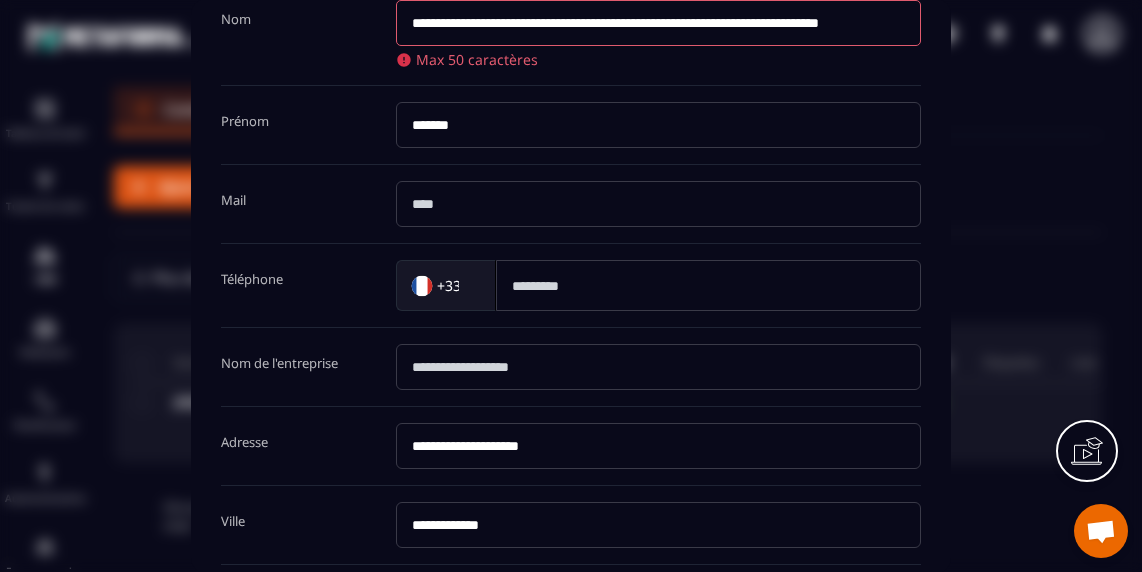 drag, startPoint x: 571, startPoint y: 425, endPoint x: 574, endPoint y: 443, distance: 18.248287 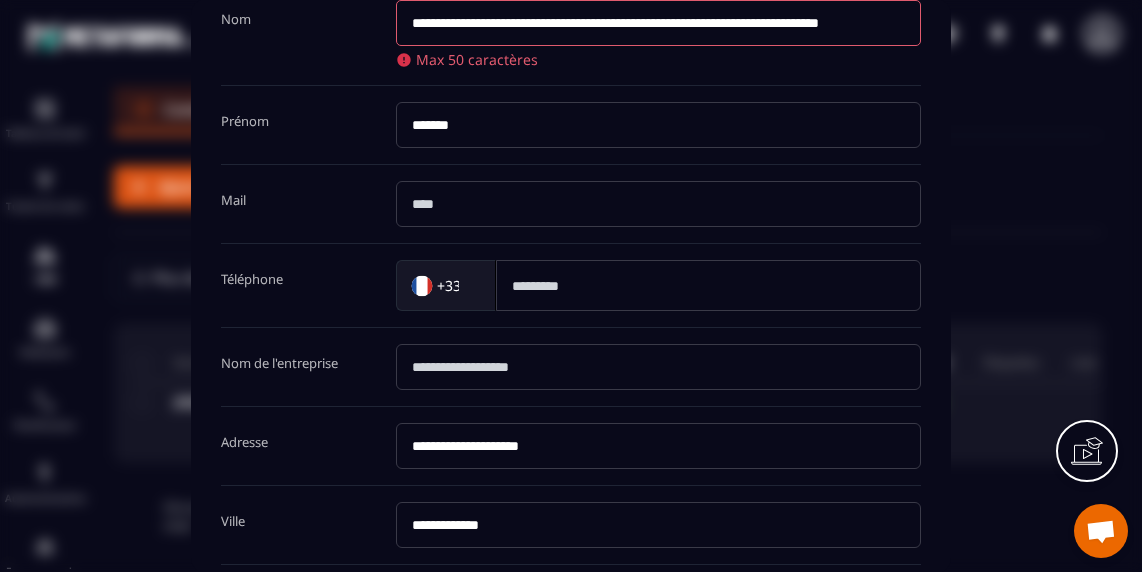 click on "**********" at bounding box center [658, 446] 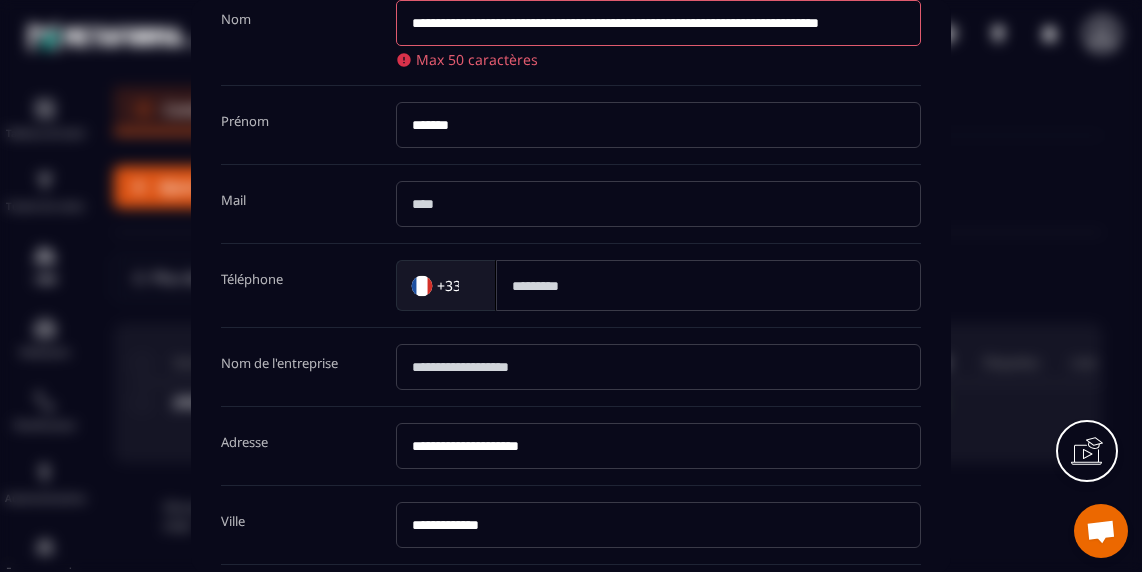 scroll, scrollTop: 0, scrollLeft: 167, axis: horizontal 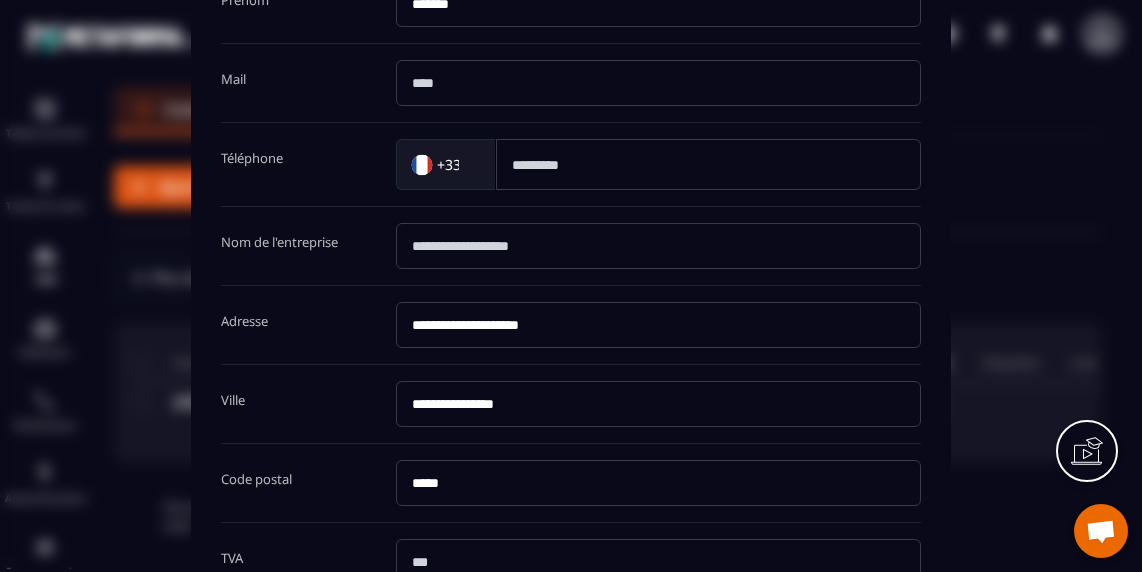 type on "**********" 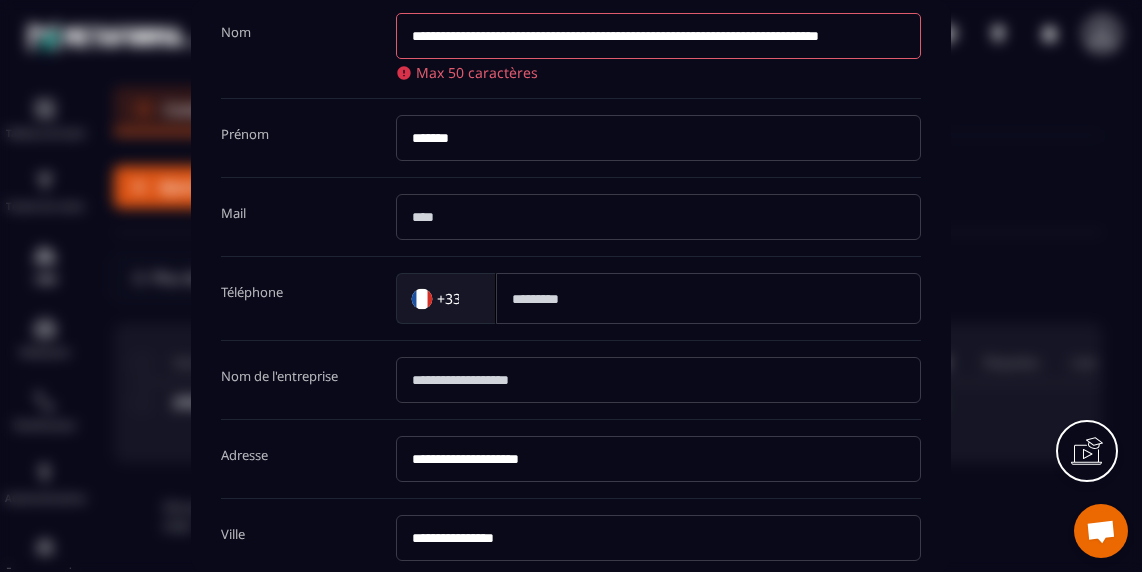 scroll, scrollTop: 84, scrollLeft: 0, axis: vertical 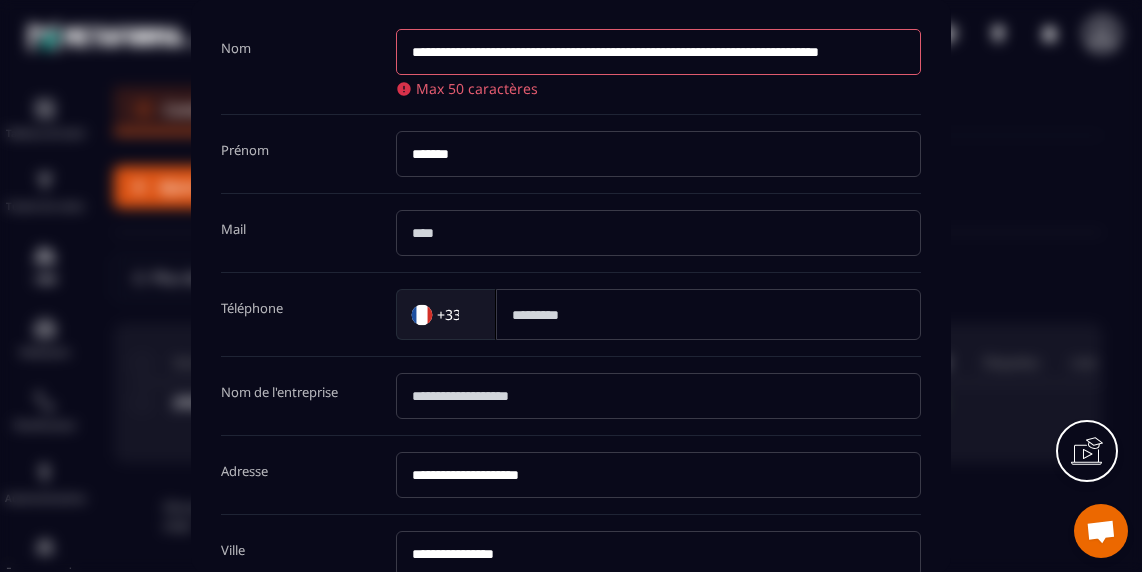 type on "*****" 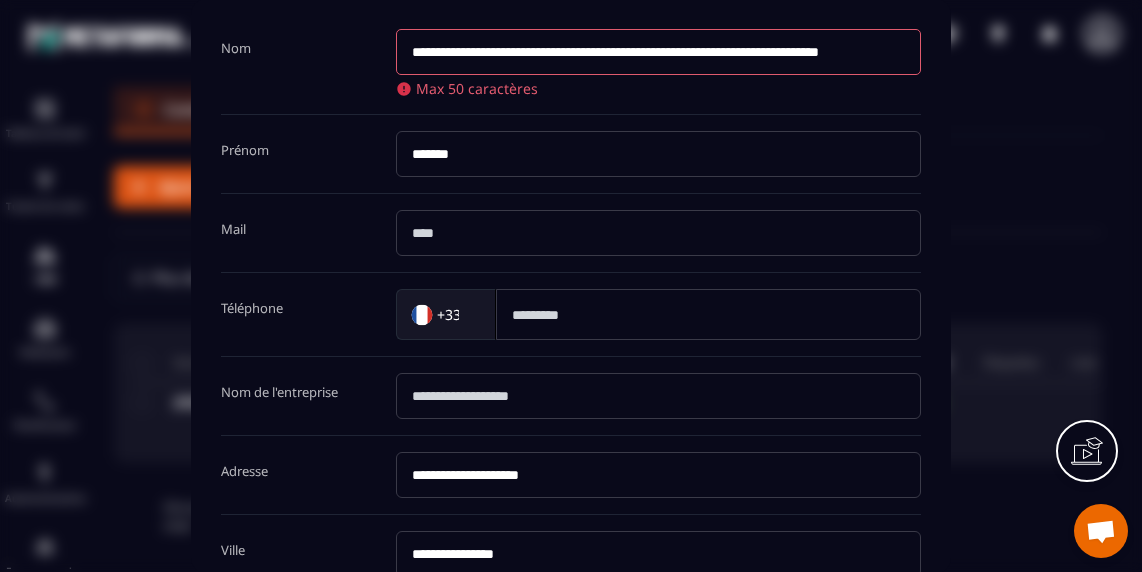 drag, startPoint x: 475, startPoint y: 51, endPoint x: 669, endPoint y: 52, distance: 194.00258 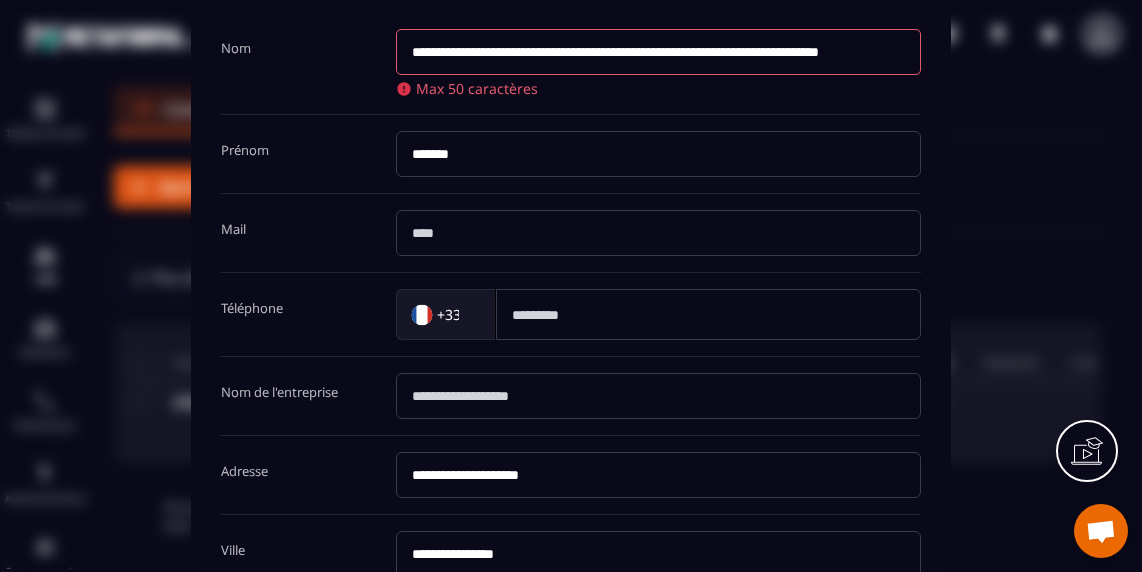 click on "**********" at bounding box center (658, 52) 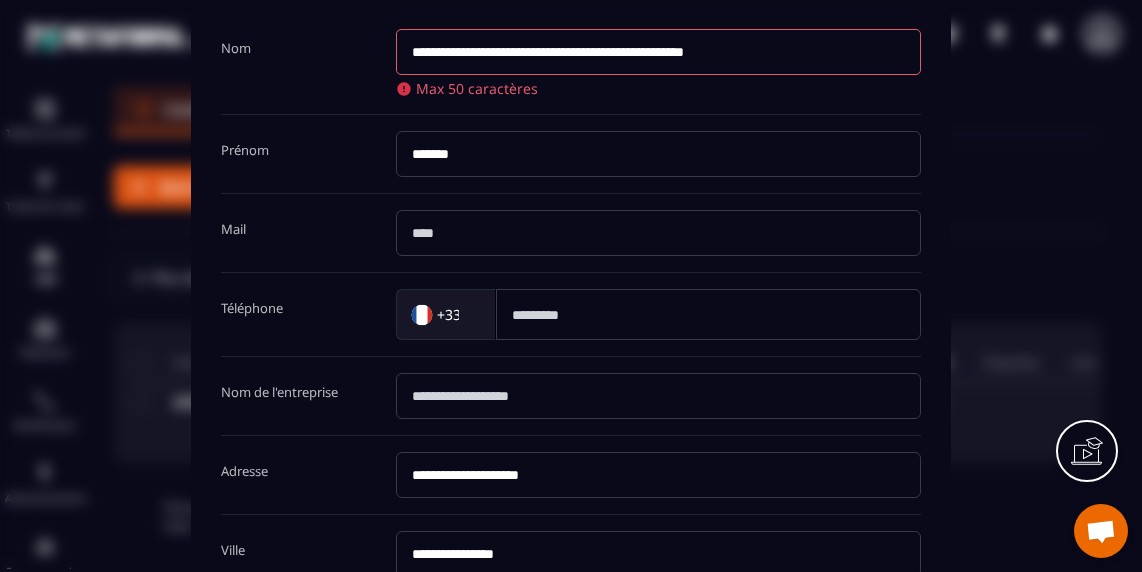 scroll, scrollTop: 0, scrollLeft: 0, axis: both 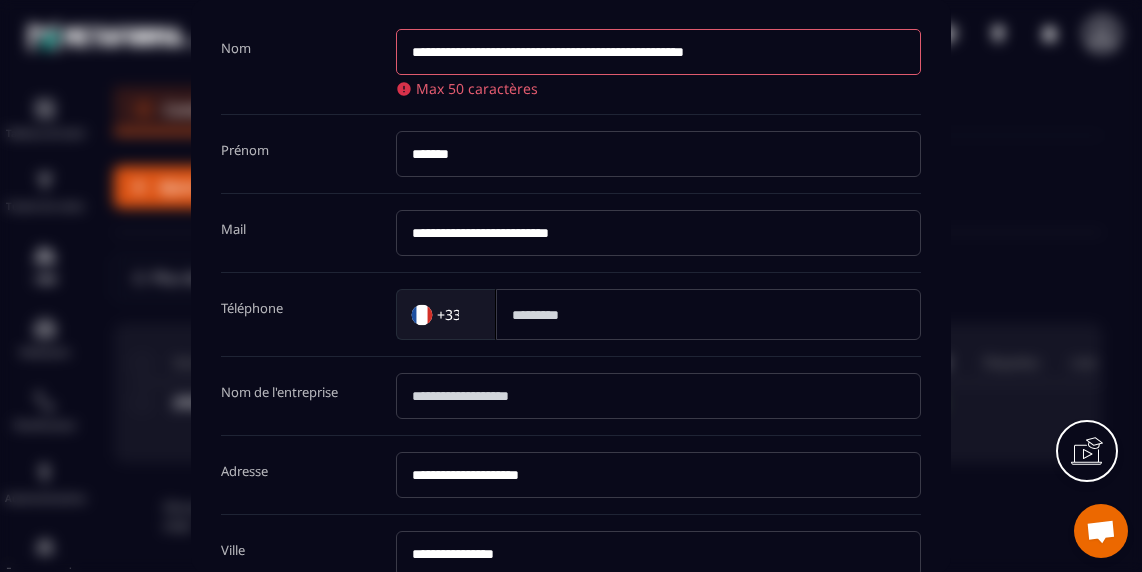 type on "**********" 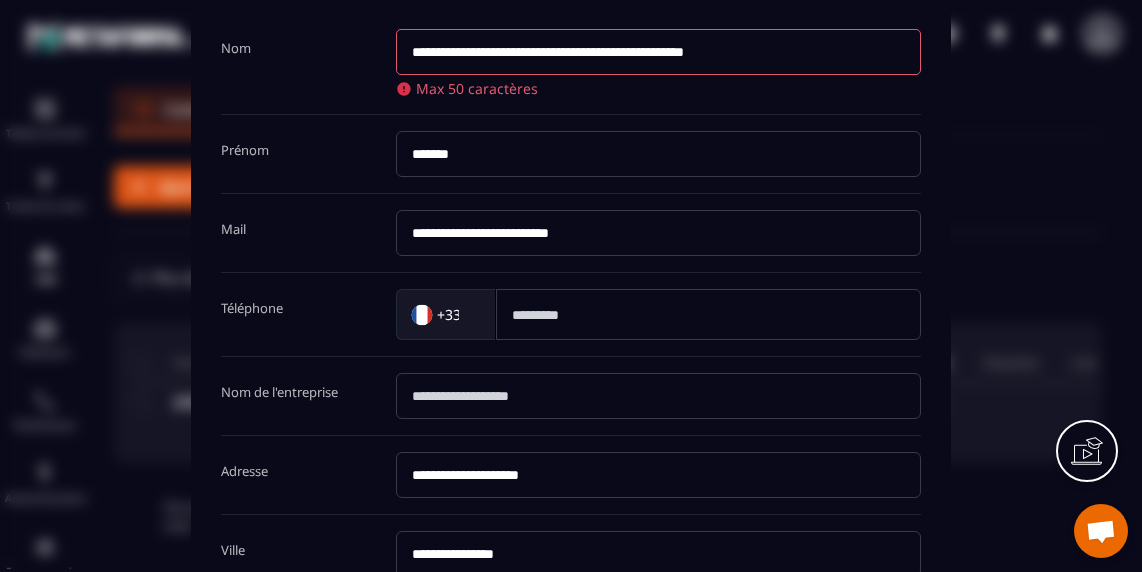 drag, startPoint x: 498, startPoint y: 51, endPoint x: 554, endPoint y: 54, distance: 56.0803 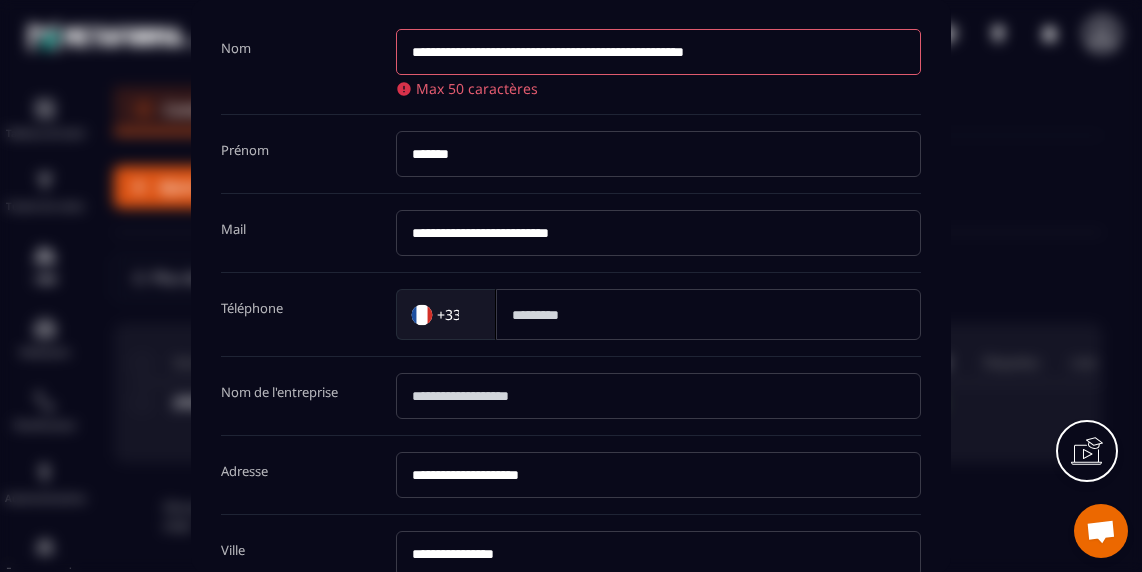 click on "**********" at bounding box center [658, 52] 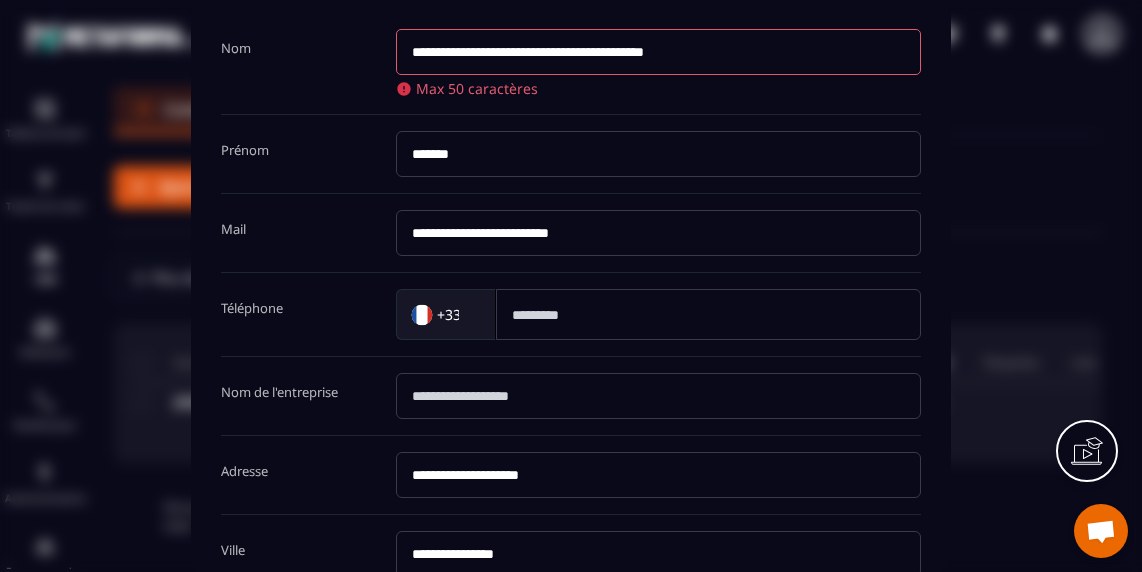 type on "**********" 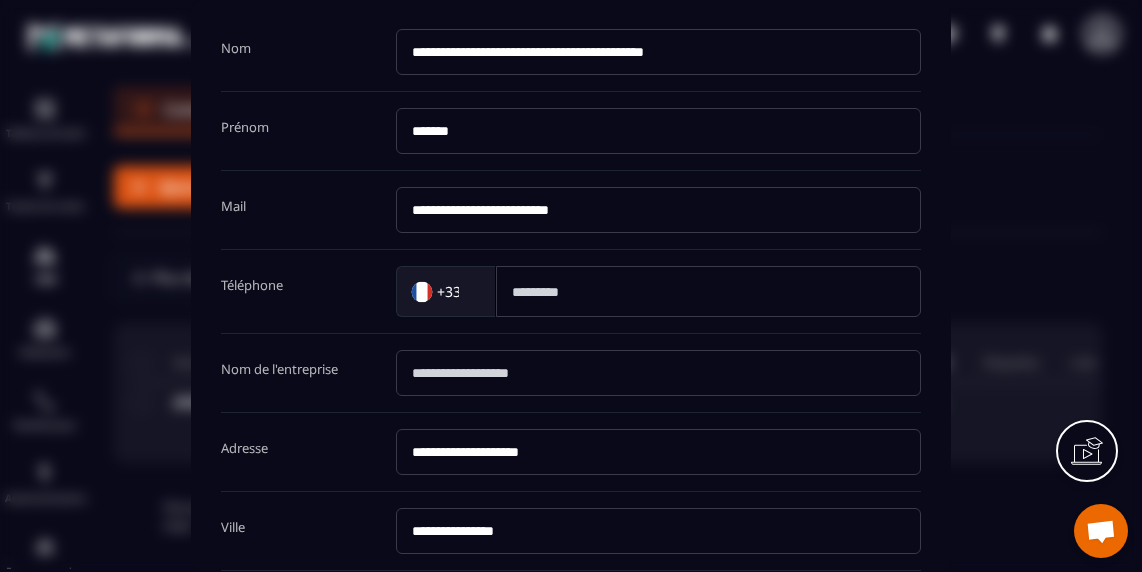 drag, startPoint x: 488, startPoint y: 155, endPoint x: 406, endPoint y: 127, distance: 86.64872 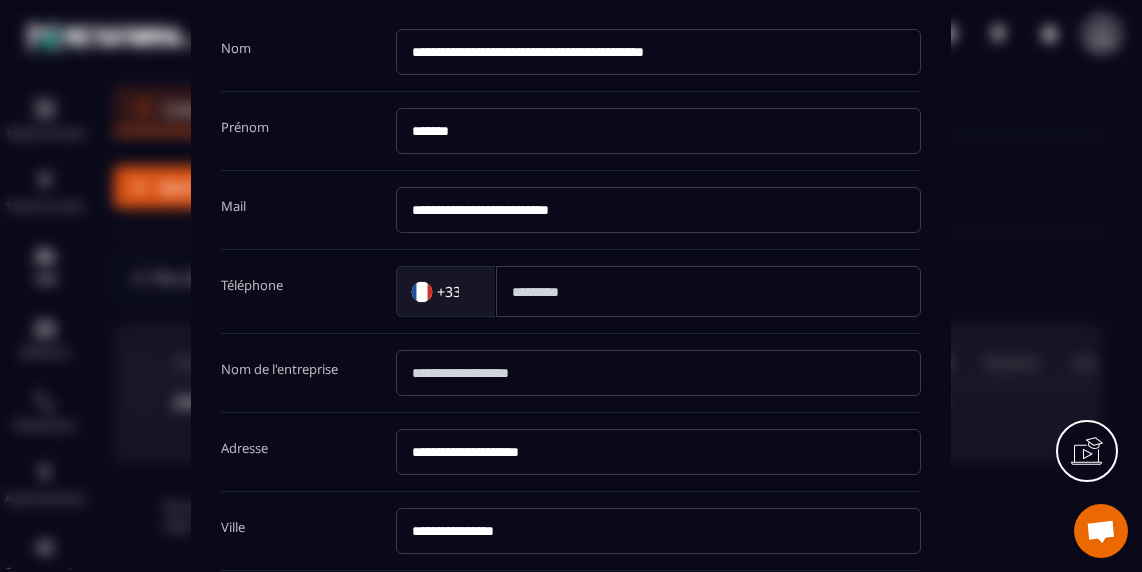 click on "*******" at bounding box center [658, 131] 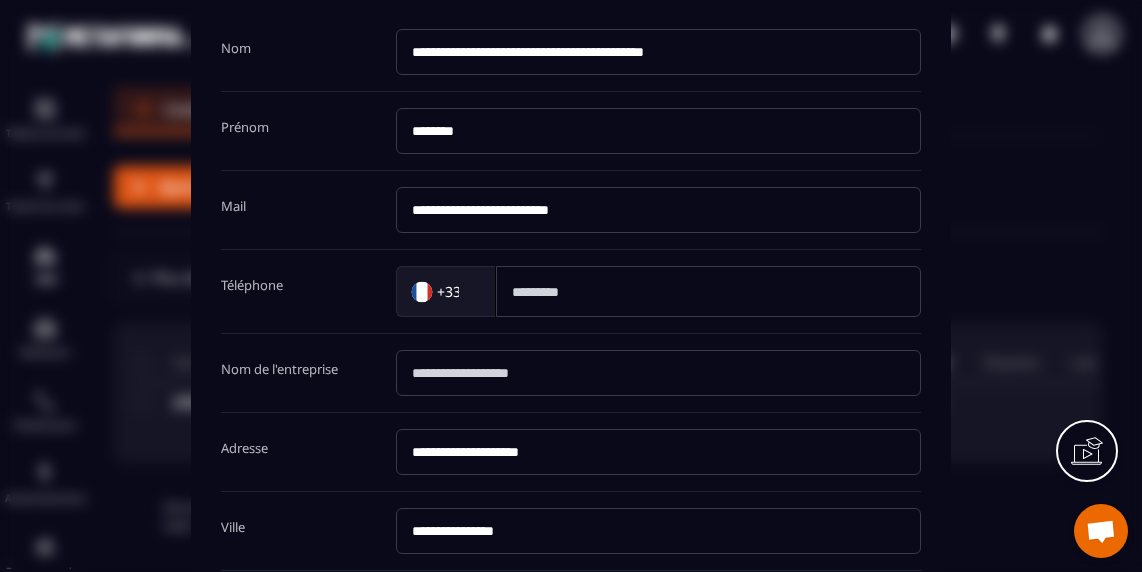 type on "********" 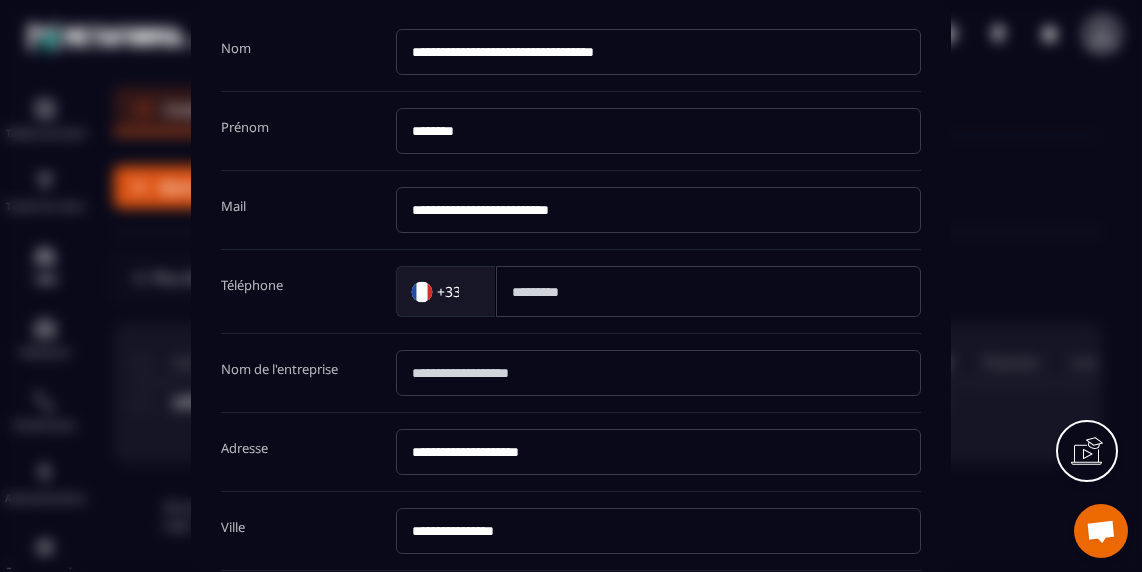 type on "**********" 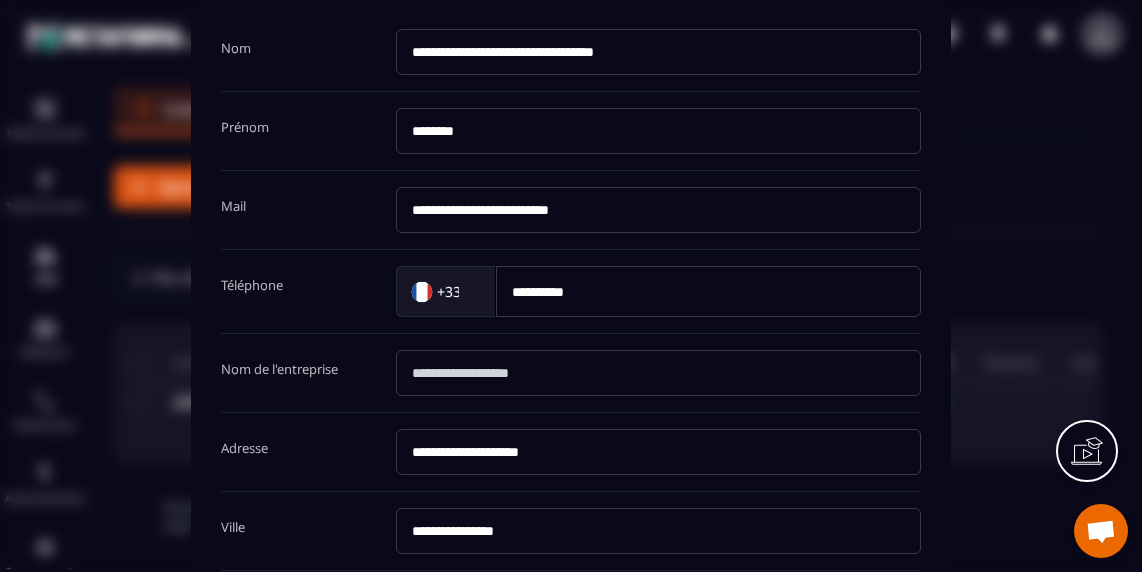 type on "*********" 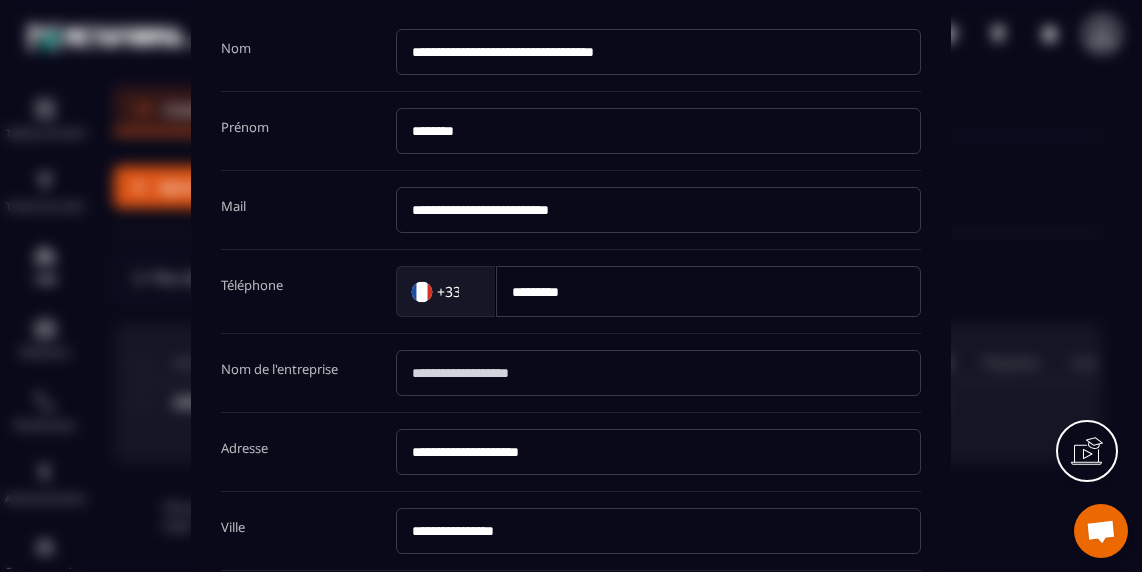 drag, startPoint x: 609, startPoint y: 53, endPoint x: 848, endPoint y: 74, distance: 239.92082 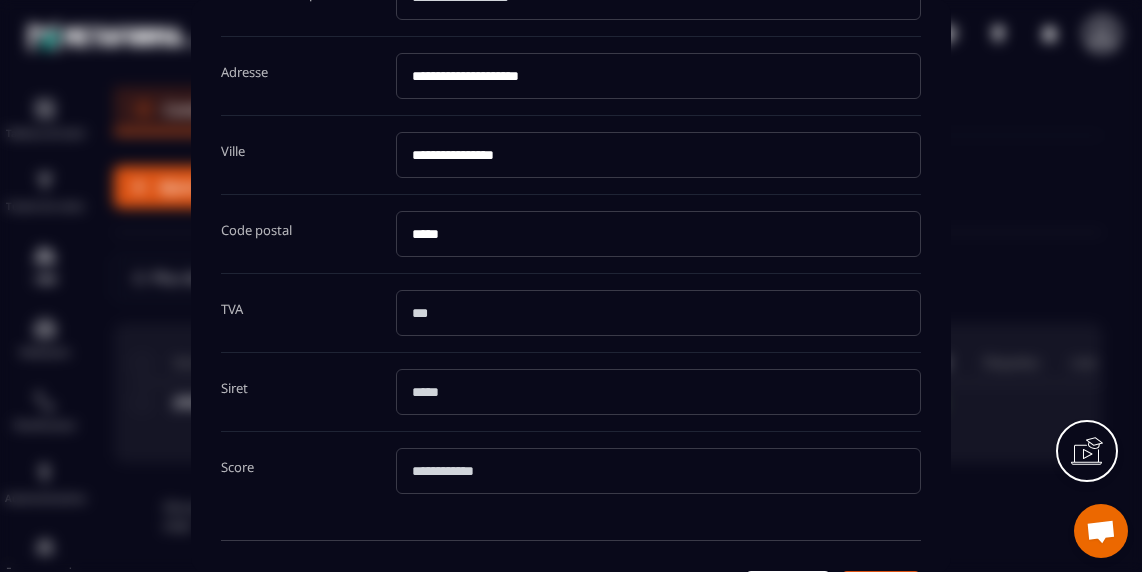 scroll, scrollTop: 524, scrollLeft: 0, axis: vertical 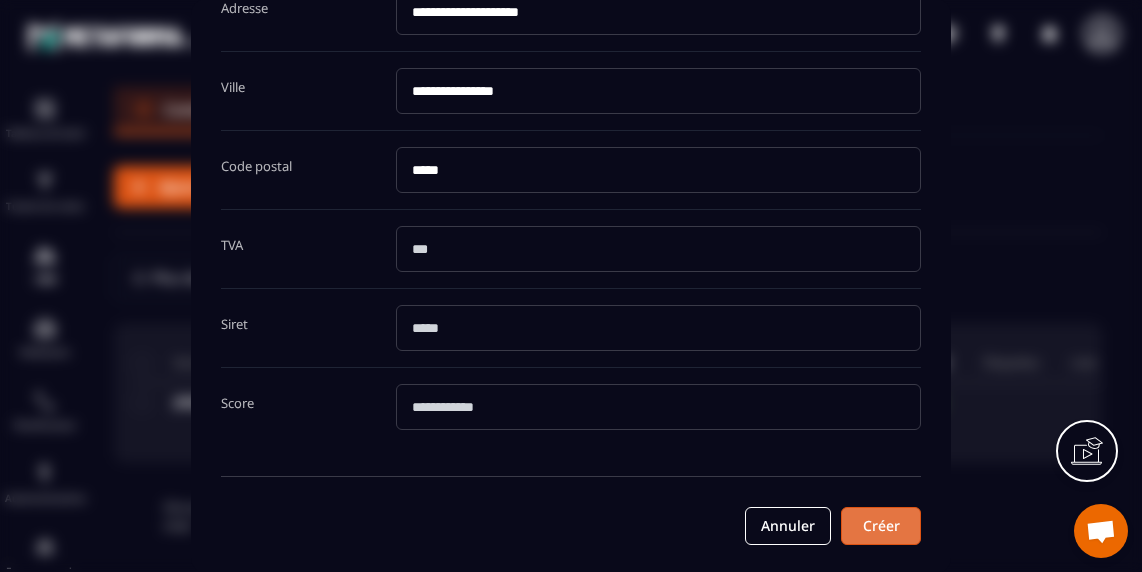 type on "********" 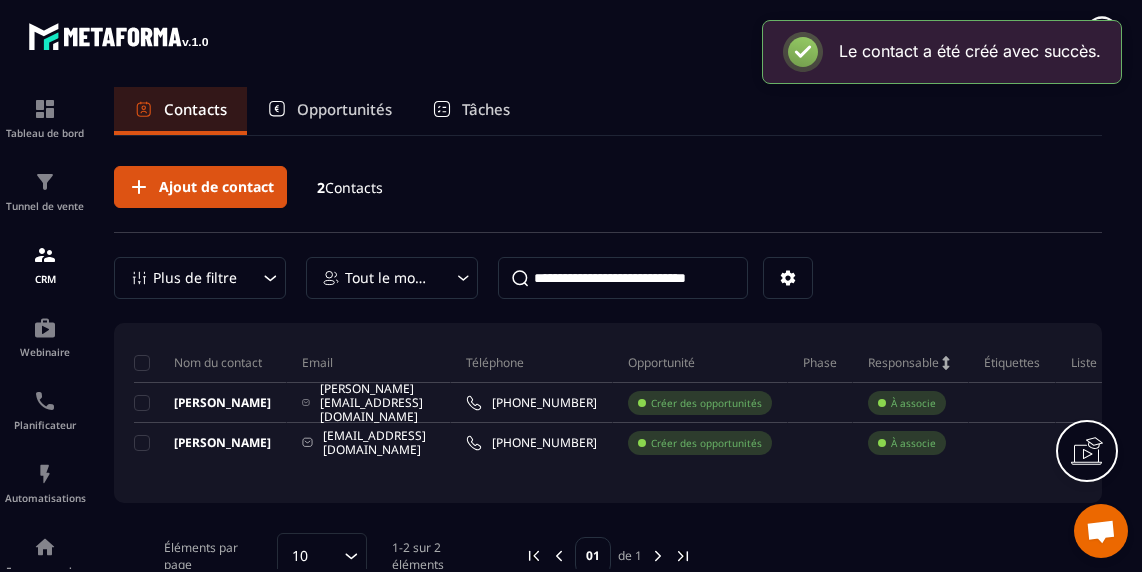 scroll, scrollTop: 0, scrollLeft: 0, axis: both 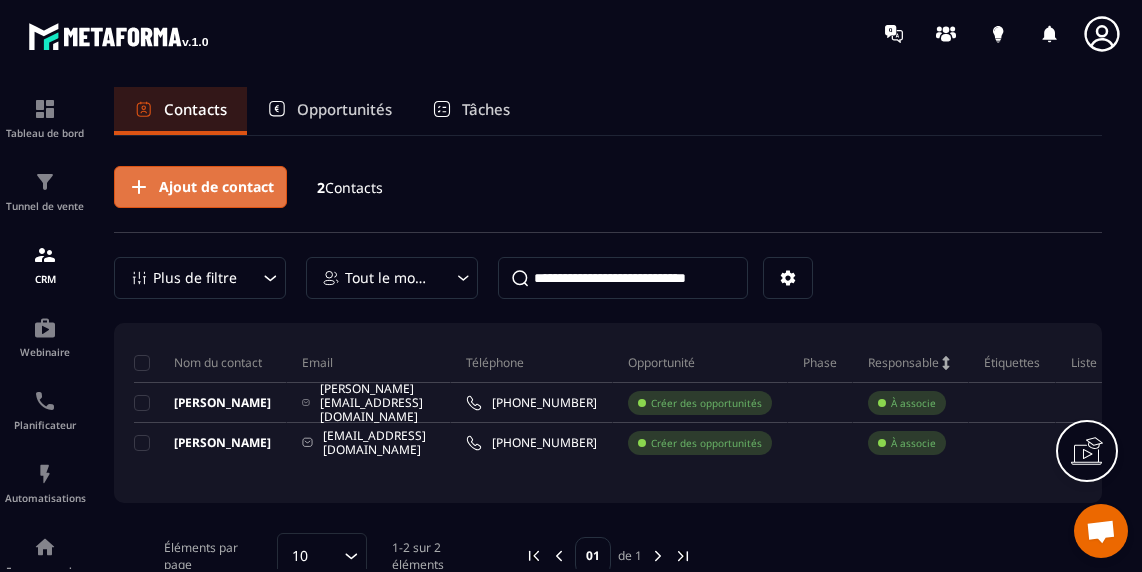 click on "Ajout de contact" at bounding box center (216, 187) 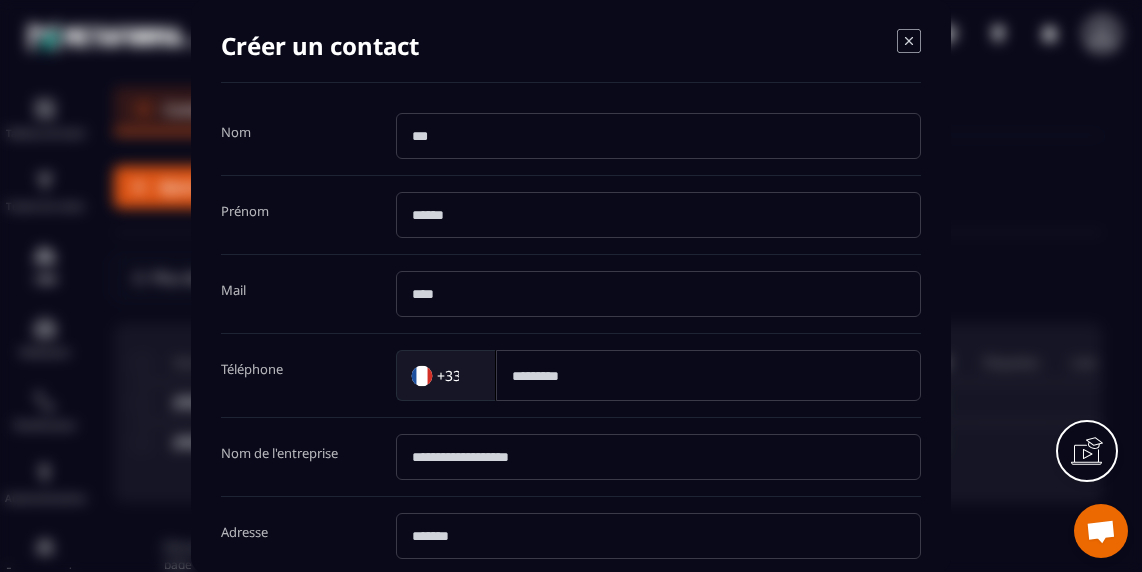 click at bounding box center (658, 136) 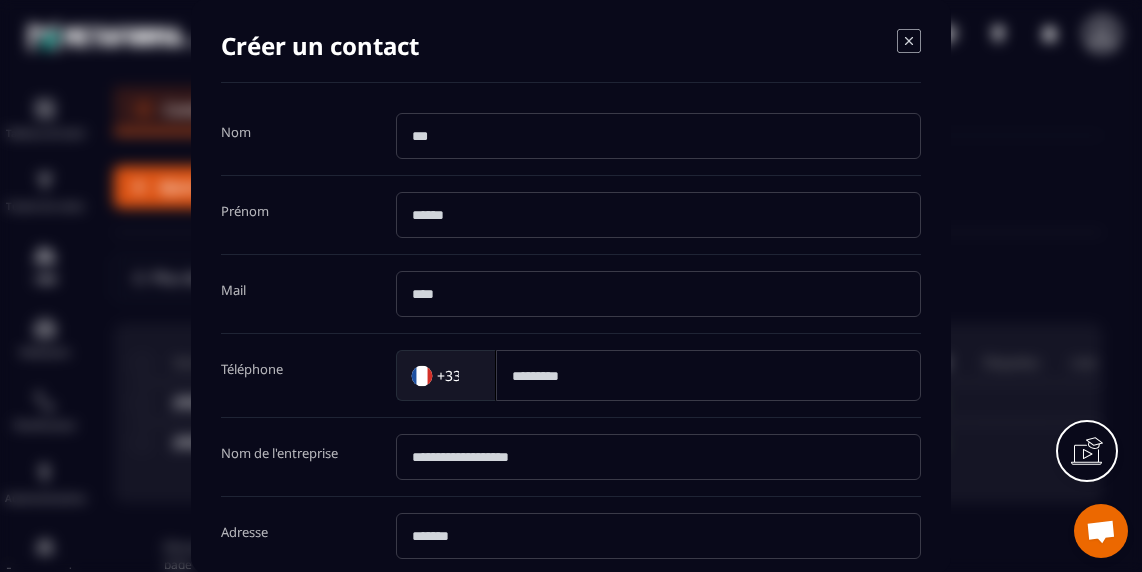 paste on "**********" 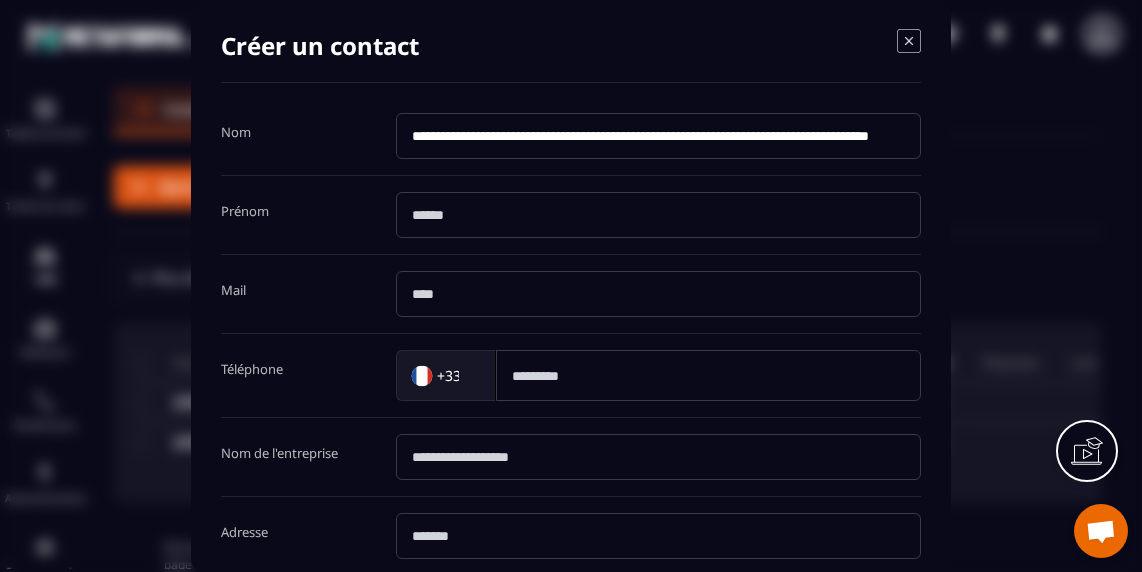 scroll, scrollTop: 0, scrollLeft: 231, axis: horizontal 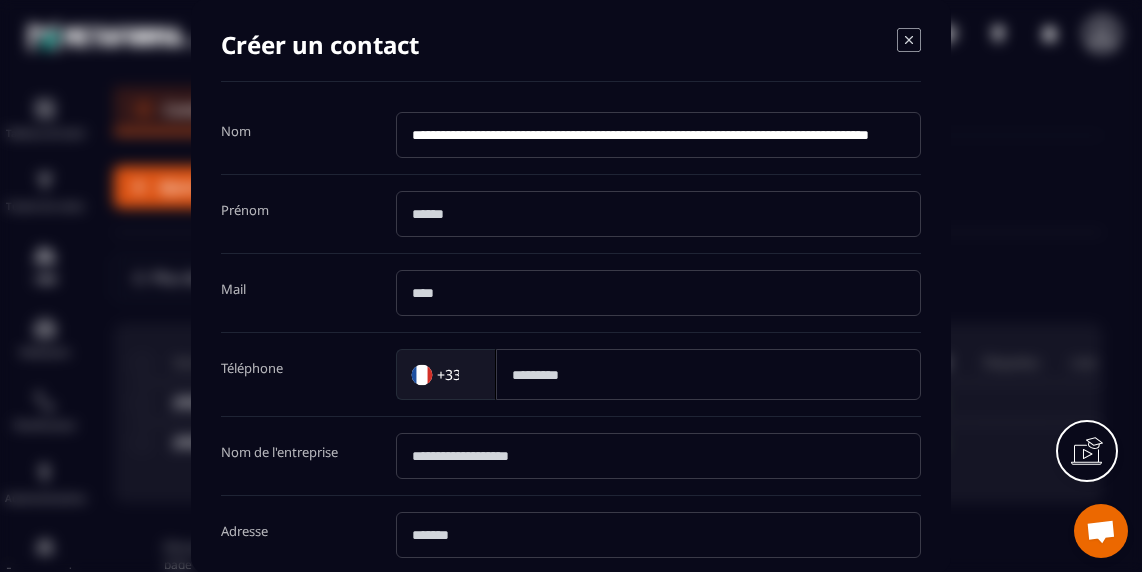 drag, startPoint x: 499, startPoint y: 134, endPoint x: 550, endPoint y: 136, distance: 51.0392 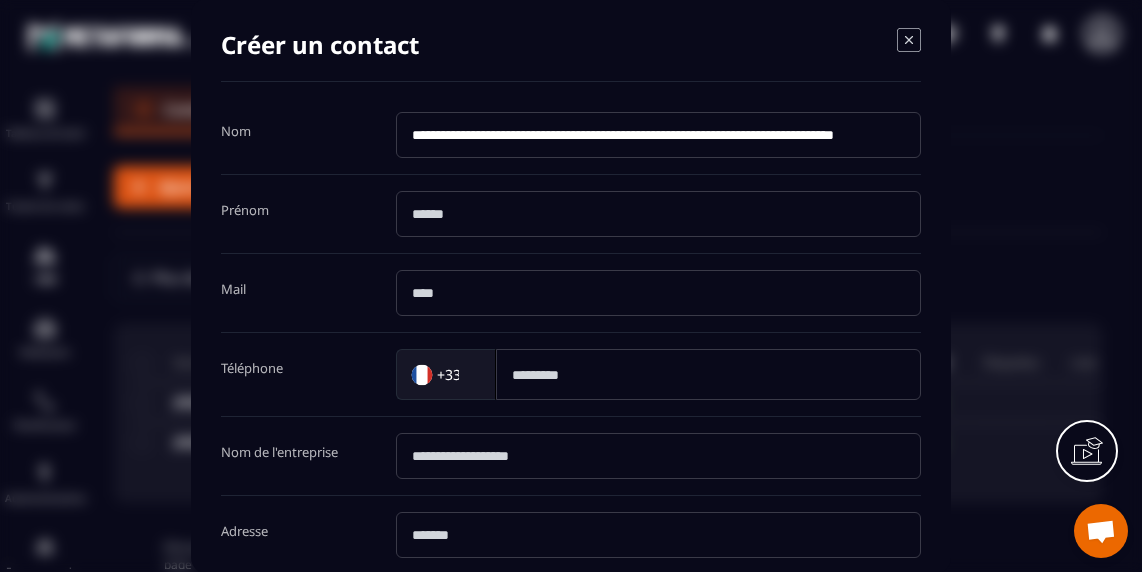 type on "**********" 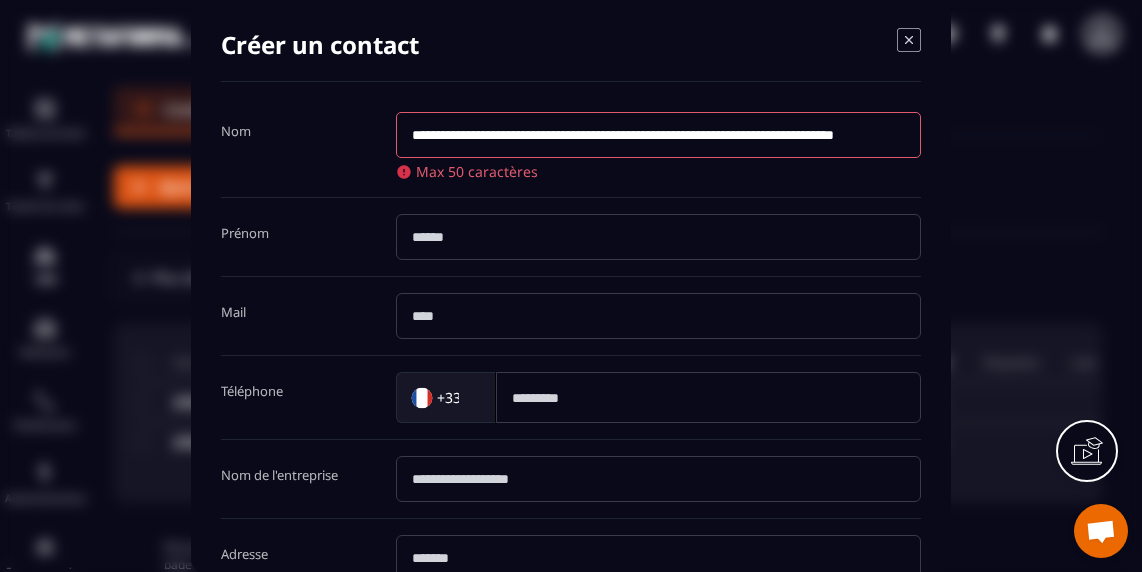 paste on "*******" 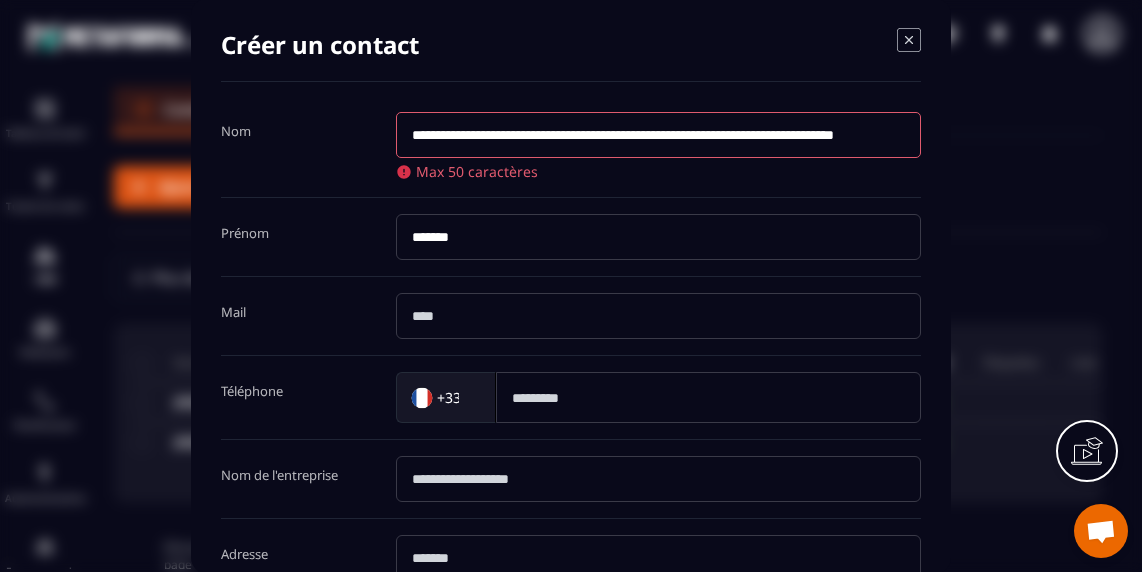 type on "*******" 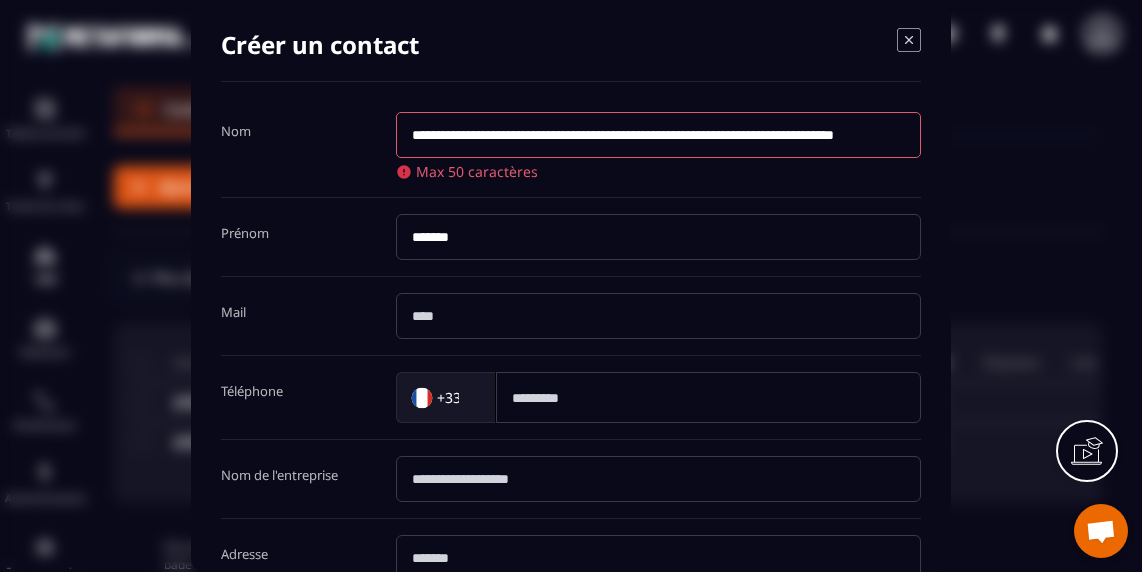 drag, startPoint x: 529, startPoint y: 135, endPoint x: 607, endPoint y: 136, distance: 78.00641 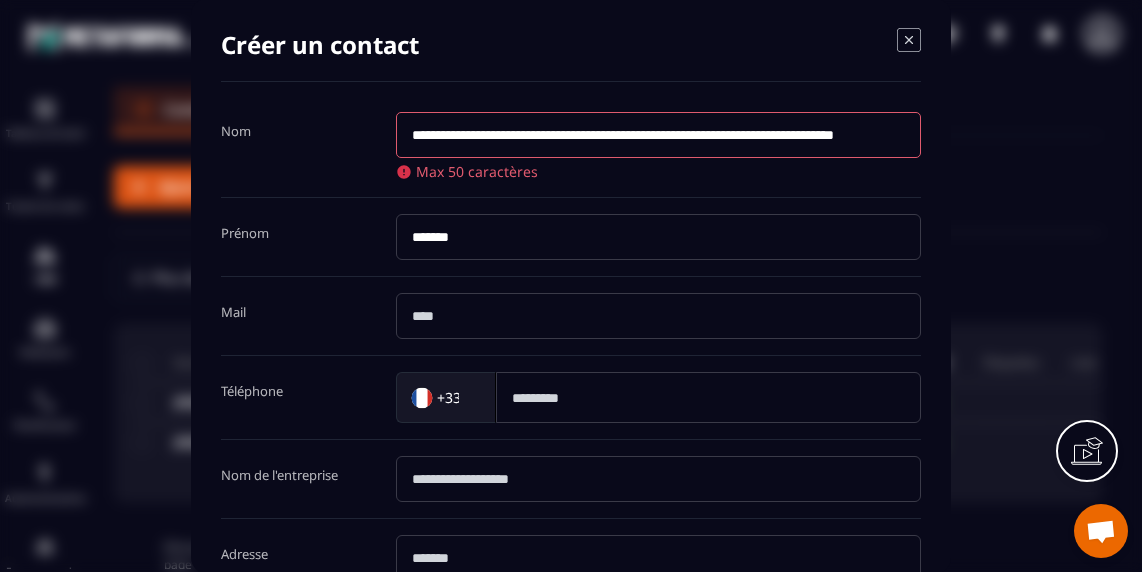 click on "**********" at bounding box center (658, 135) 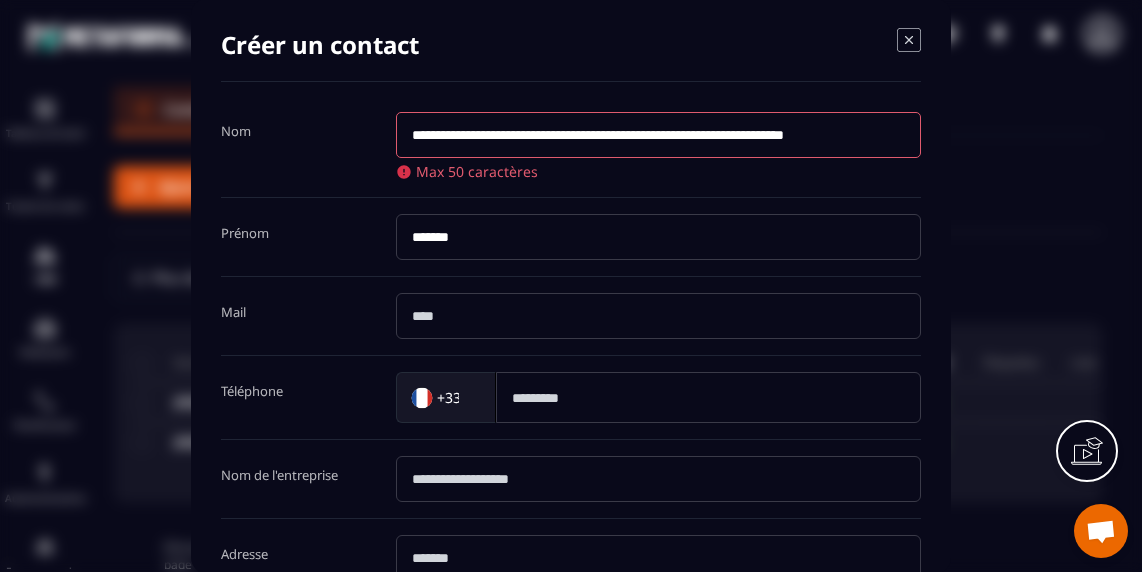type on "**********" 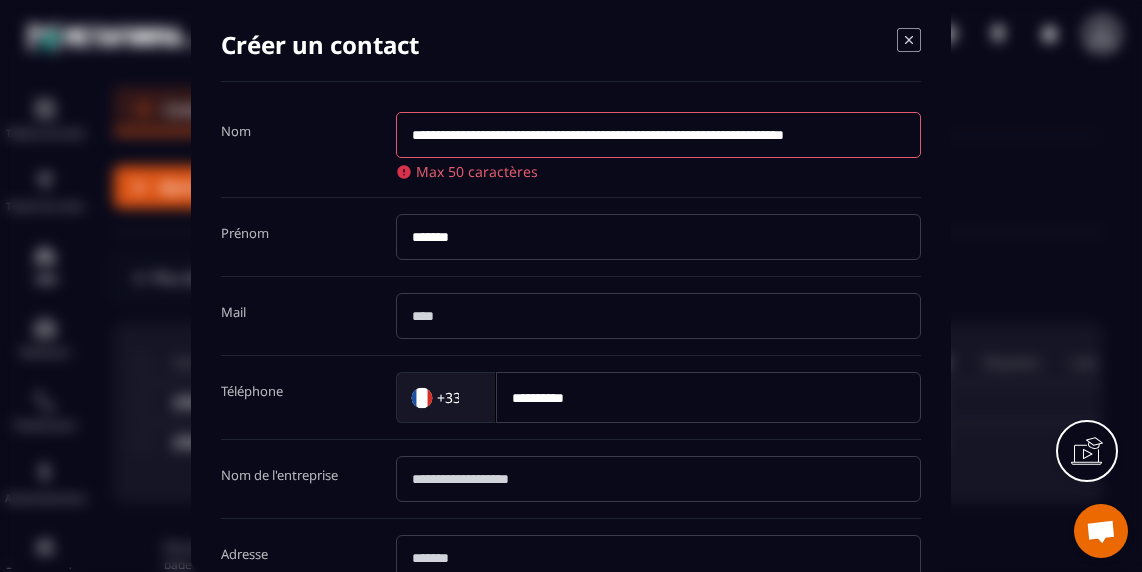 type on "*********" 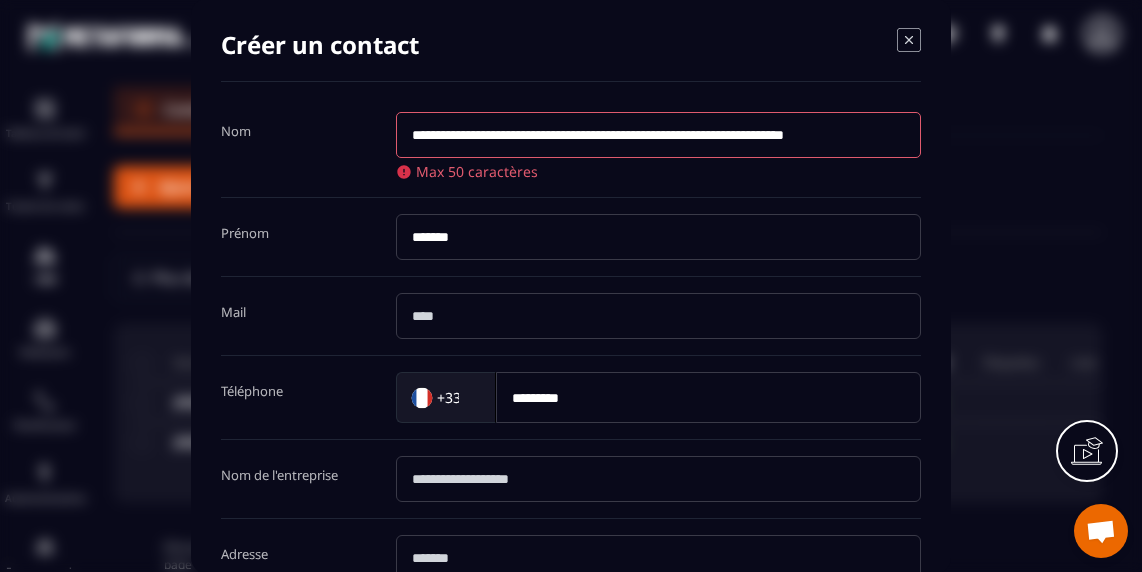 drag, startPoint x: 553, startPoint y: 134, endPoint x: 716, endPoint y: 132, distance: 163.01227 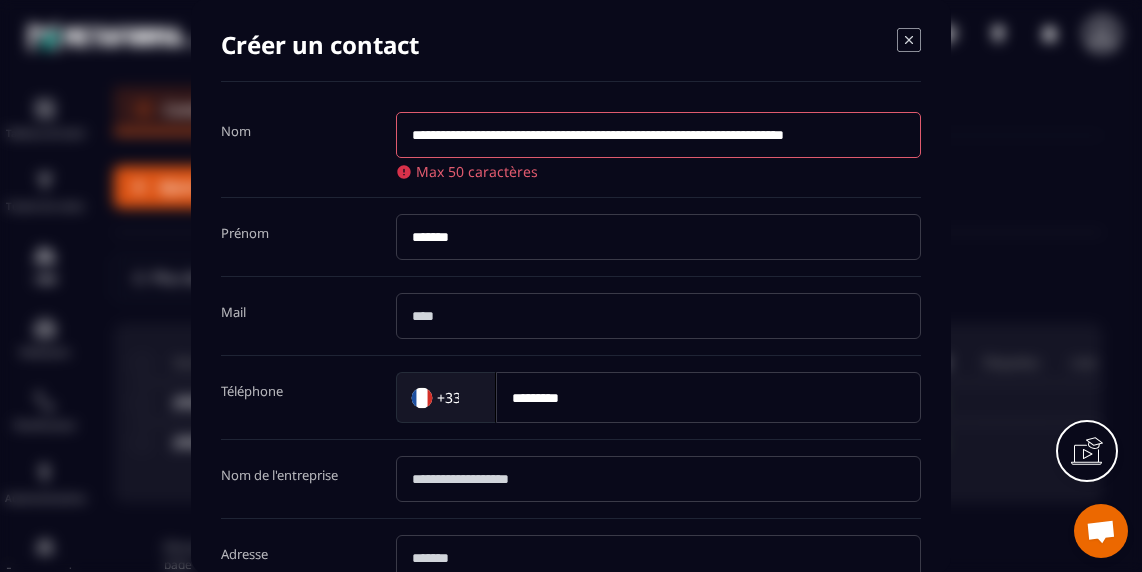 click on "**********" at bounding box center [658, 135] 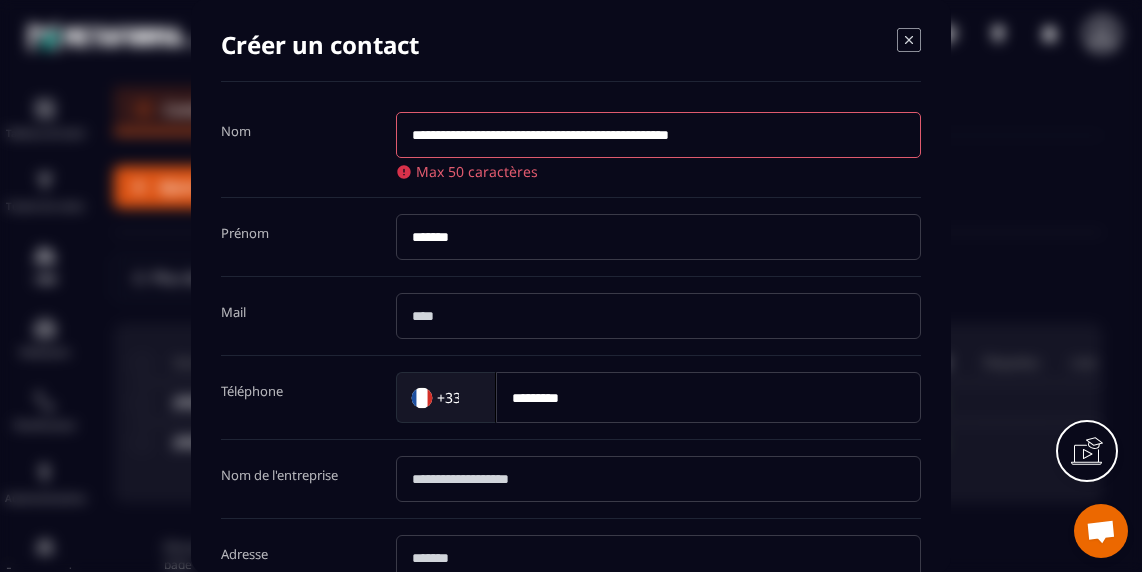 type on "**********" 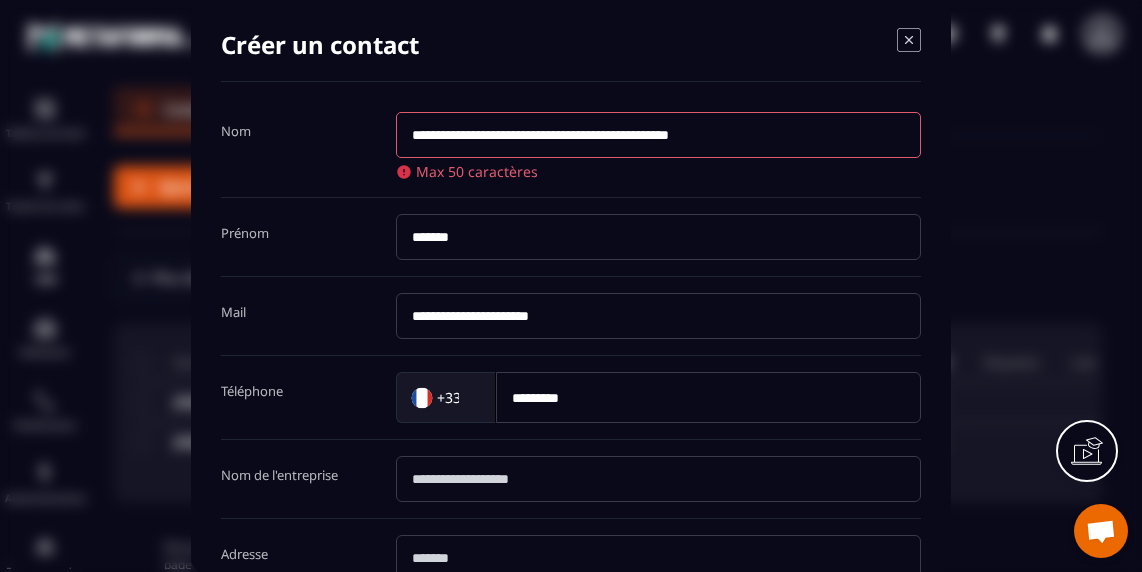 type on "**********" 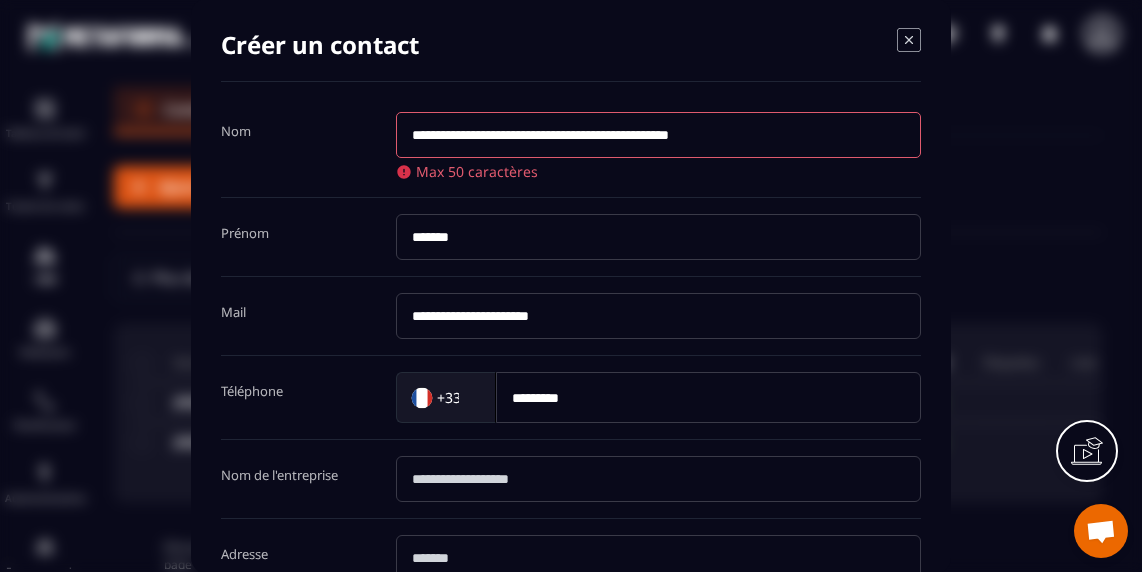 drag, startPoint x: 586, startPoint y: 135, endPoint x: 781, endPoint y: 134, distance: 195.00256 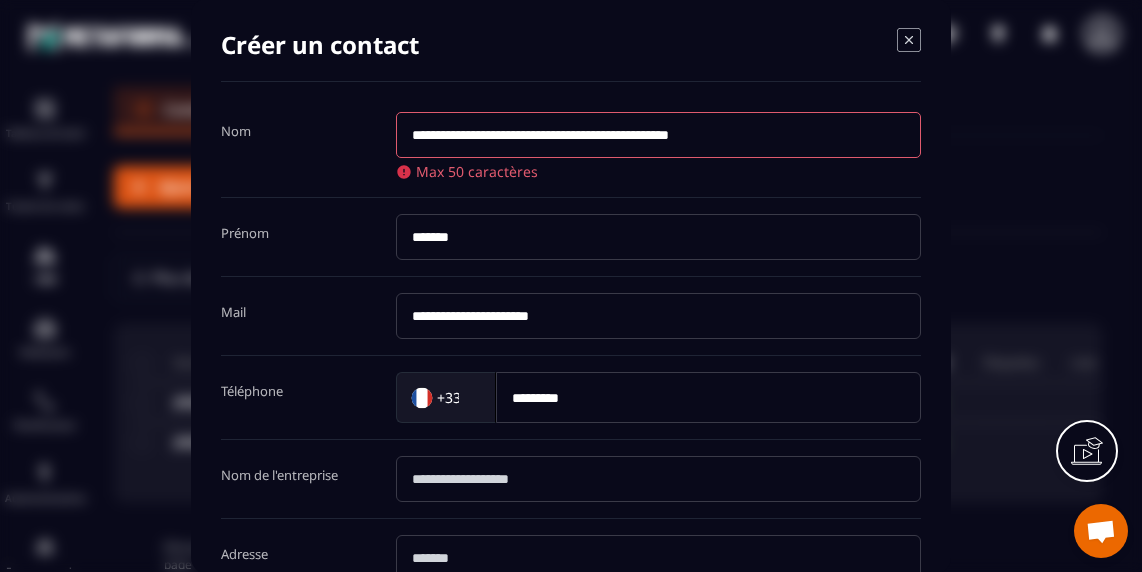 click on "**********" at bounding box center [658, 135] 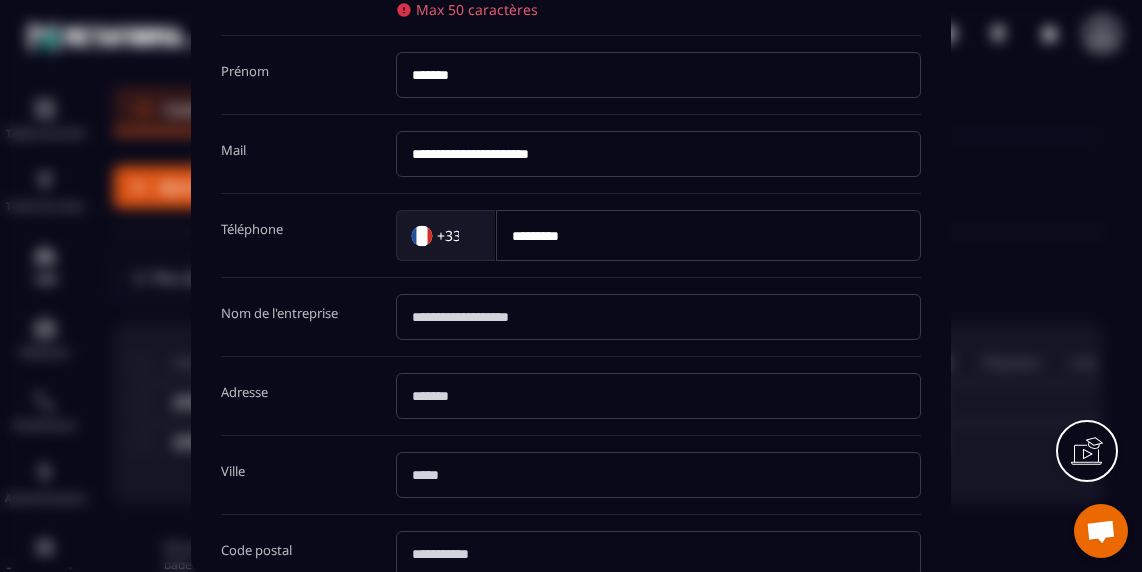 scroll, scrollTop: 182, scrollLeft: 0, axis: vertical 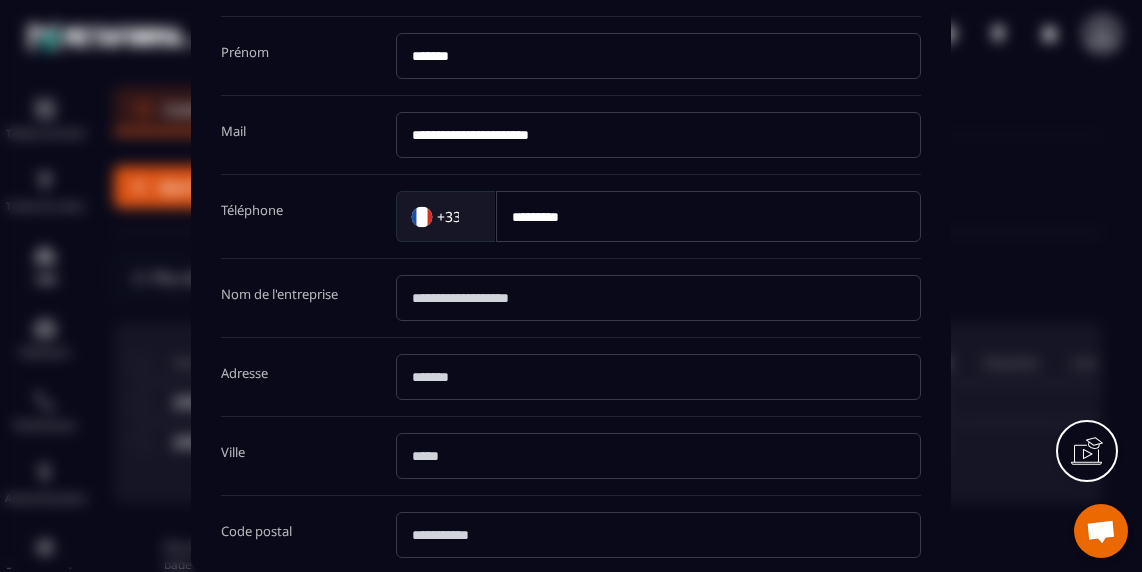 type on "**********" 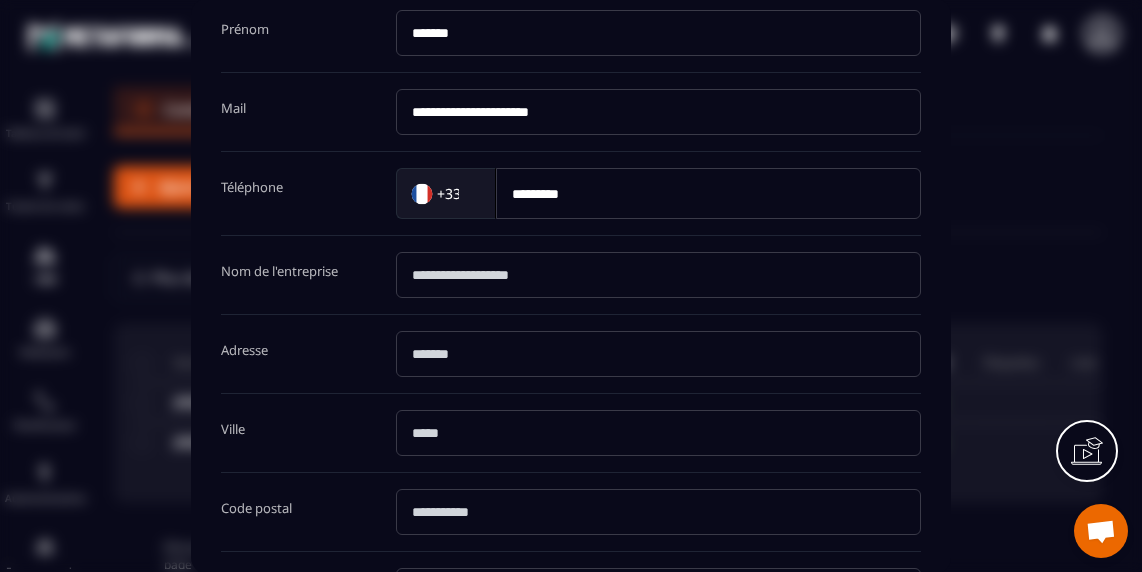 click at bounding box center [658, 354] 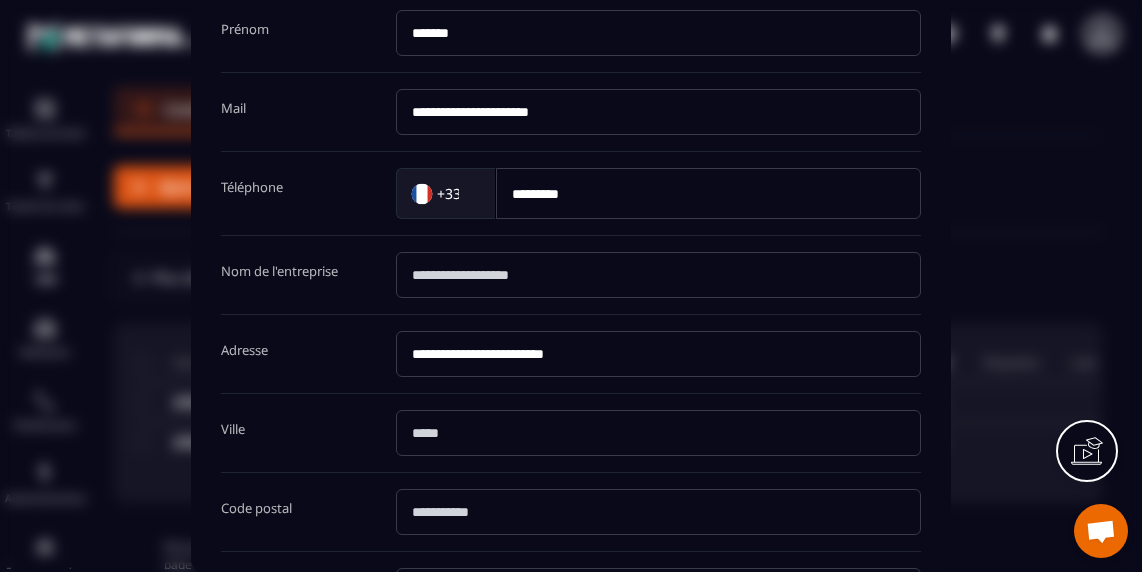type on "**********" 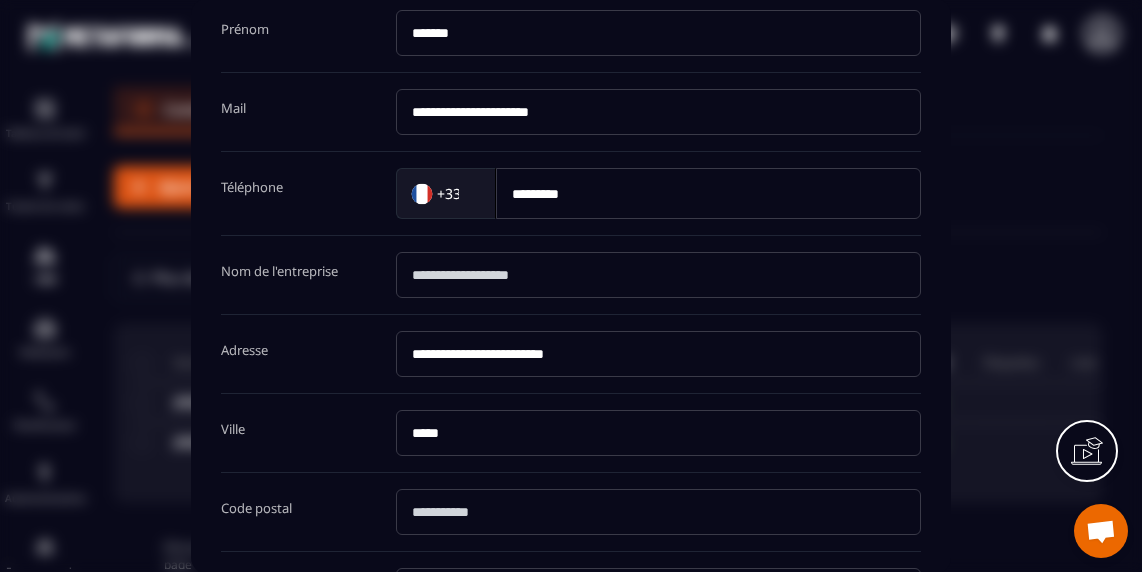scroll, scrollTop: 0, scrollLeft: 0, axis: both 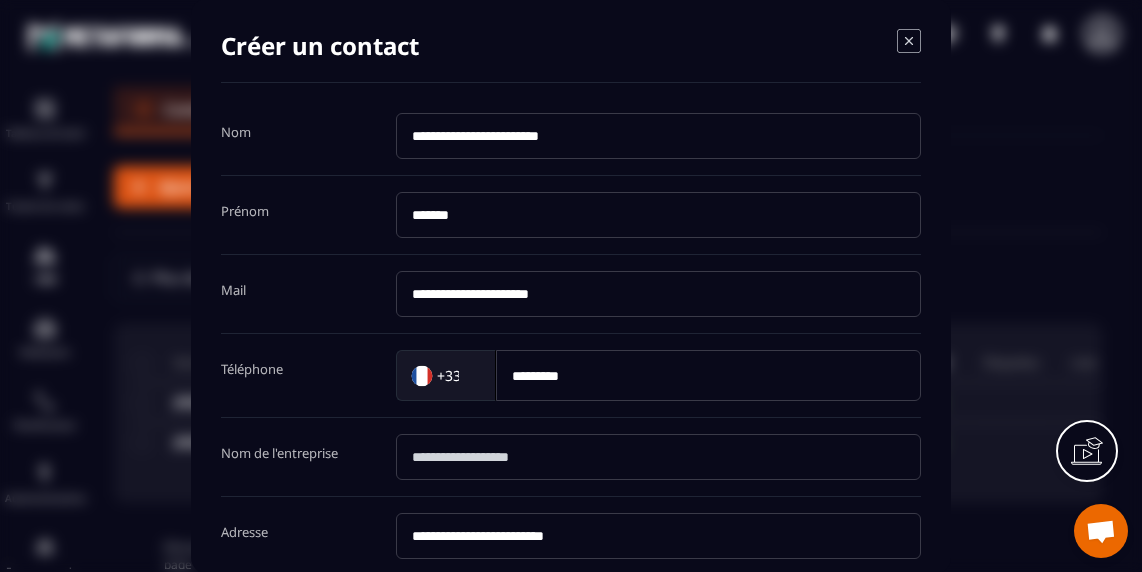 type on "*****" 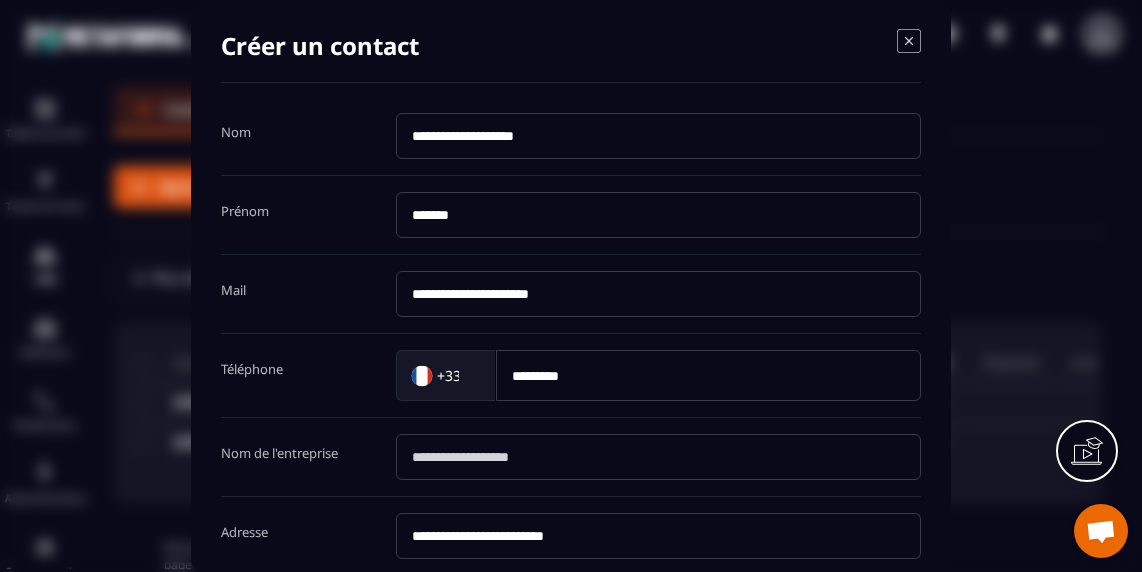 drag, startPoint x: 644, startPoint y: 133, endPoint x: 711, endPoint y: 135, distance: 67.02985 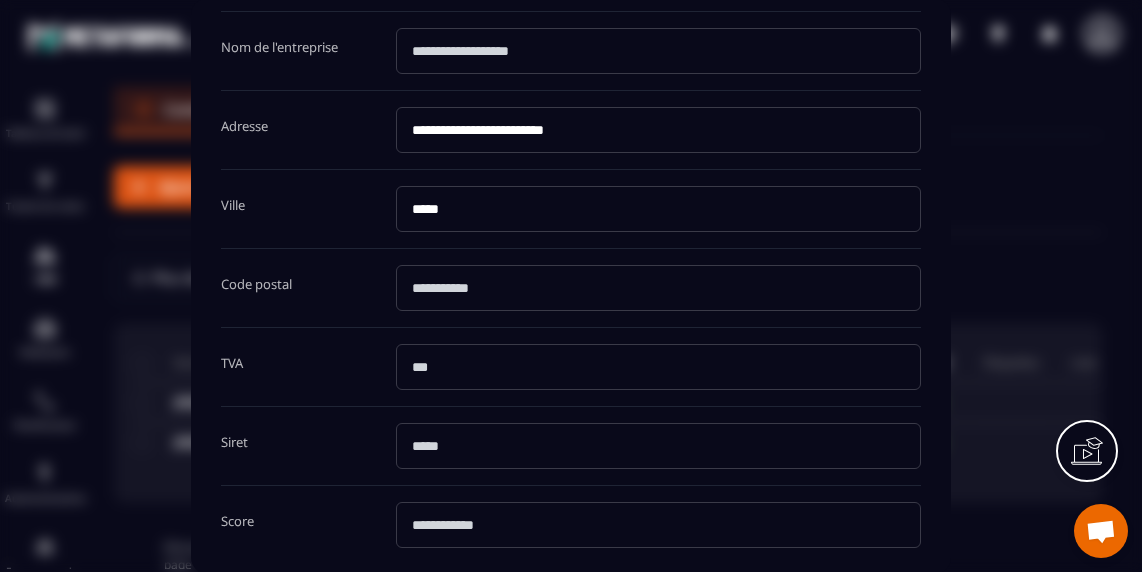 scroll, scrollTop: 435, scrollLeft: 0, axis: vertical 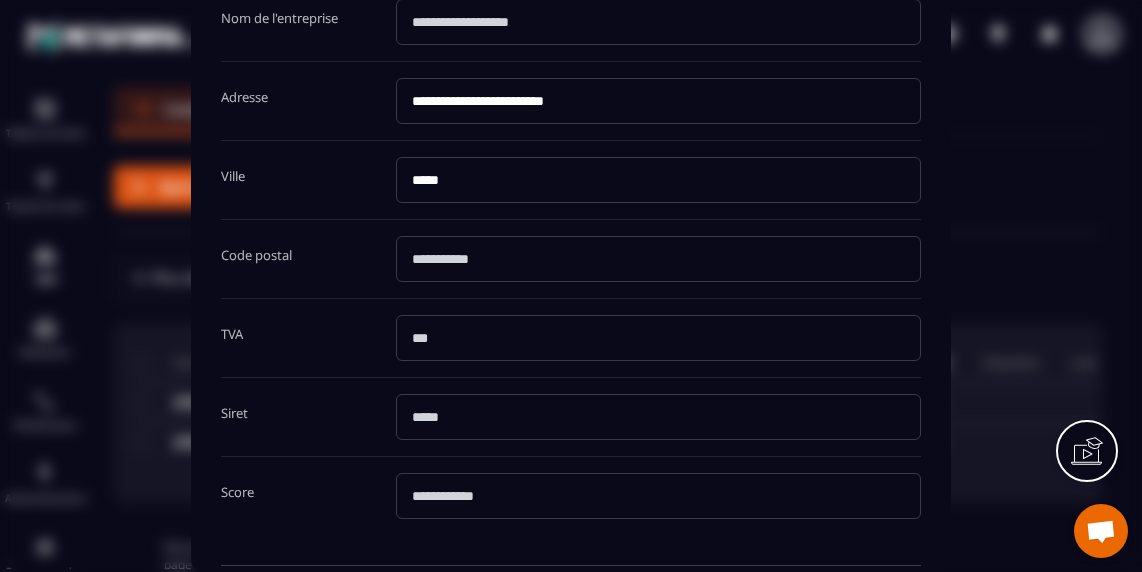 type on "*******" 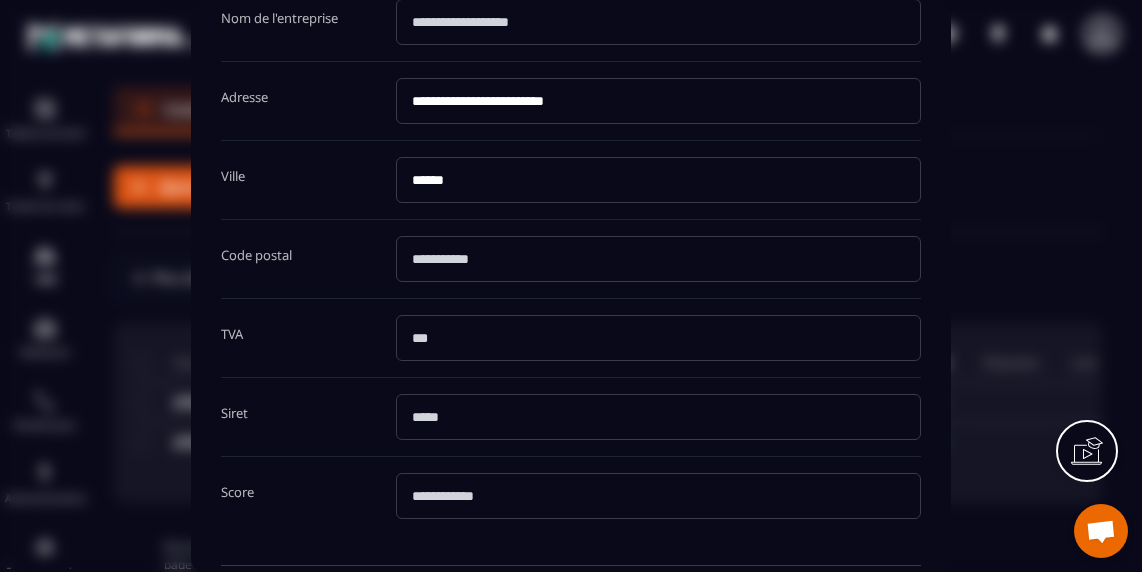 paste on "*******" 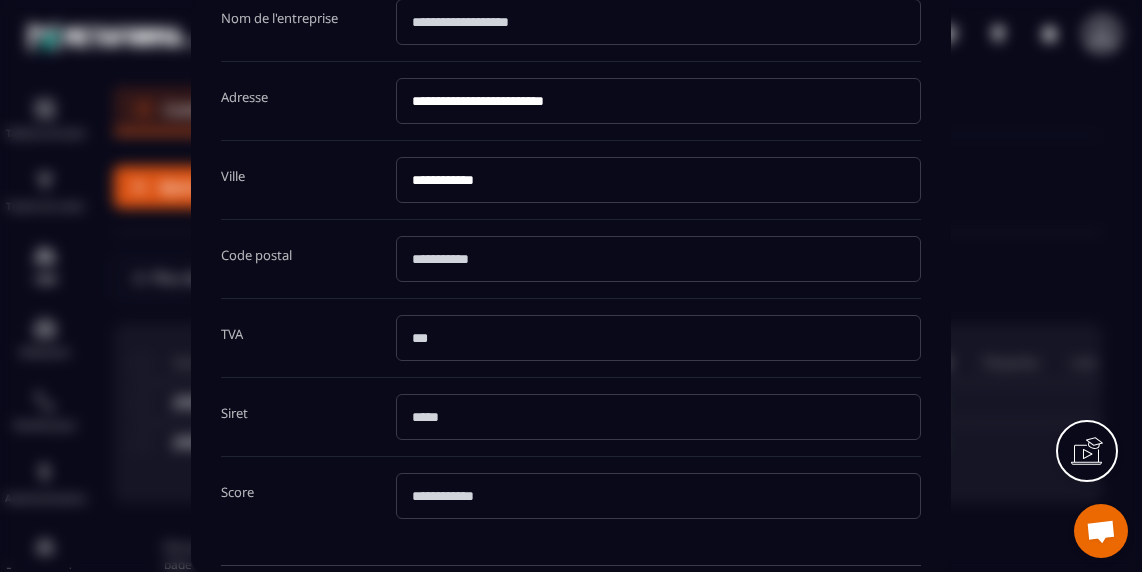 drag, startPoint x: 457, startPoint y: 179, endPoint x: 372, endPoint y: 170, distance: 85.47514 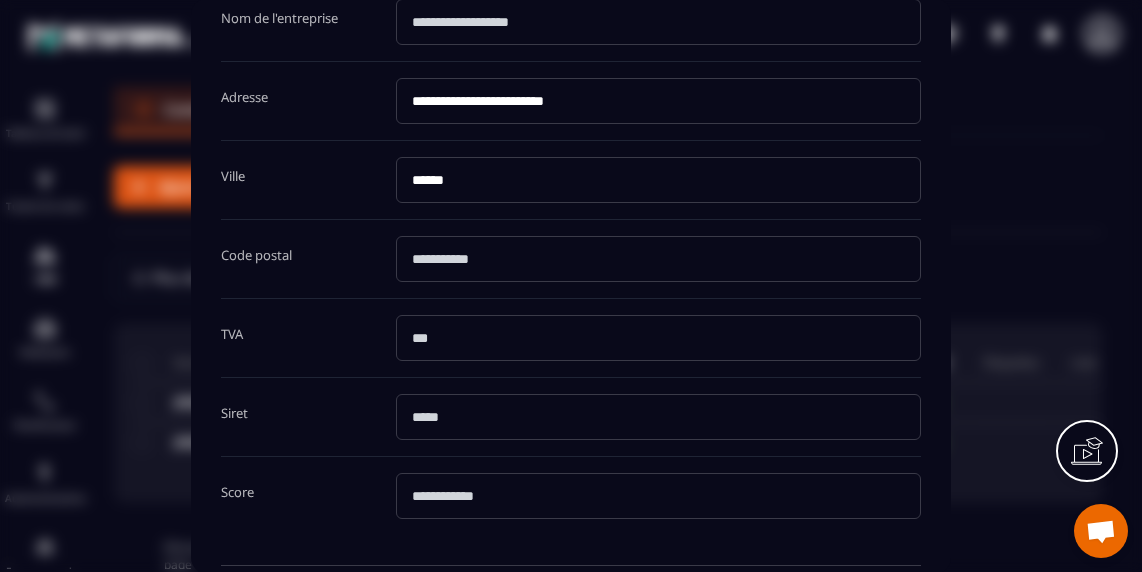 type on "******" 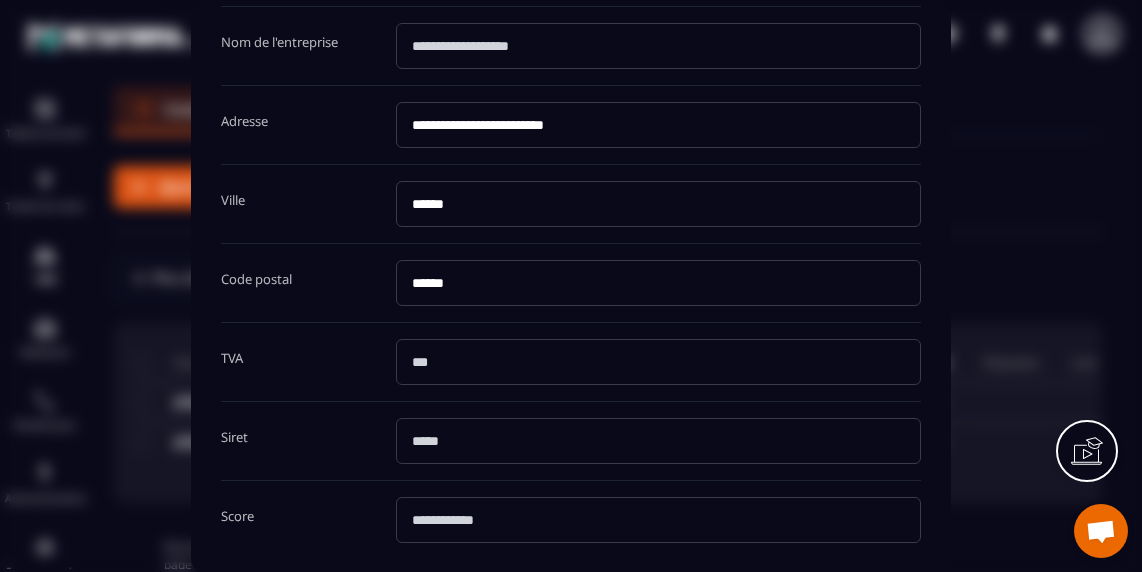 scroll, scrollTop: 524, scrollLeft: 0, axis: vertical 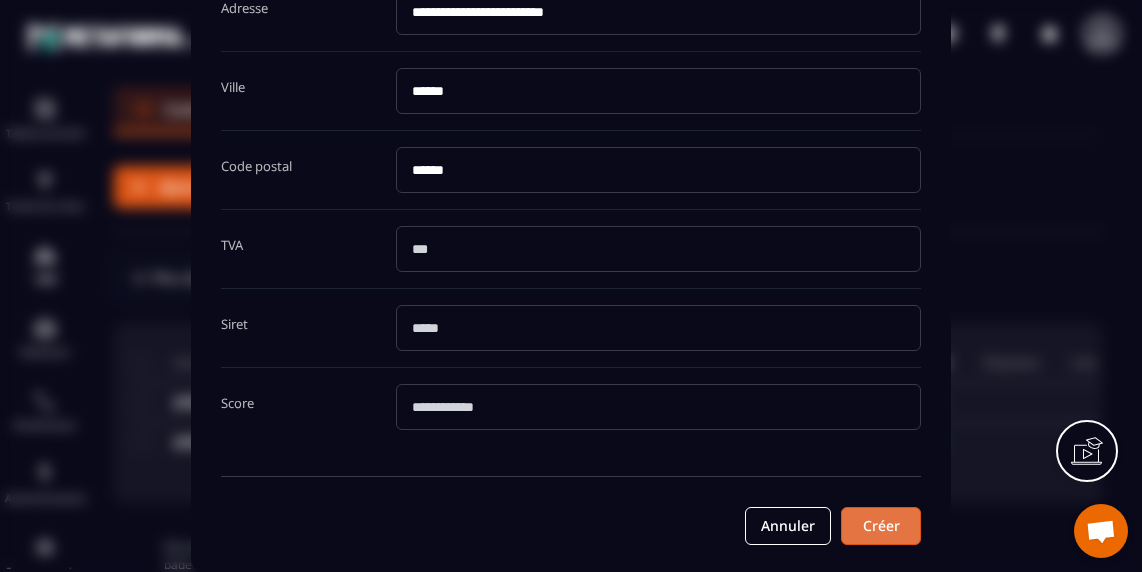type on "*****" 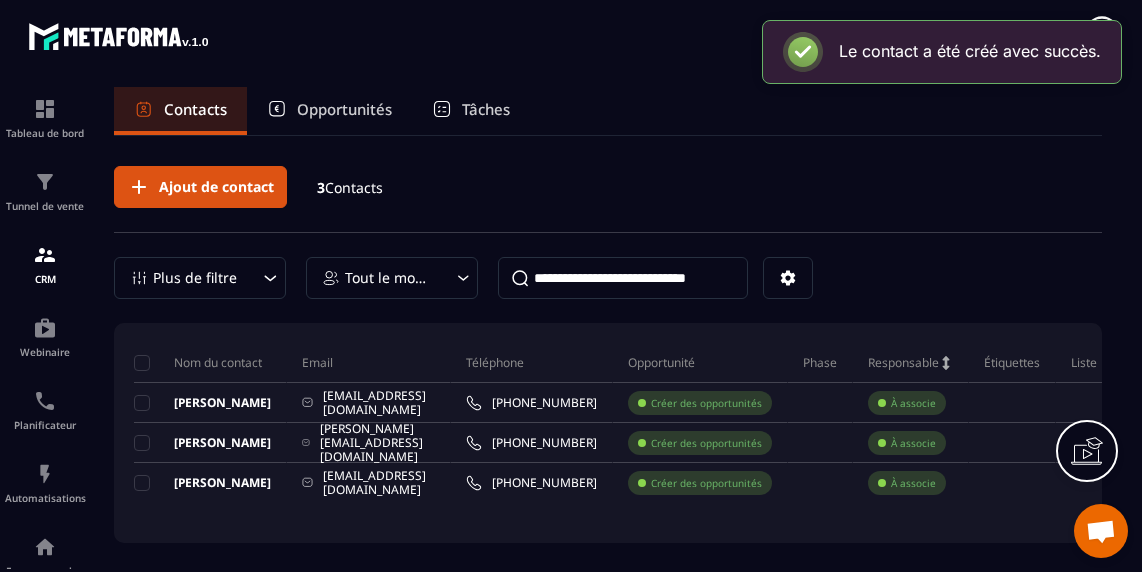 scroll, scrollTop: 0, scrollLeft: 0, axis: both 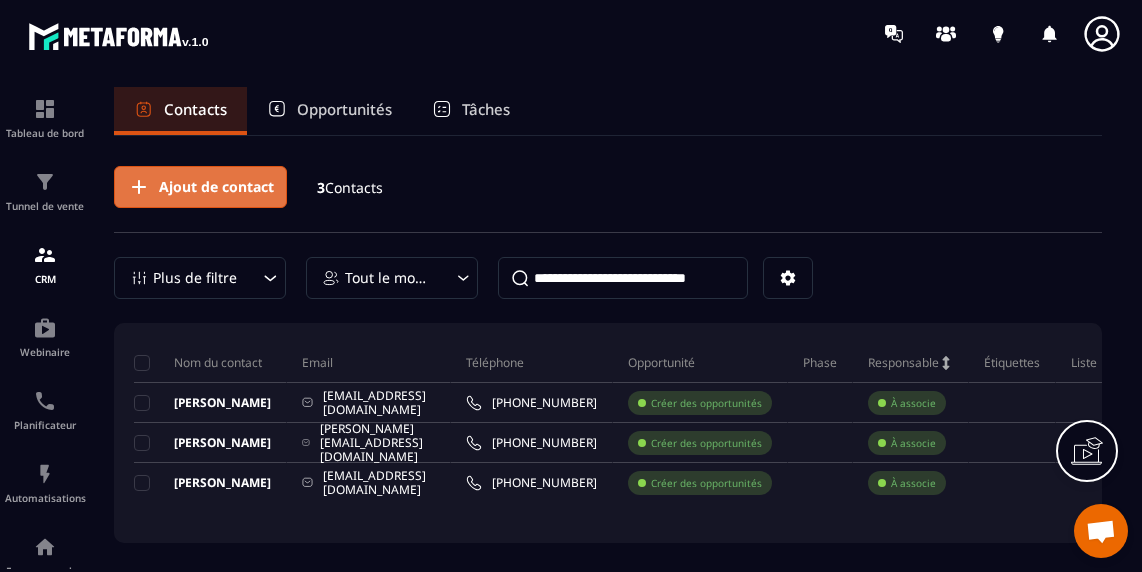 click on "Ajout de contact" at bounding box center [216, 187] 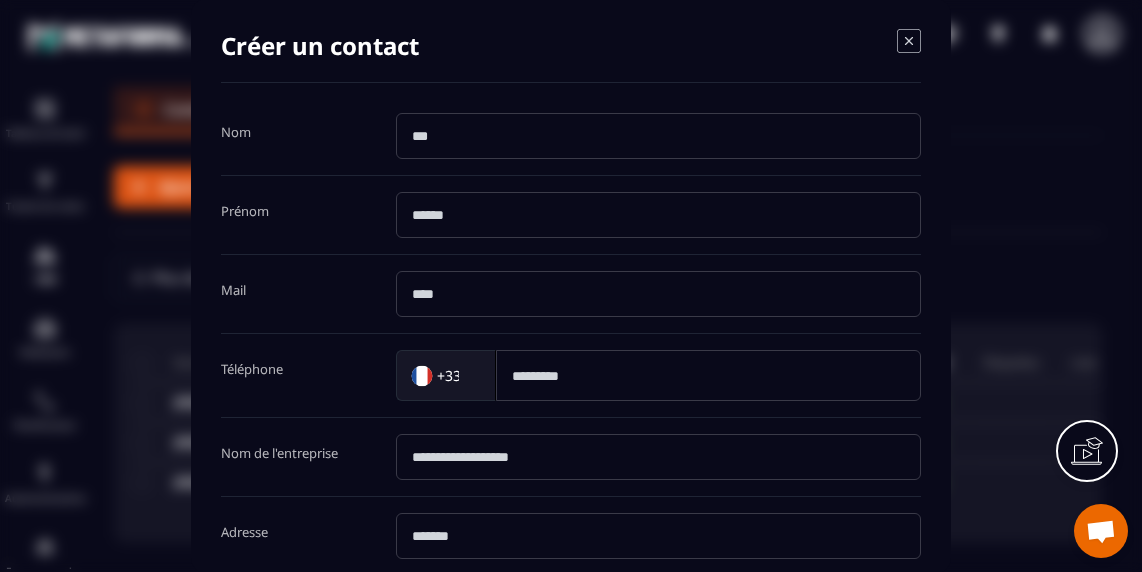 click at bounding box center (658, 136) 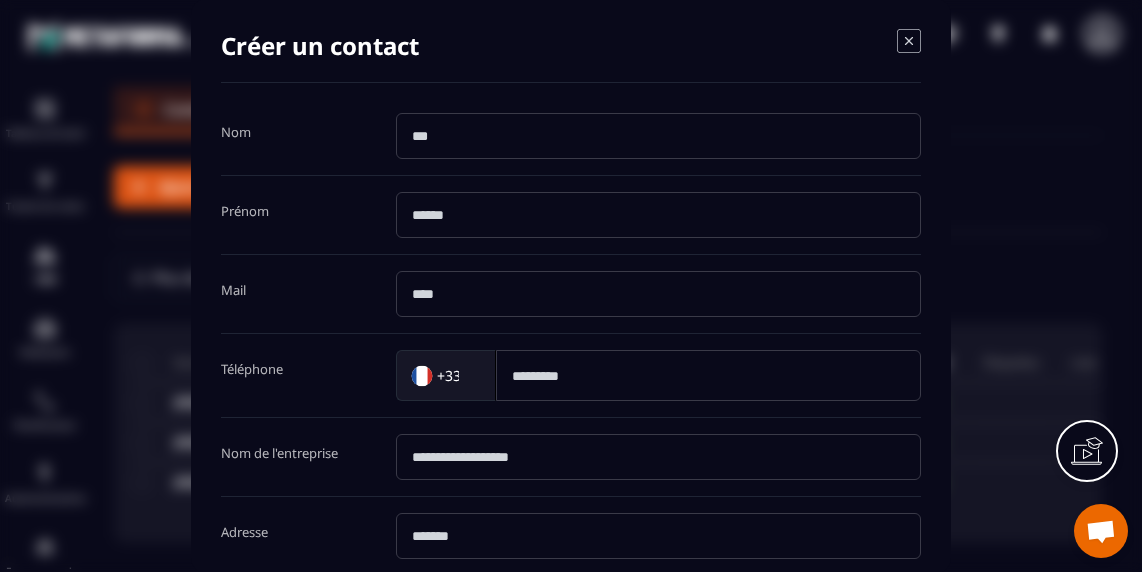 paste on "**********" 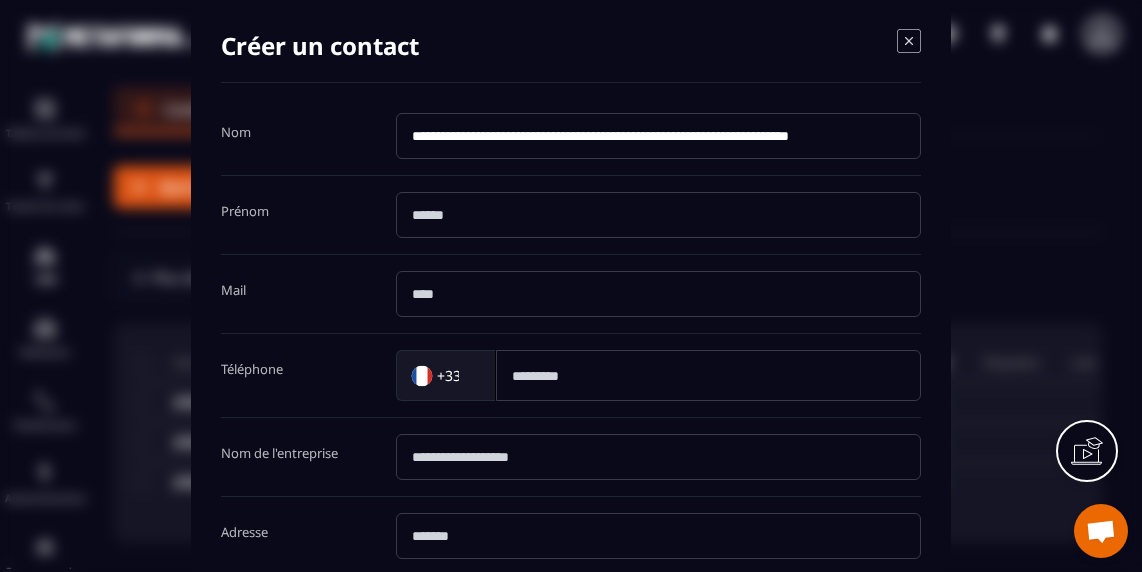 scroll, scrollTop: 0, scrollLeft: 0, axis: both 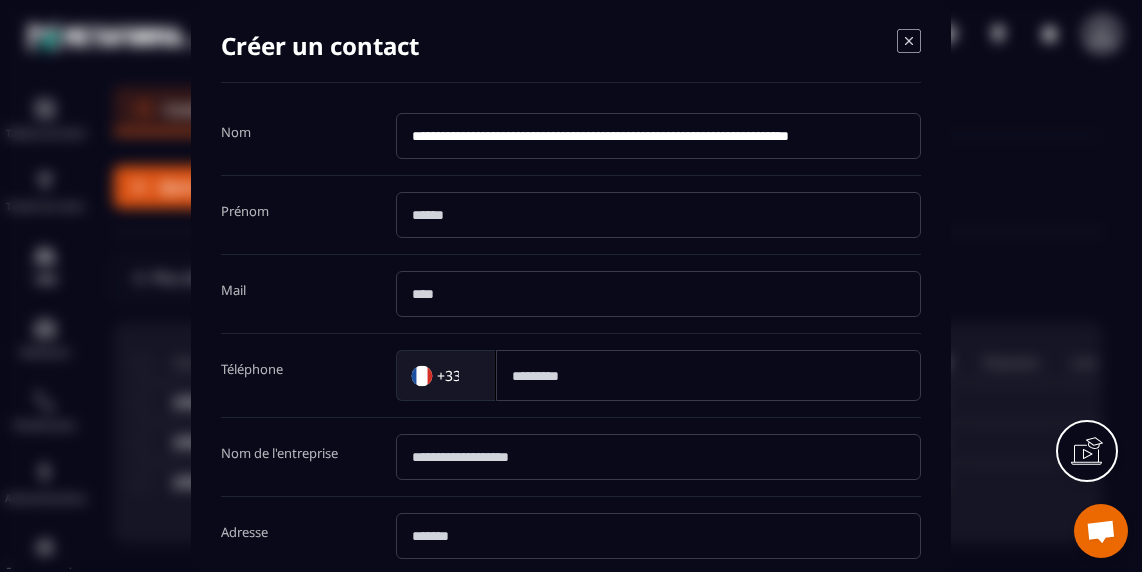 click on "**********" at bounding box center (658, 136) 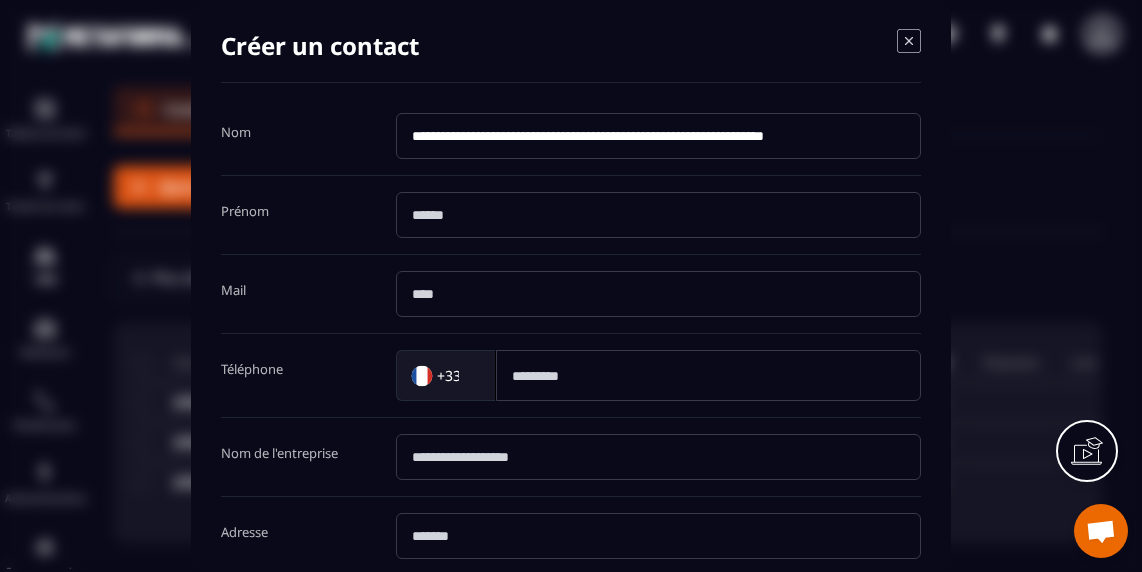 type on "**********" 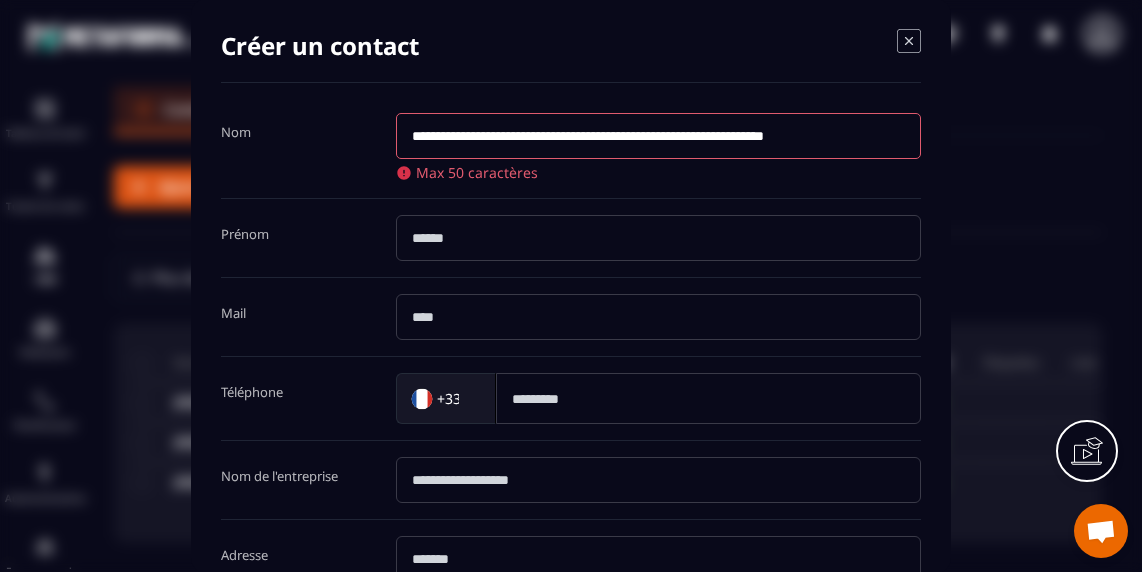 paste on "*****" 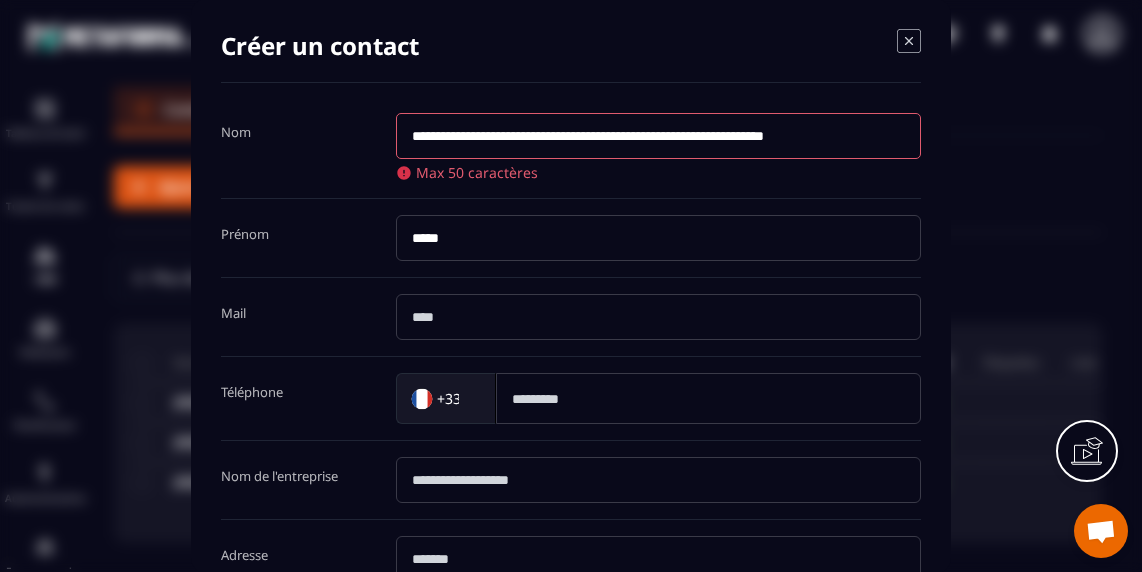 type on "*****" 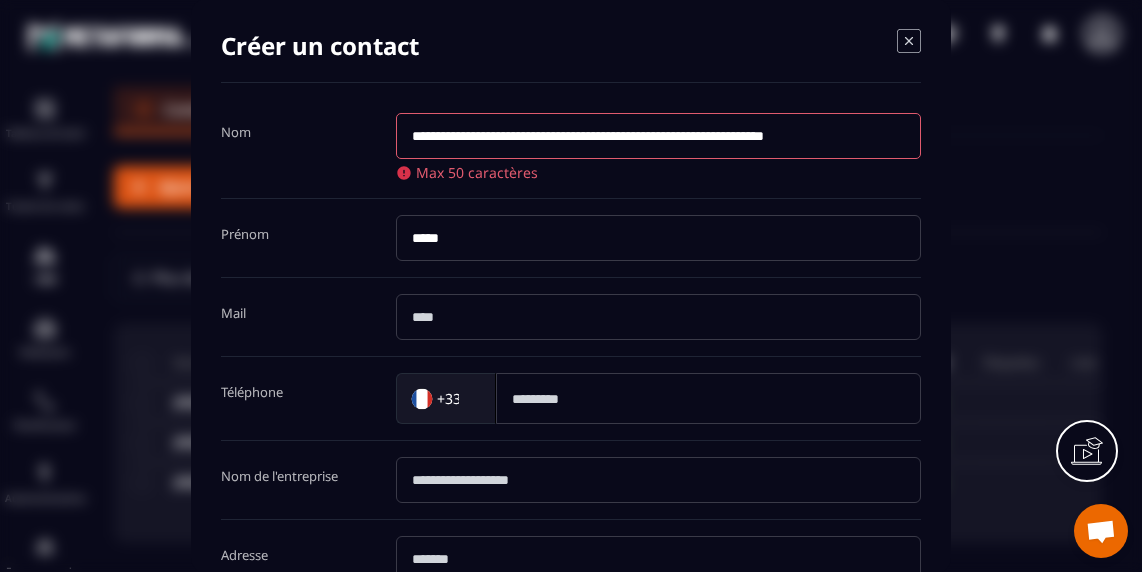 drag, startPoint x: 586, startPoint y: 137, endPoint x: 747, endPoint y: 143, distance: 161.11176 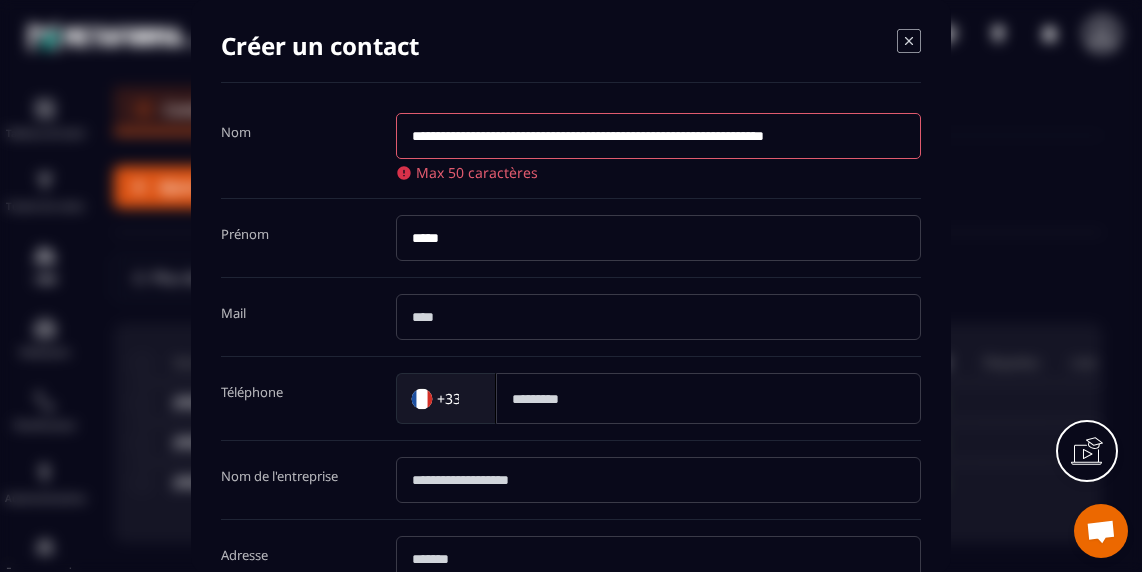click on "**********" at bounding box center [658, 136] 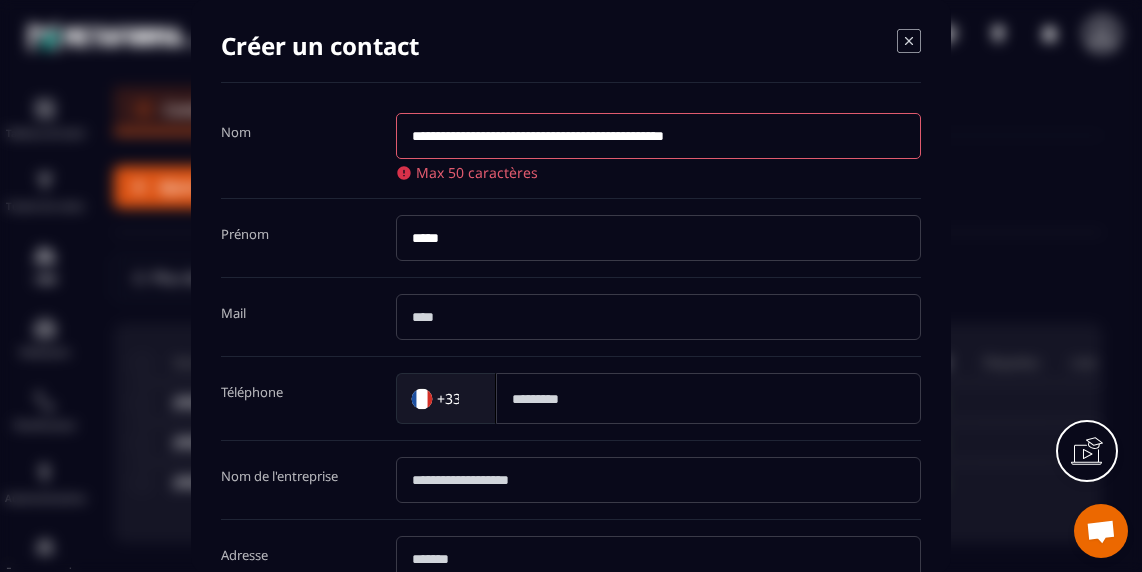 type on "**********" 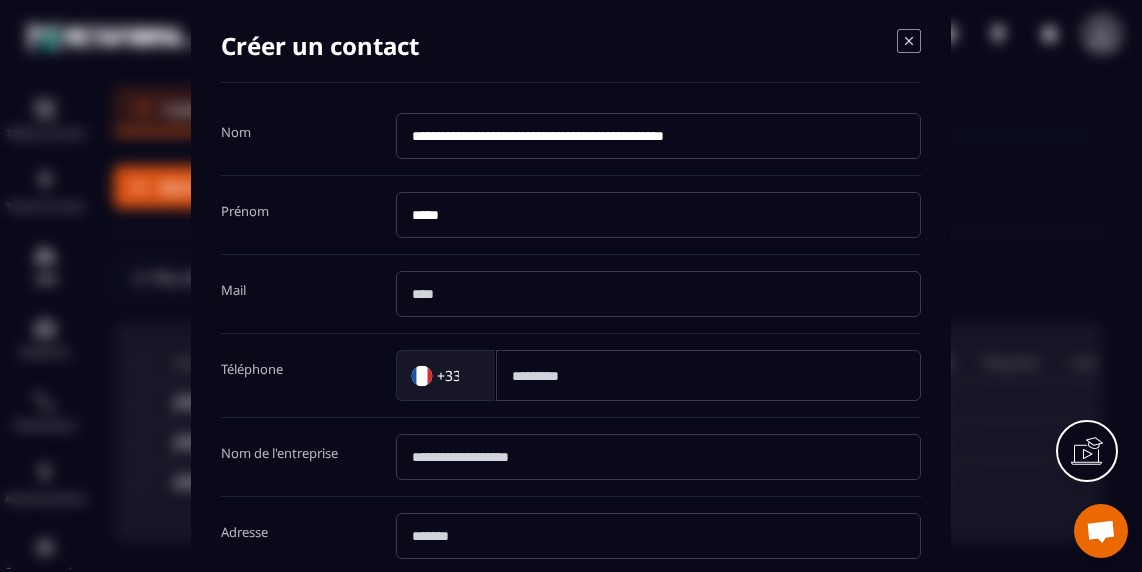 paste on "**********" 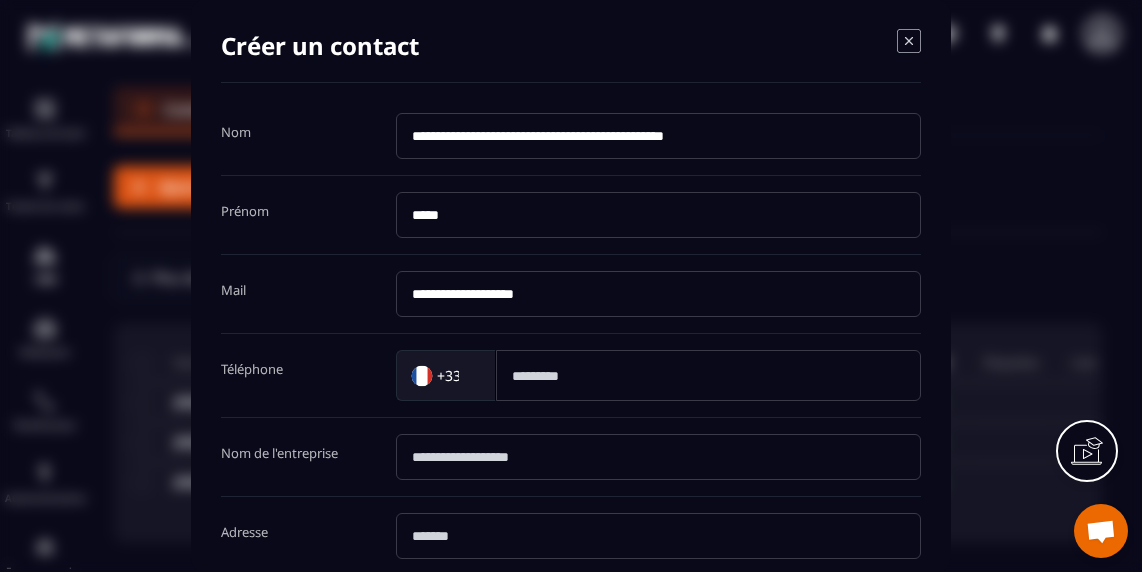 type on "**********" 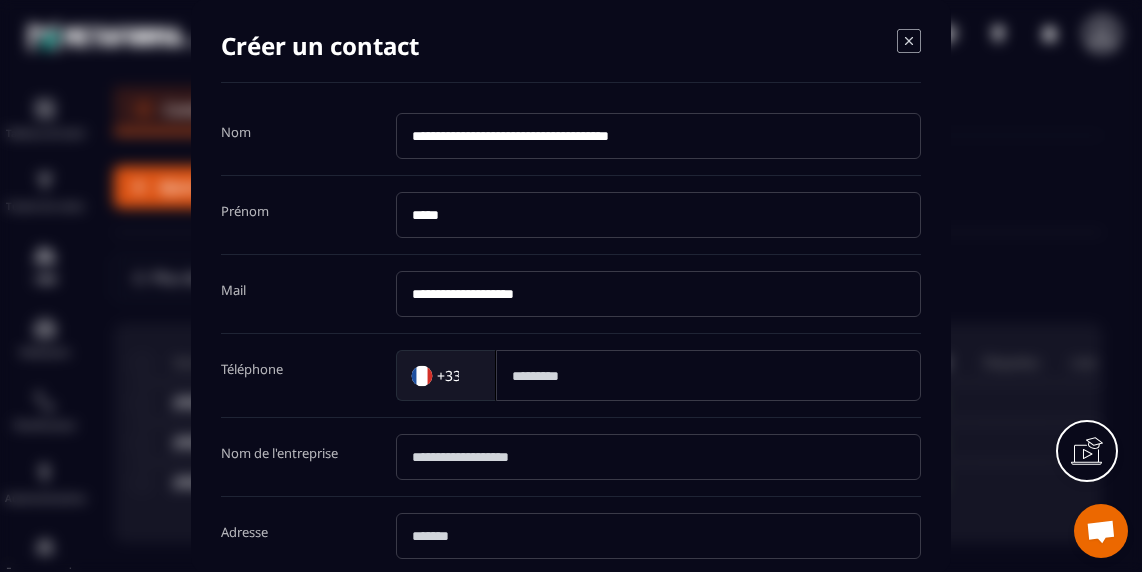 type on "**********" 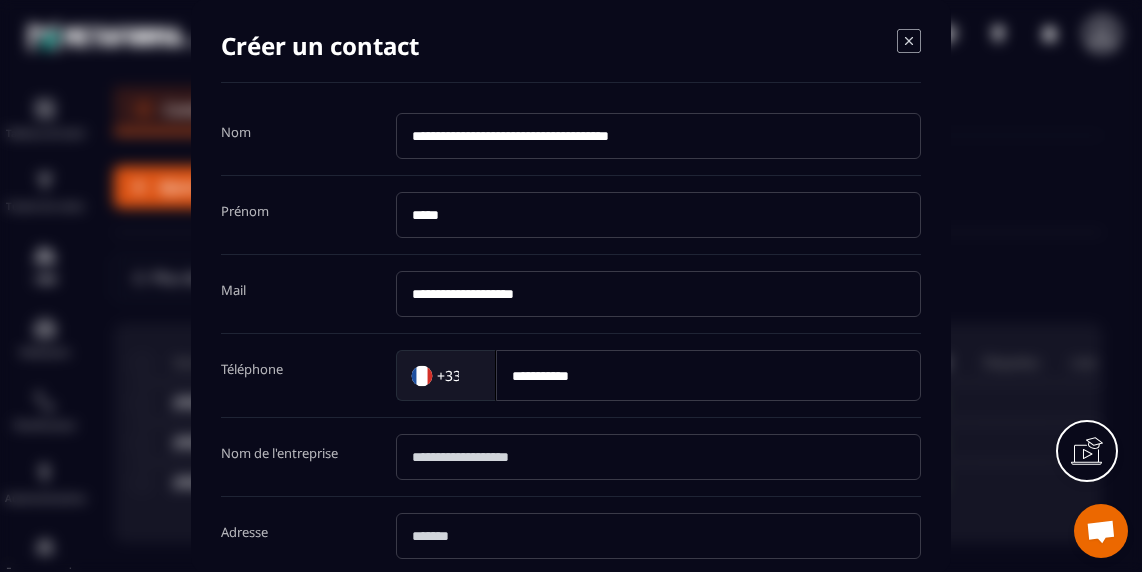 type on "*********" 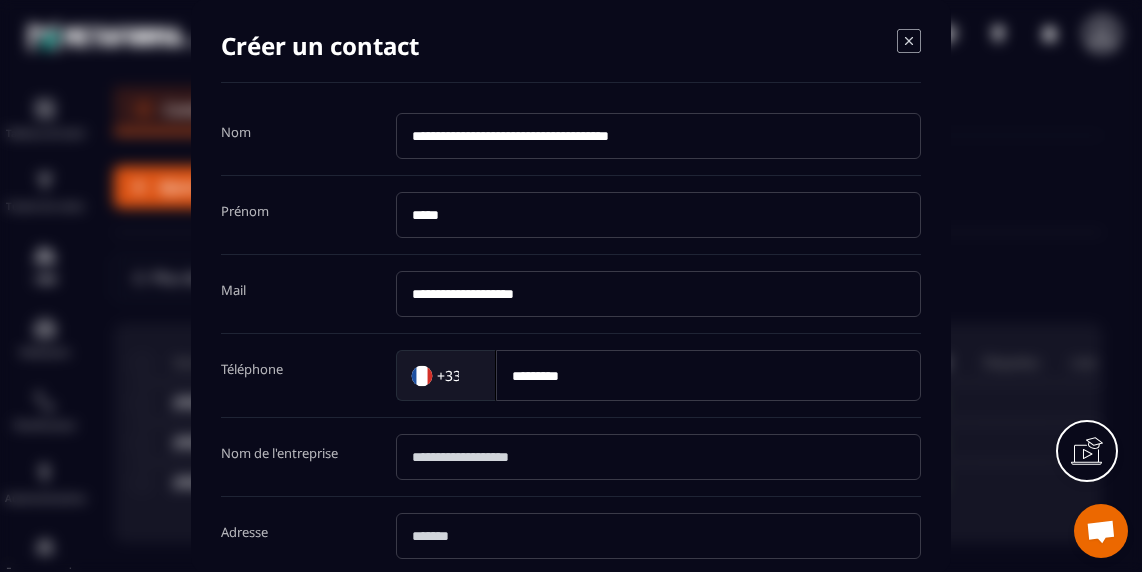 drag, startPoint x: 524, startPoint y: 138, endPoint x: 639, endPoint y: 136, distance: 115.01739 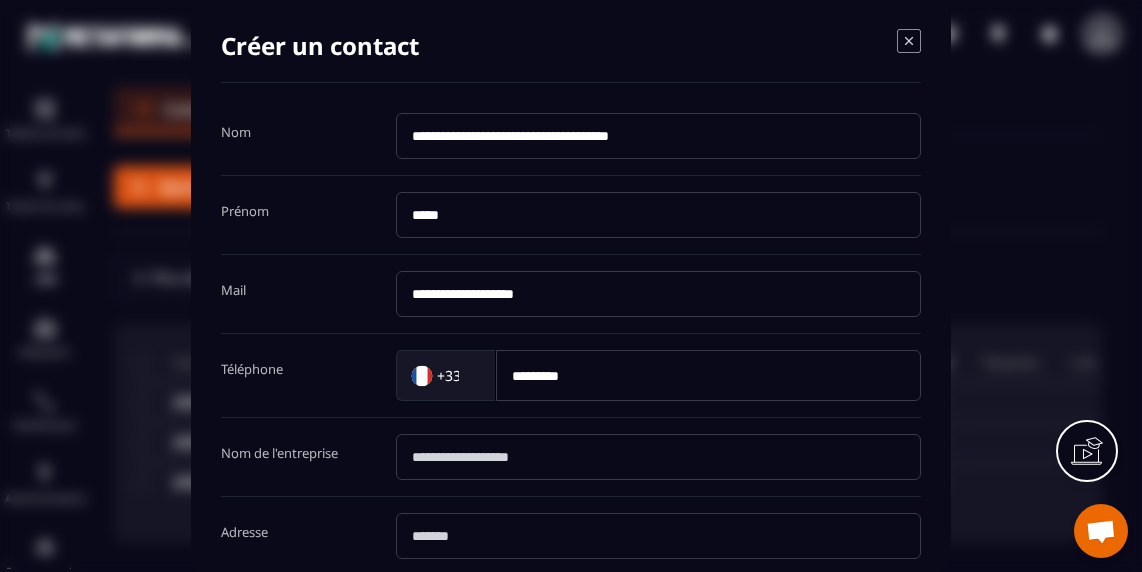 click on "**********" at bounding box center [658, 136] 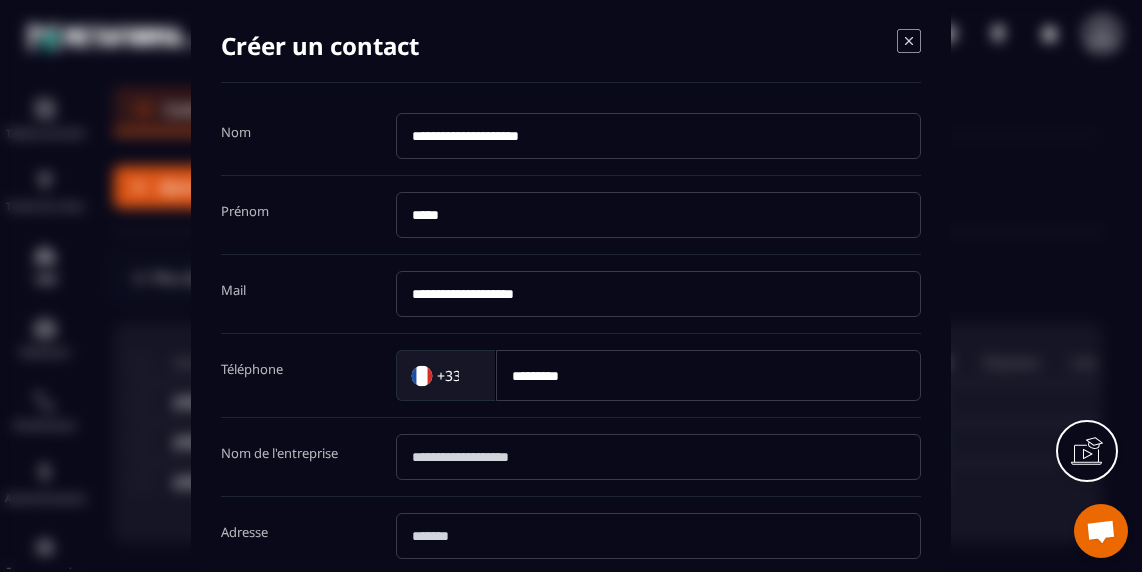 type on "**********" 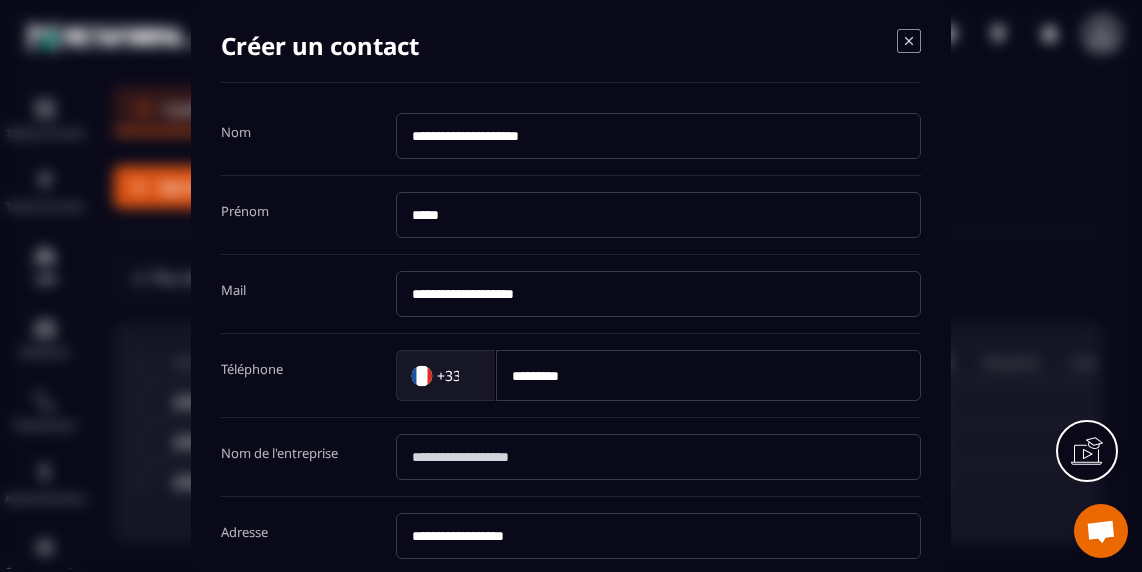 type on "**********" 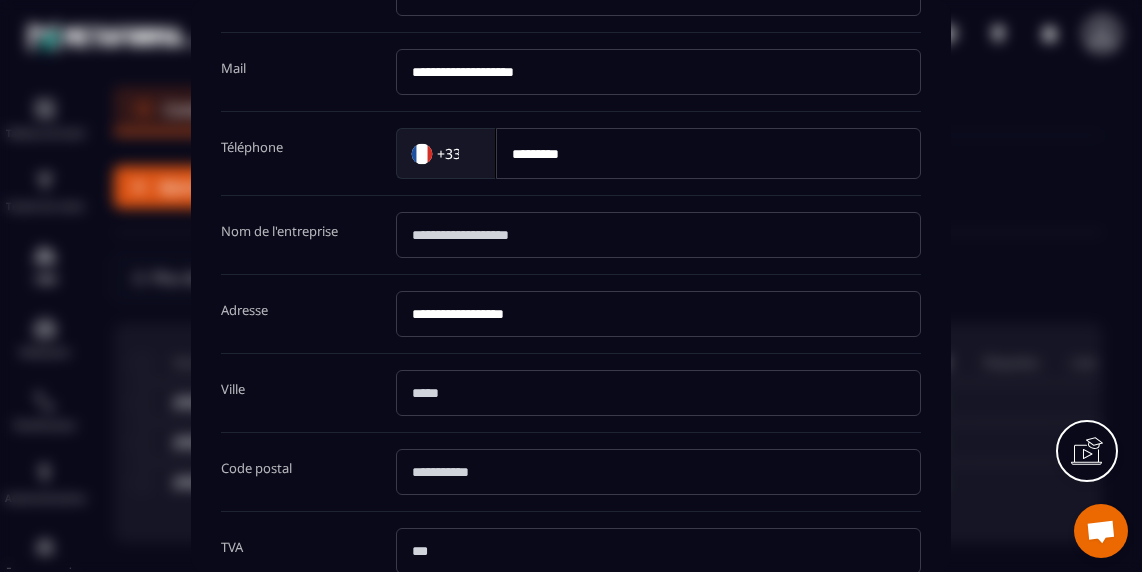 scroll, scrollTop: 229, scrollLeft: 0, axis: vertical 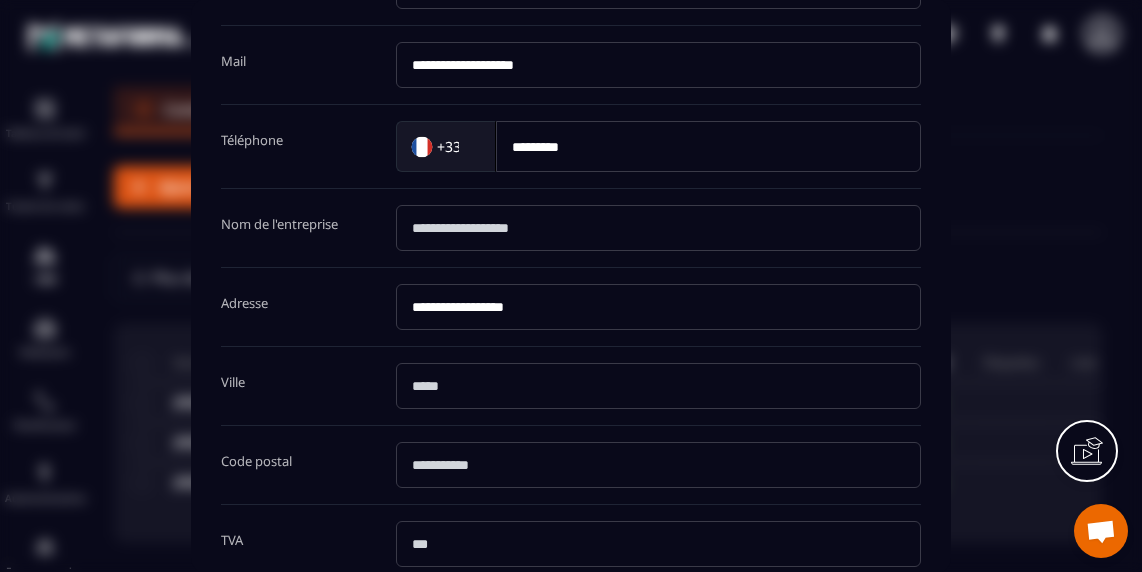 type on "**********" 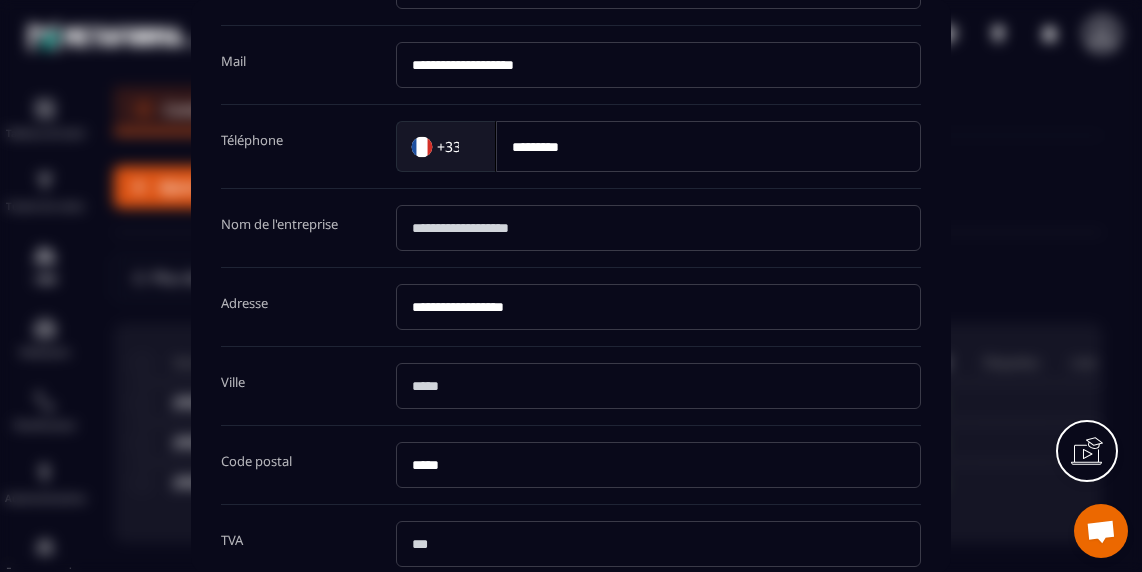 type on "*****" 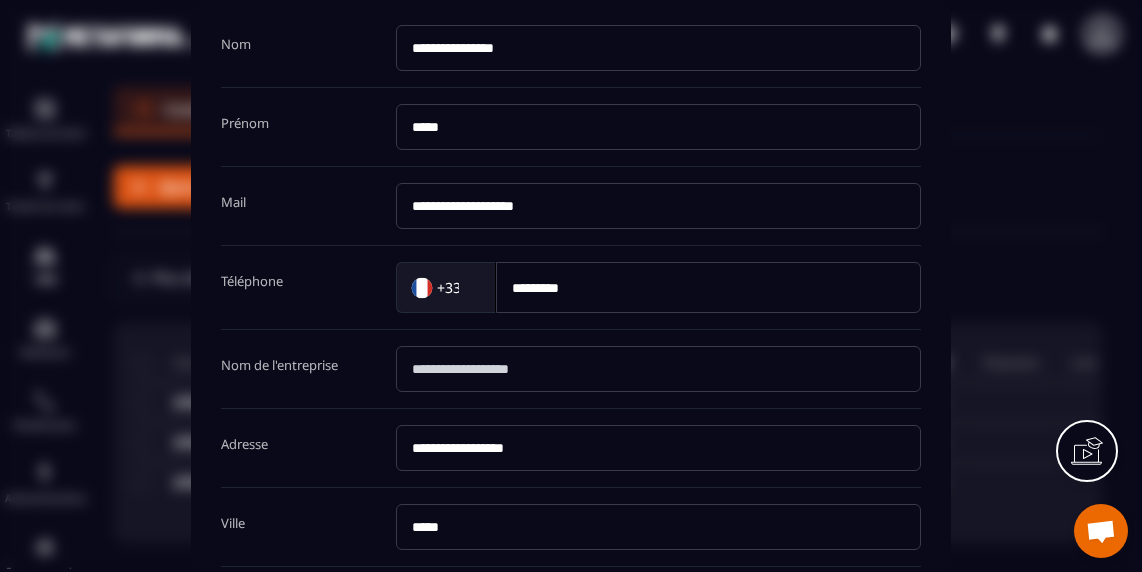 scroll, scrollTop: 0, scrollLeft: 0, axis: both 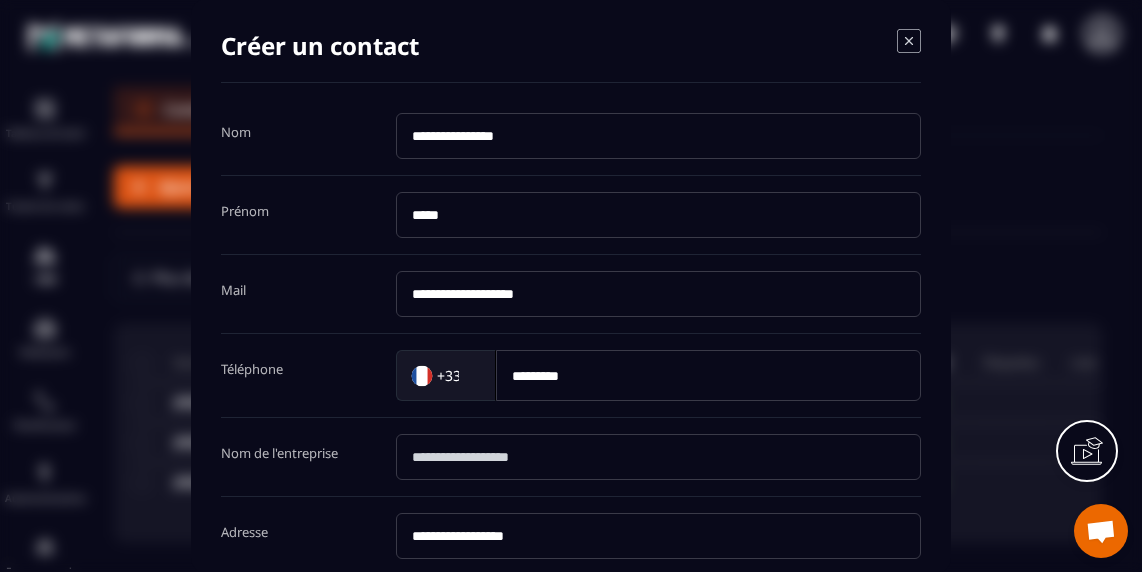 type on "*****" 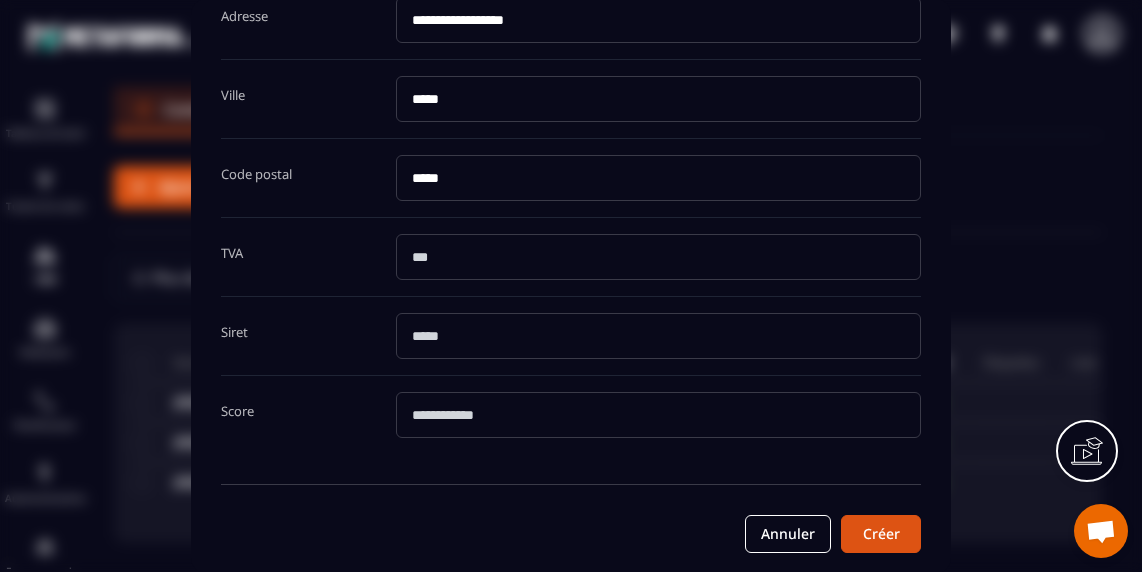 scroll, scrollTop: 524, scrollLeft: 0, axis: vertical 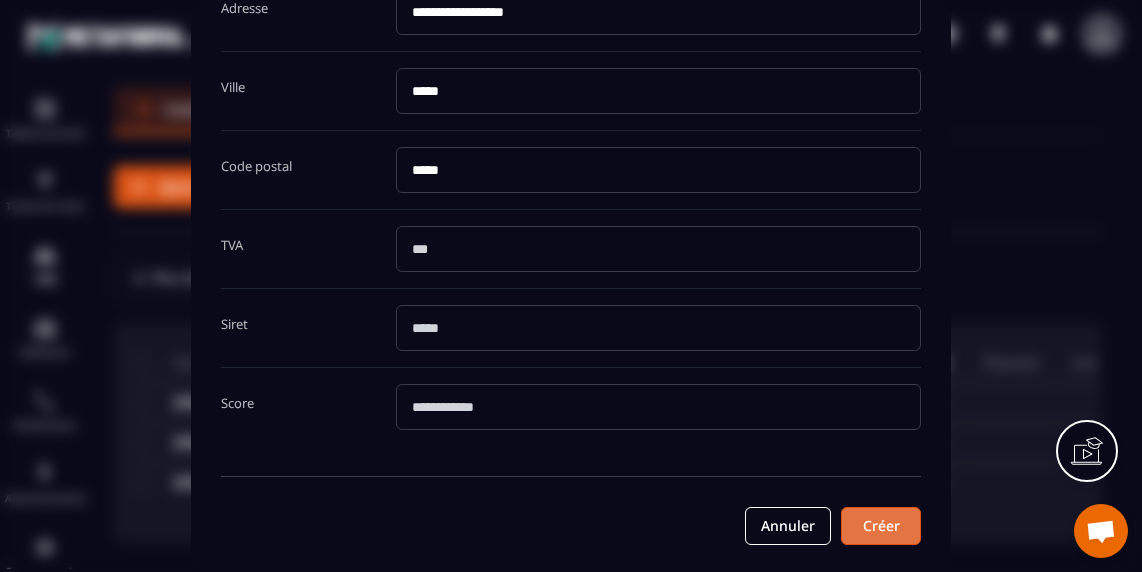 type on "******" 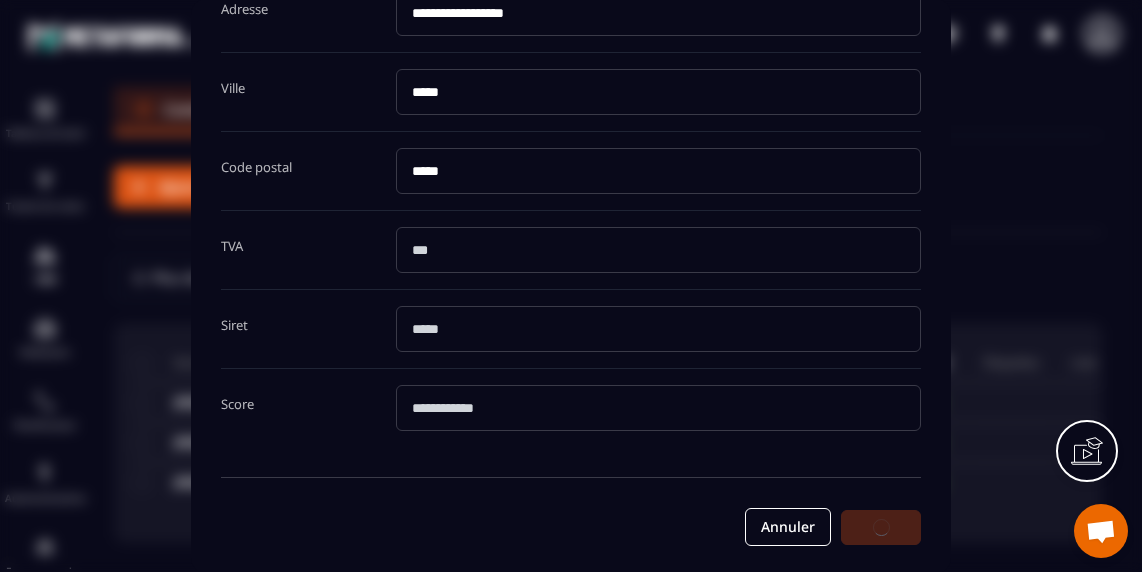 scroll, scrollTop: 0, scrollLeft: 0, axis: both 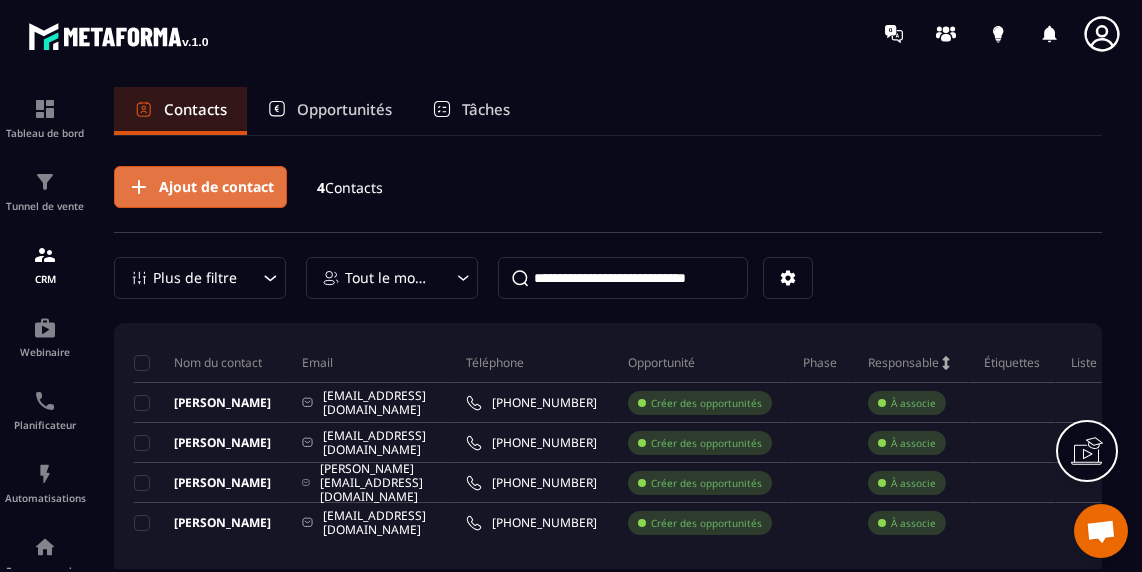 click on "Ajout de contact" at bounding box center [216, 187] 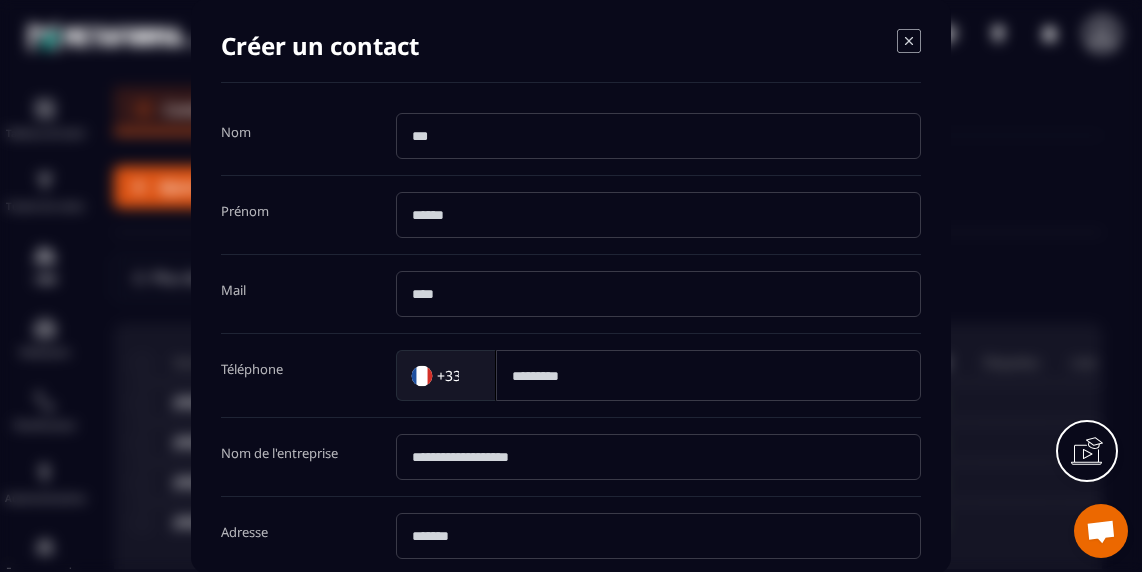 click at bounding box center [658, 136] 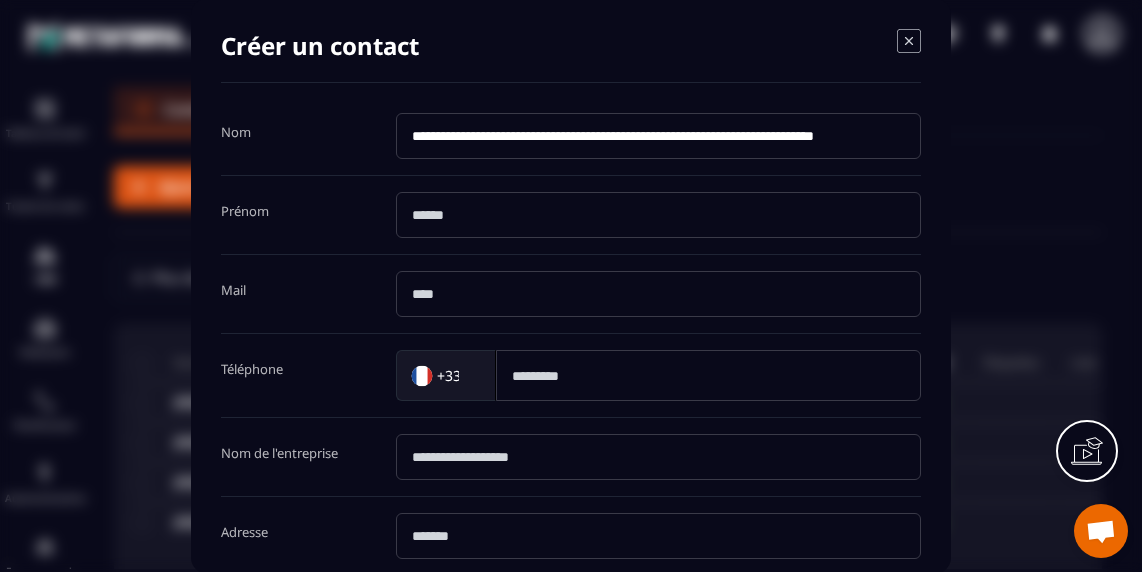 scroll, scrollTop: 0, scrollLeft: 143, axis: horizontal 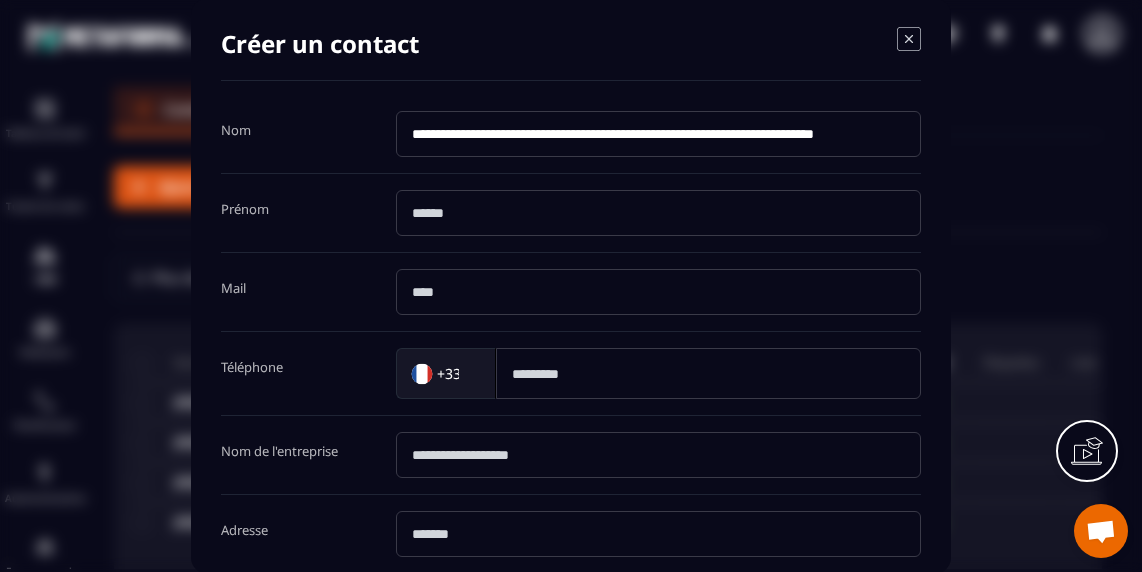 drag, startPoint x: 701, startPoint y: 133, endPoint x: 500, endPoint y: 134, distance: 201.00249 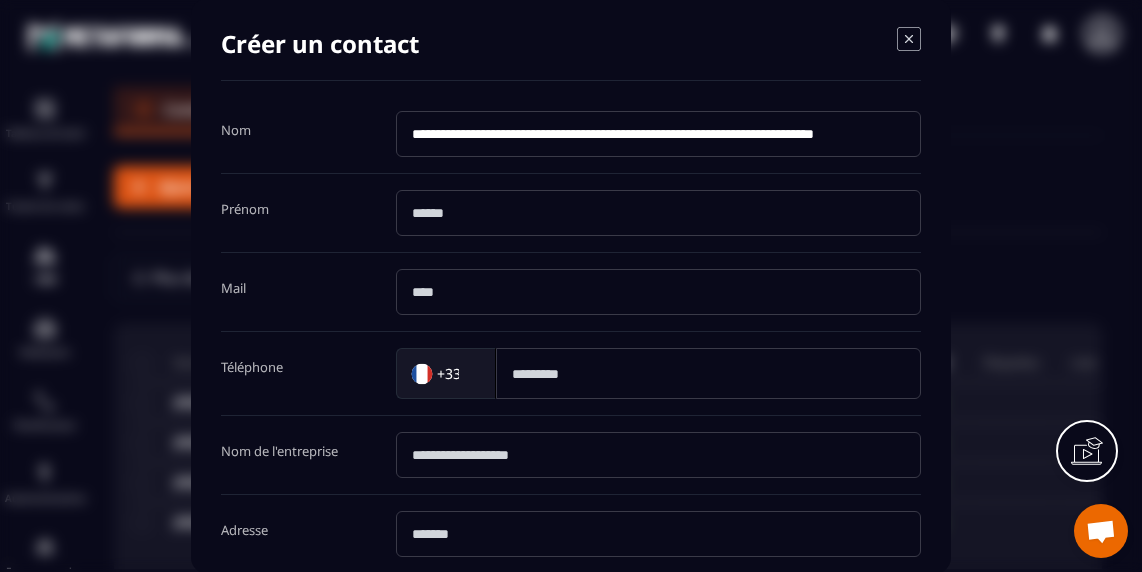 click on "**********" at bounding box center (658, 134) 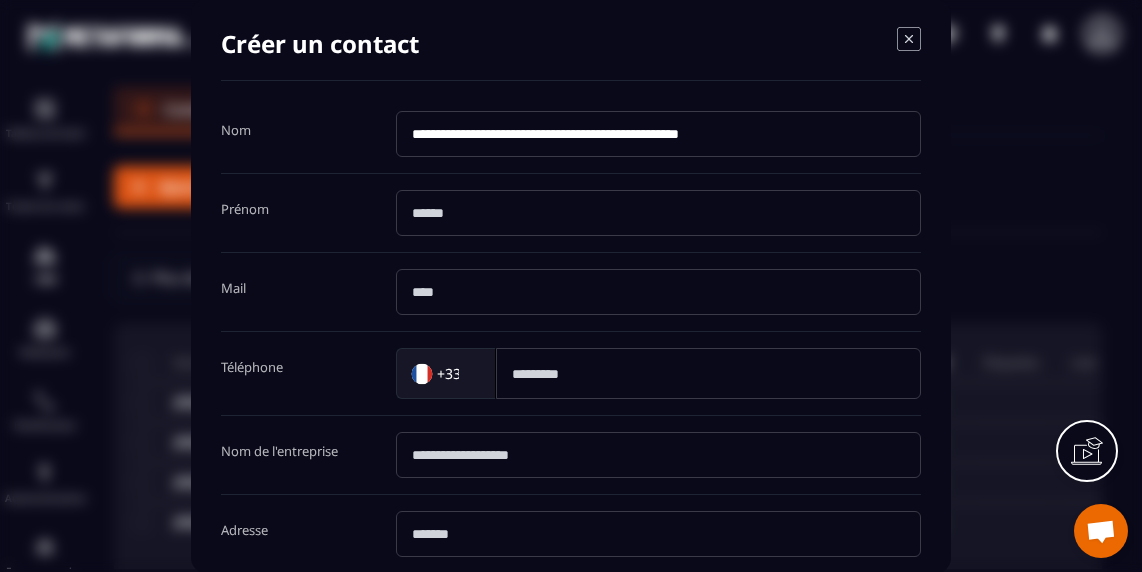 scroll, scrollTop: 0, scrollLeft: 0, axis: both 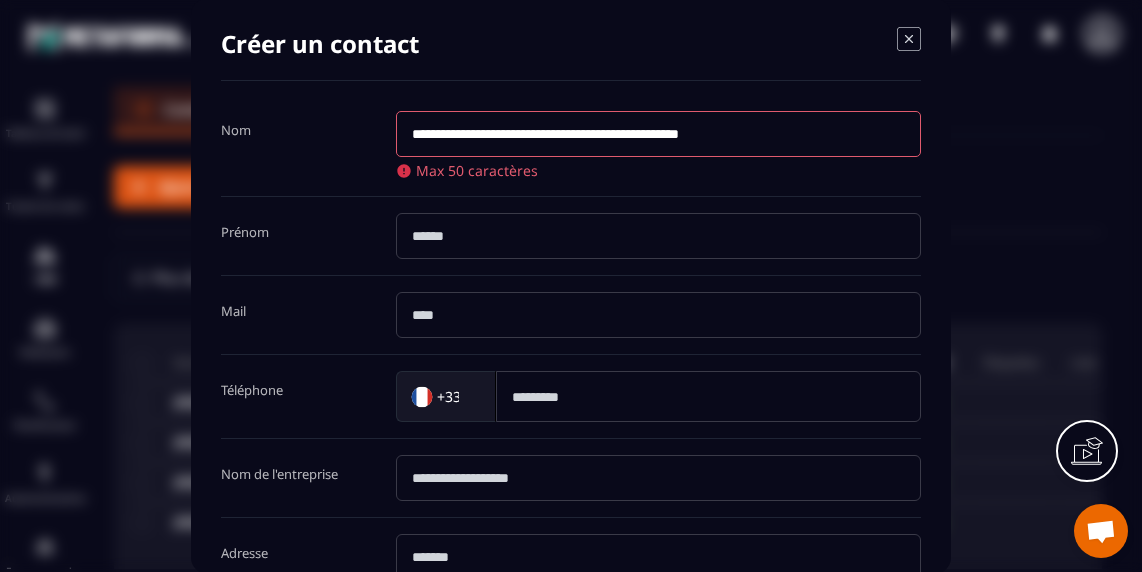 paste on "**********" 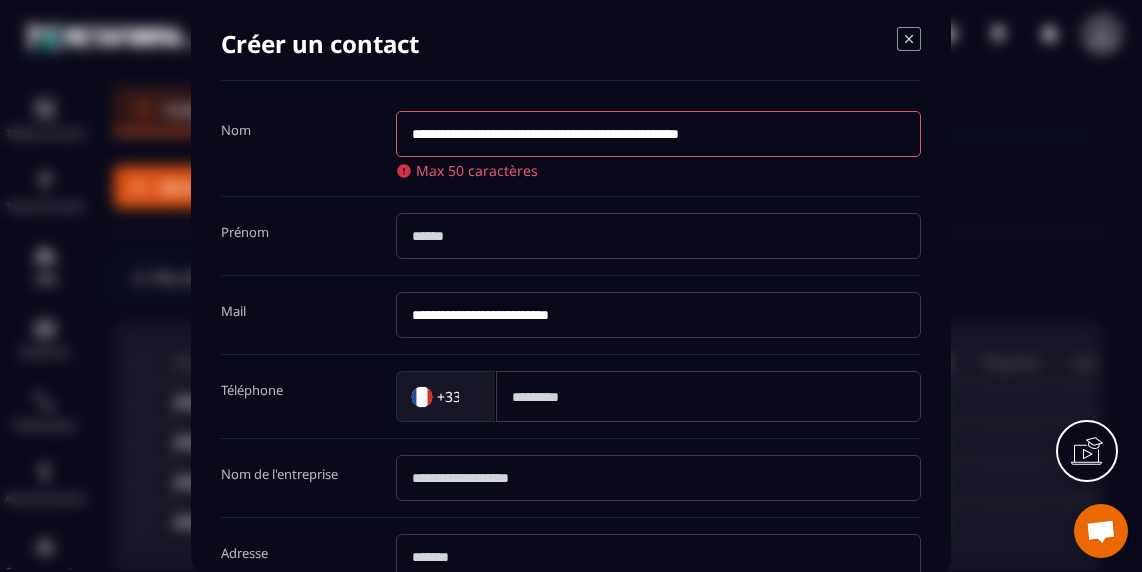 type on "**********" 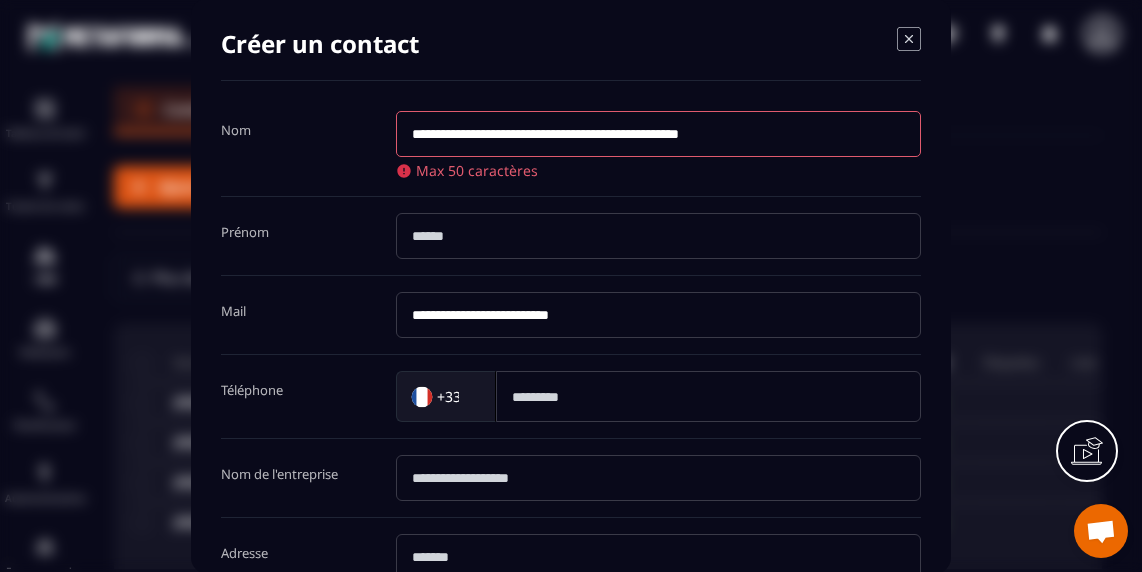 drag, startPoint x: 640, startPoint y: 132, endPoint x: 560, endPoint y: 132, distance: 80 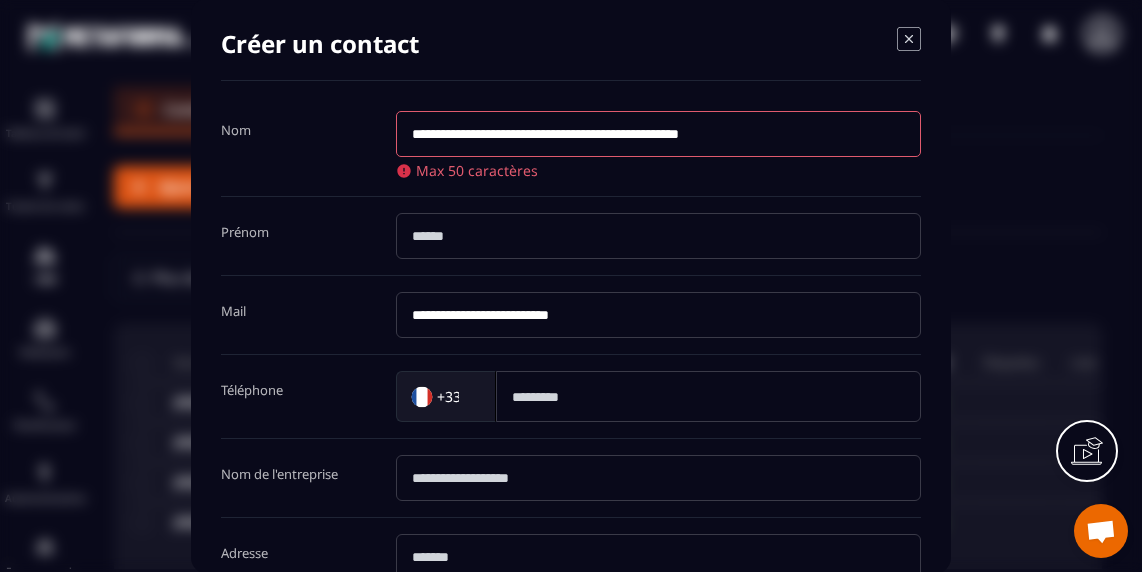 click on "**********" at bounding box center [658, 134] 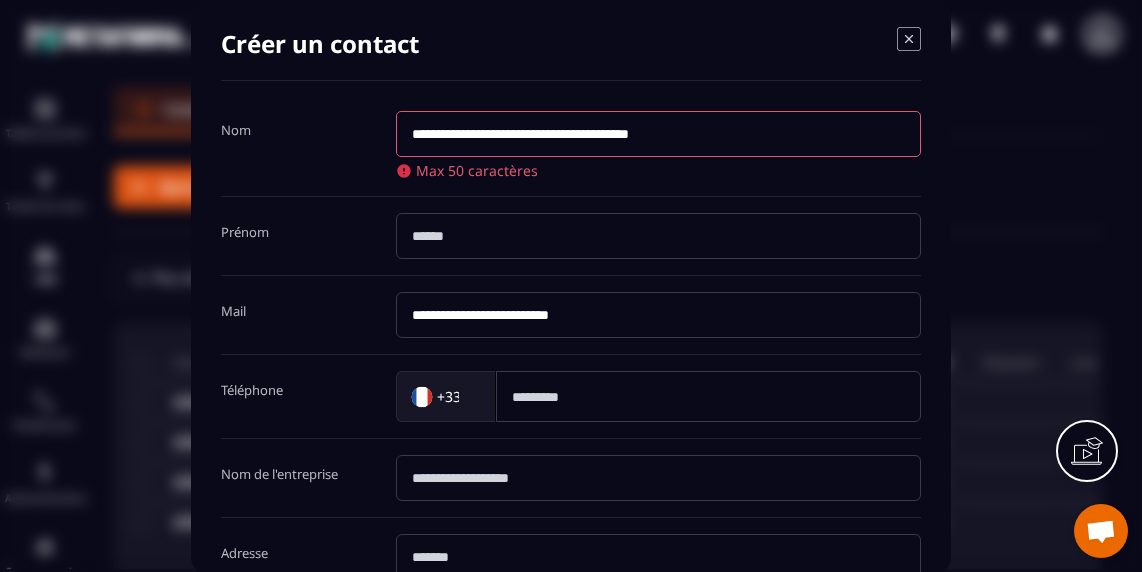 type on "**********" 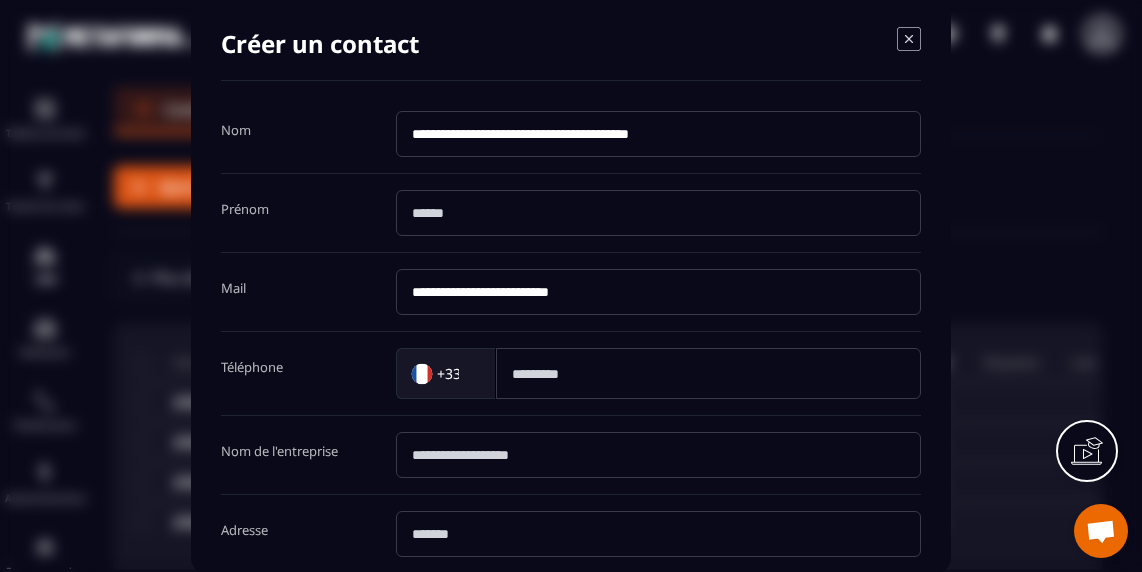 paste on "**********" 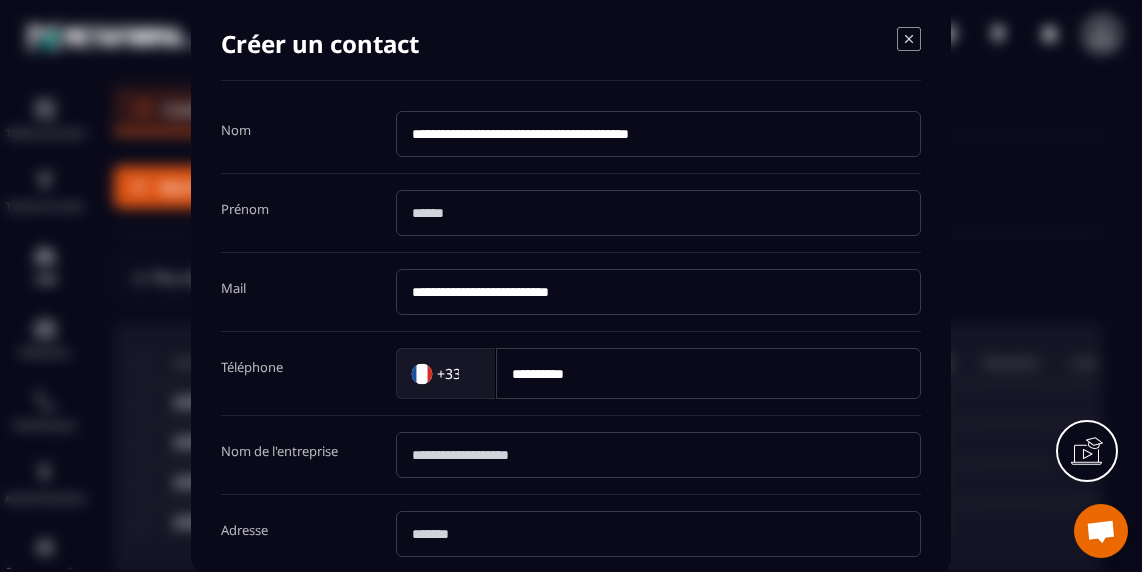 type on "*********" 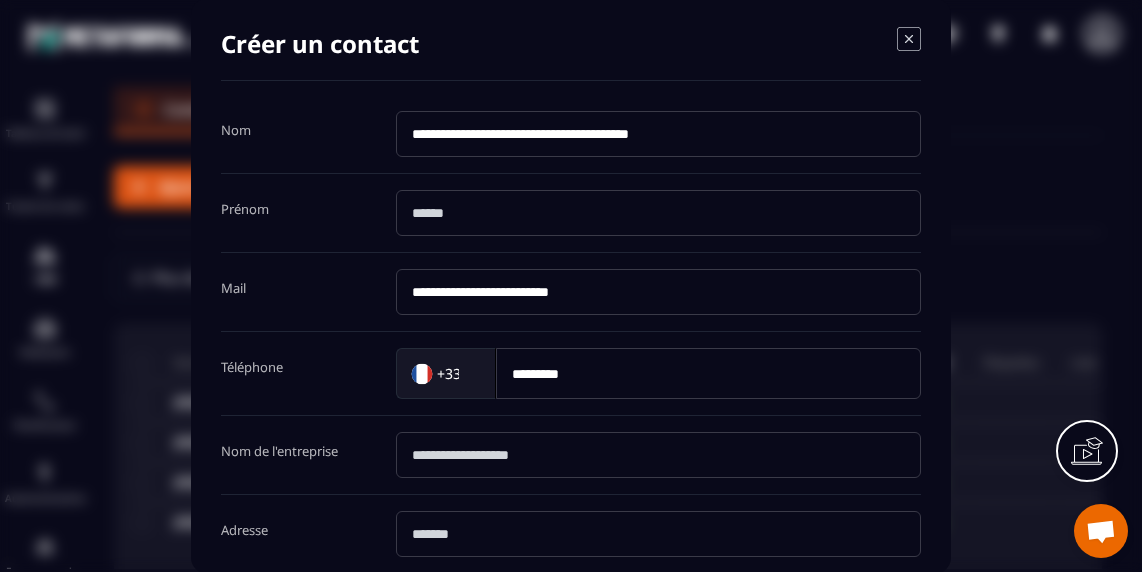 drag, startPoint x: 553, startPoint y: 134, endPoint x: 501, endPoint y: 136, distance: 52.03845 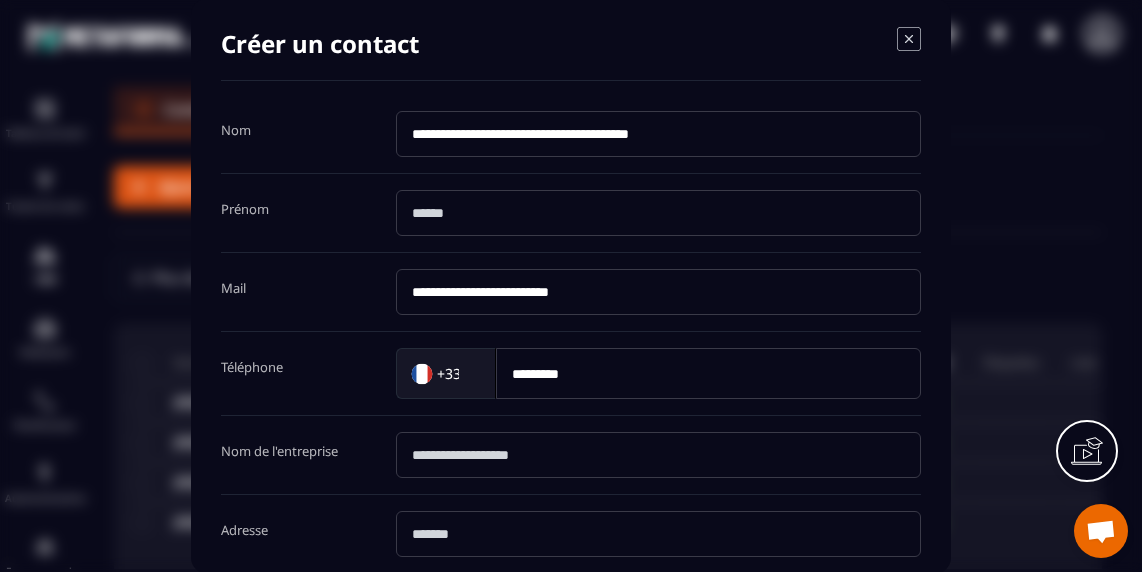 click on "**********" at bounding box center [658, 134] 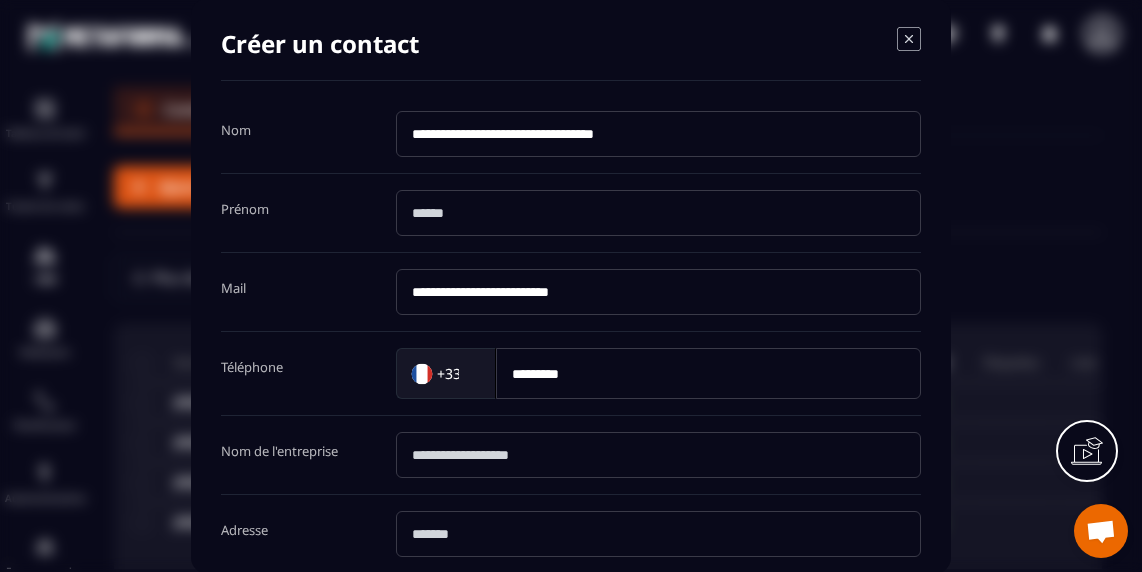 type on "**********" 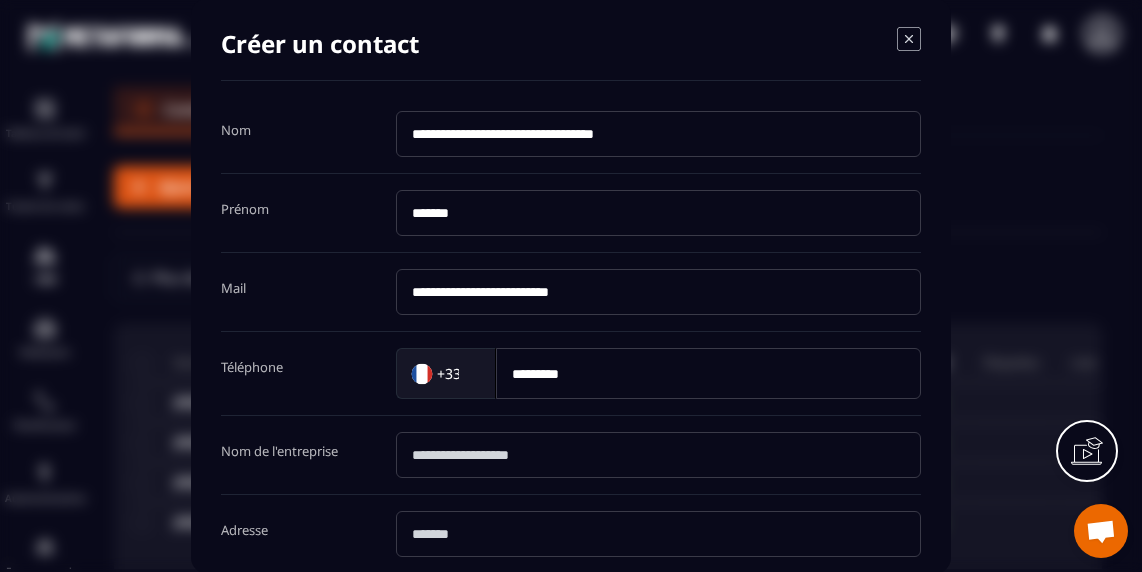 type on "*******" 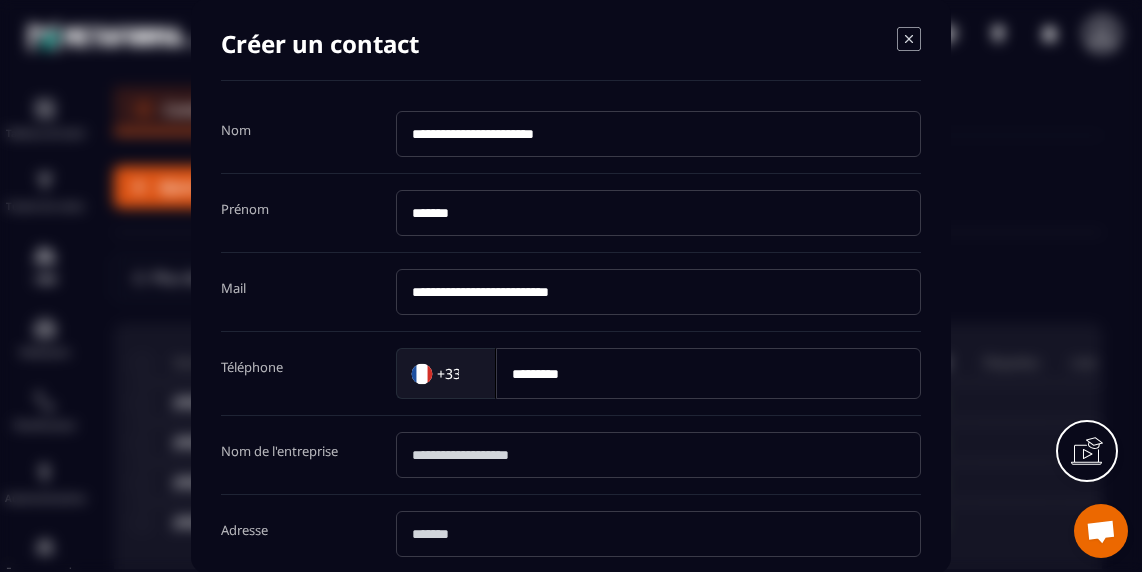 type on "**********" 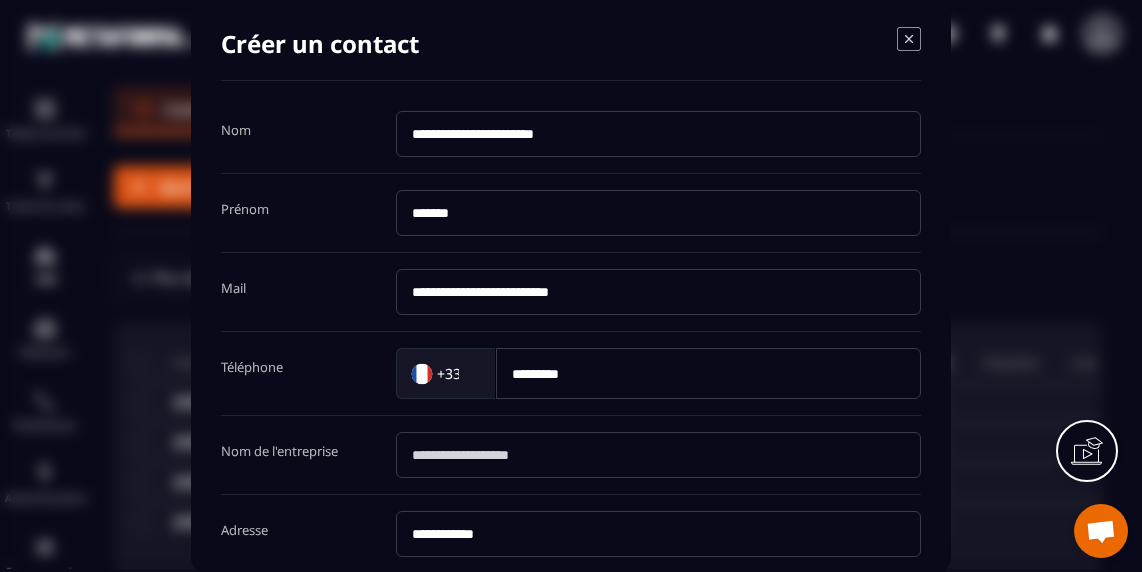 type on "**********" 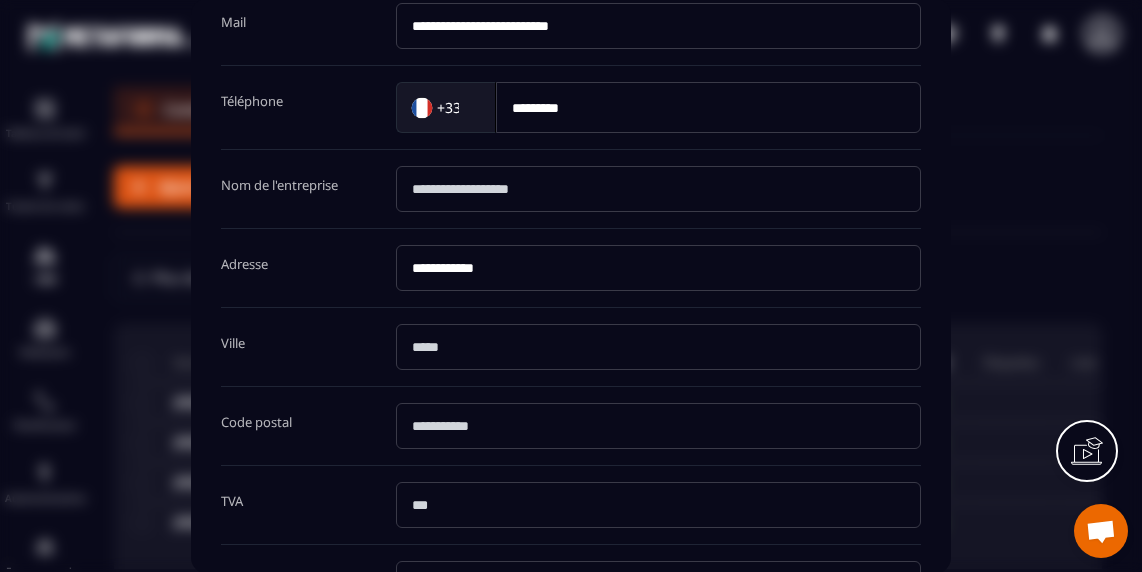 scroll, scrollTop: 271, scrollLeft: 0, axis: vertical 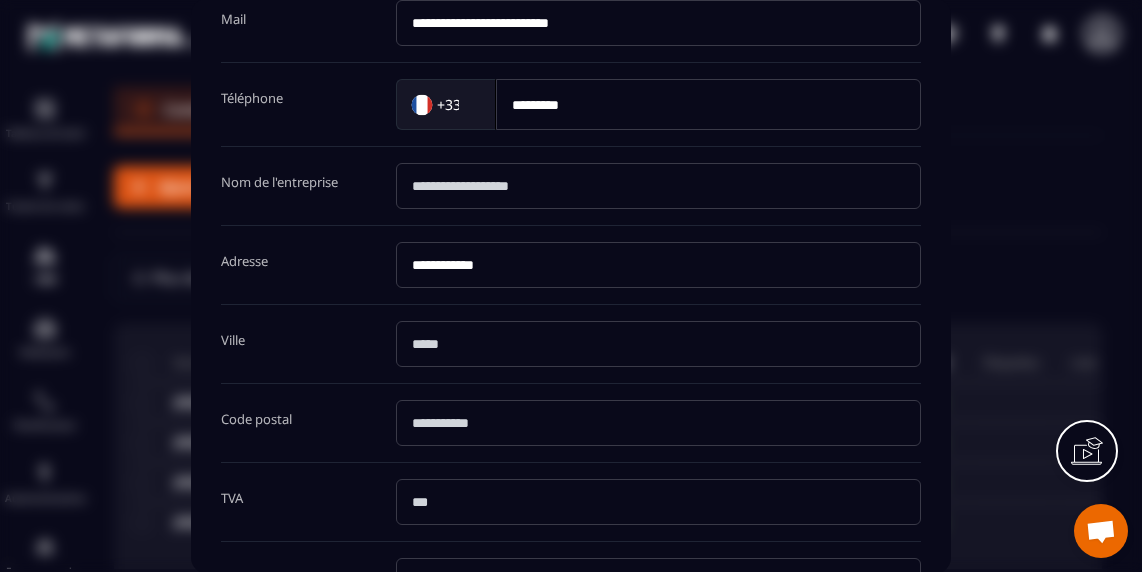 type on "*******" 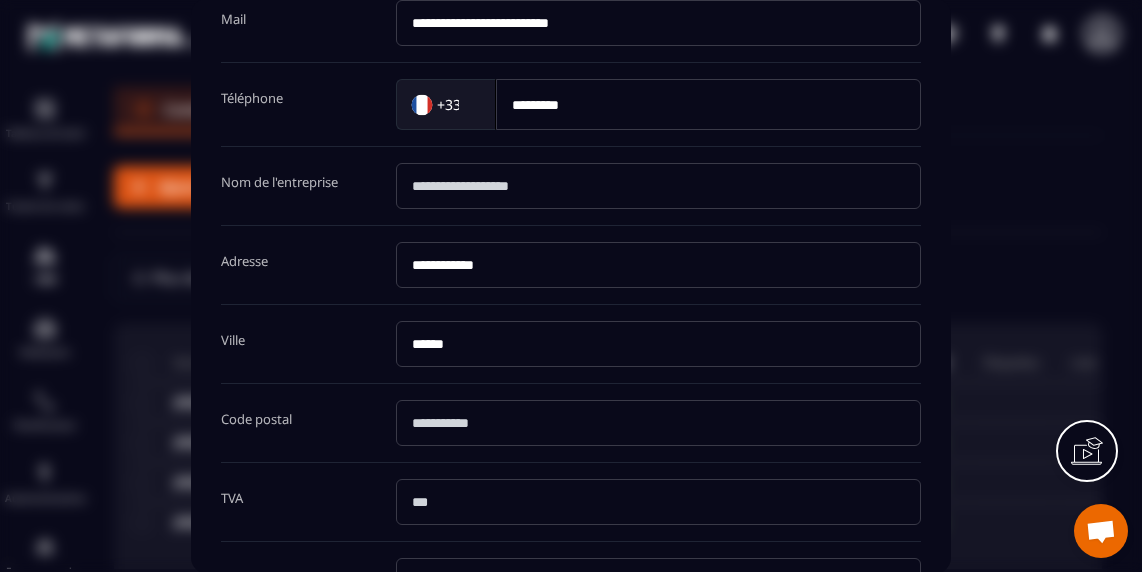 type on "******" 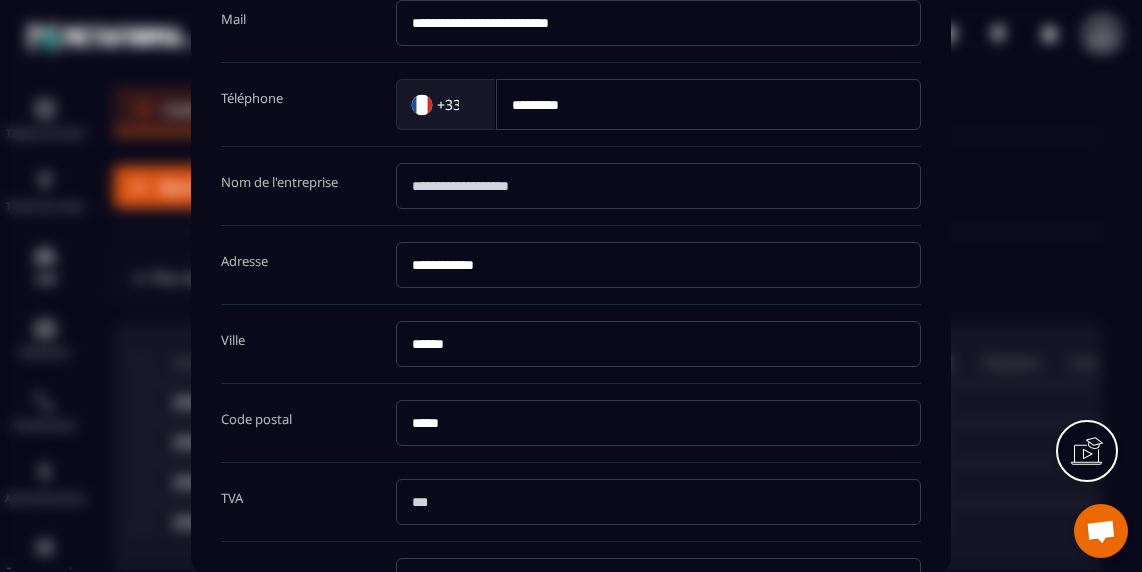 type on "*****" 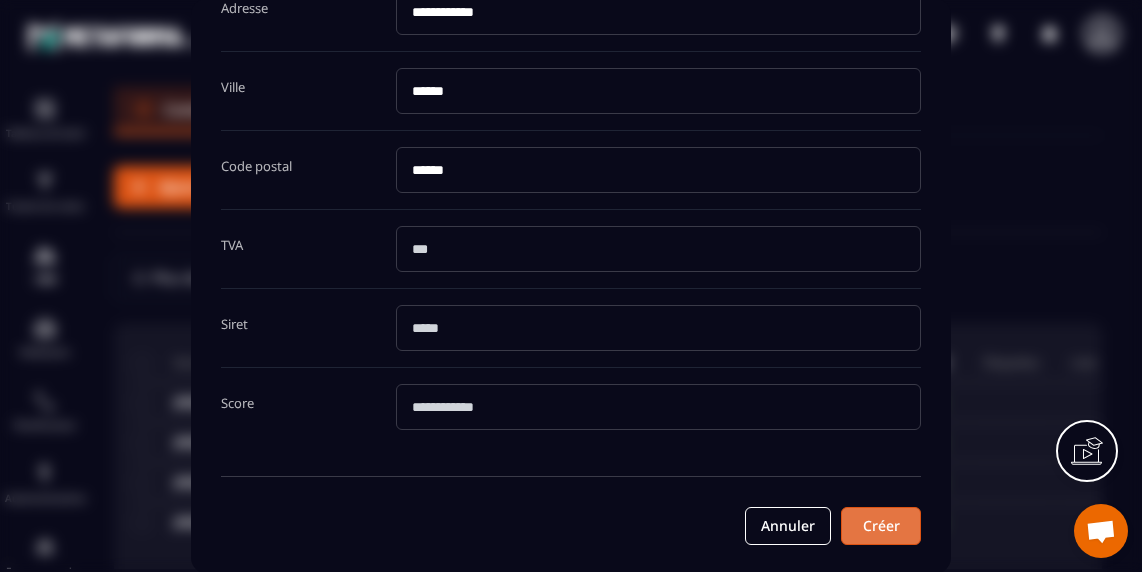click on "Créer" at bounding box center (881, 526) 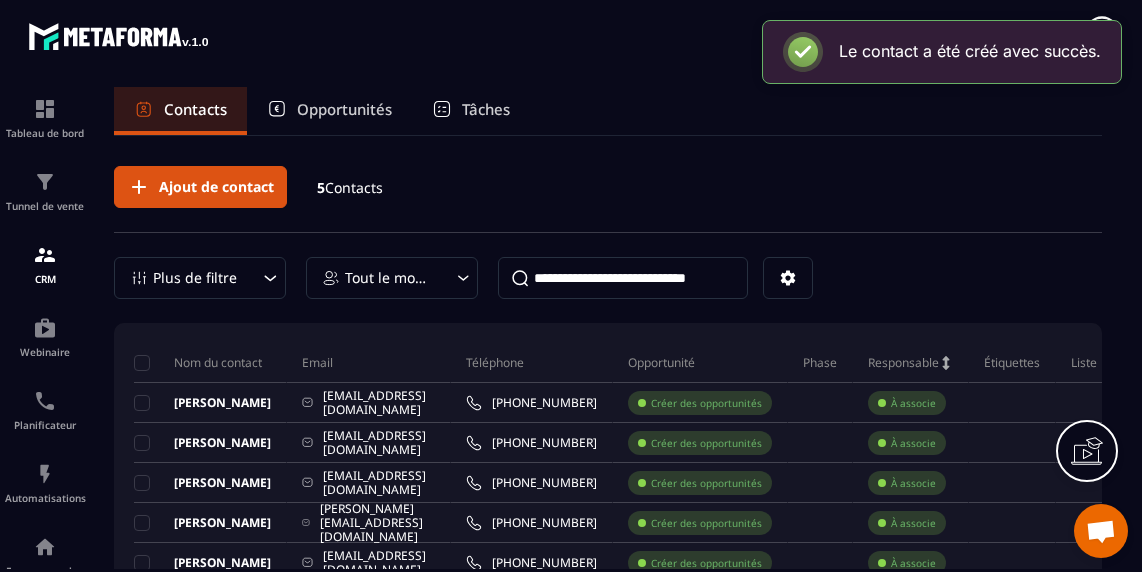 scroll, scrollTop: 0, scrollLeft: 0, axis: both 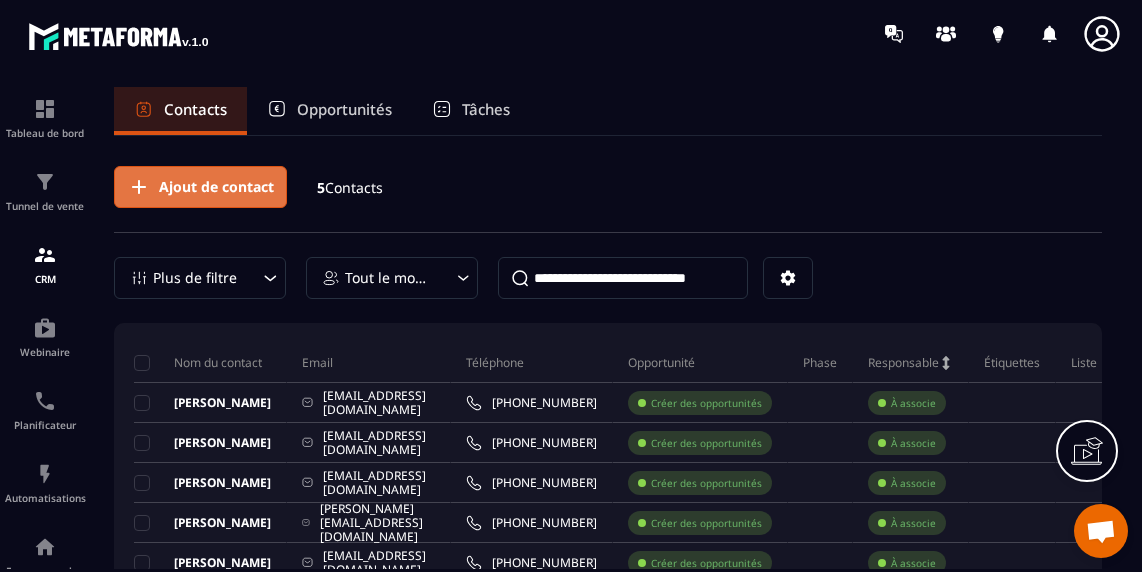 click on "Ajout de contact" at bounding box center (216, 187) 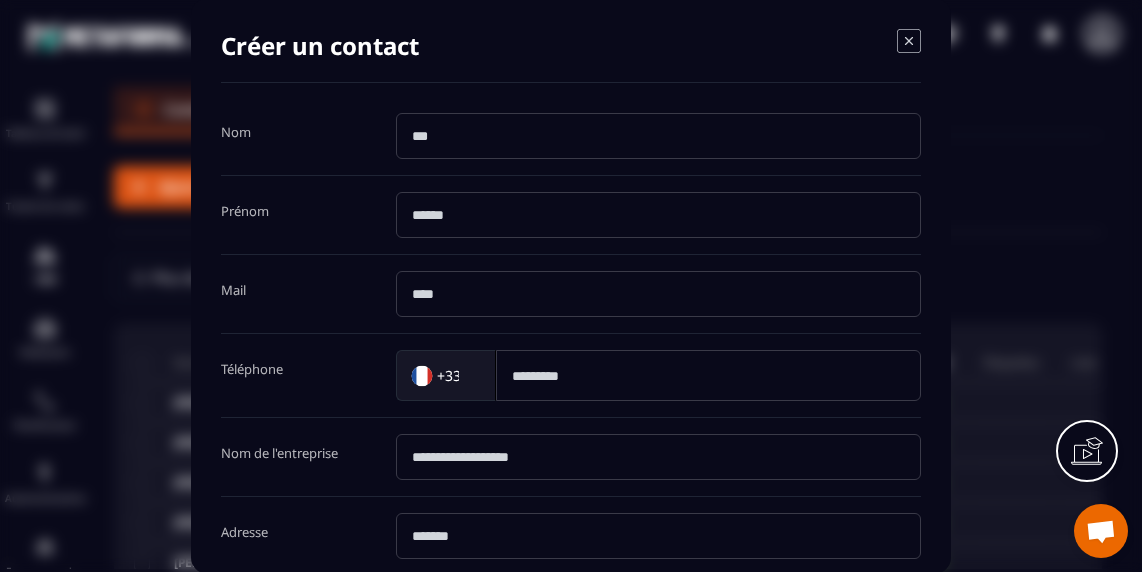 click at bounding box center [658, 136] 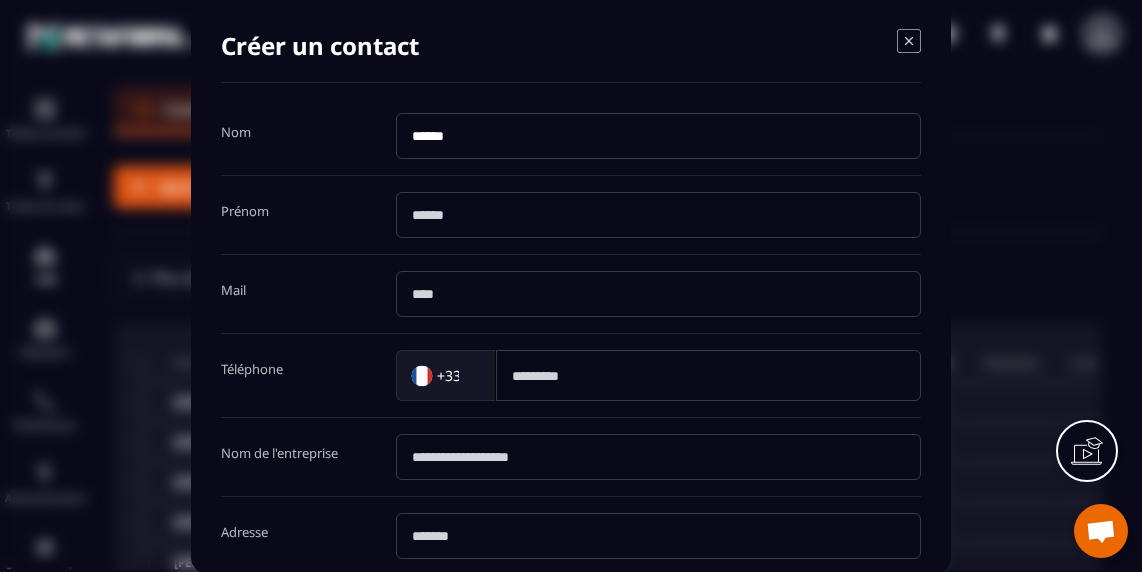 type on "******" 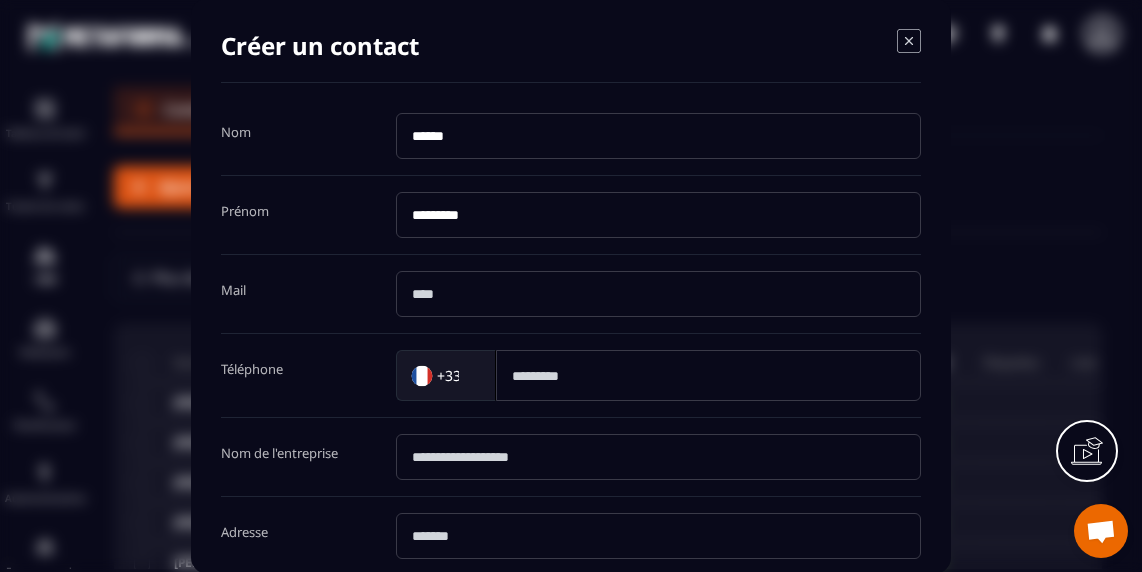 type on "*********" 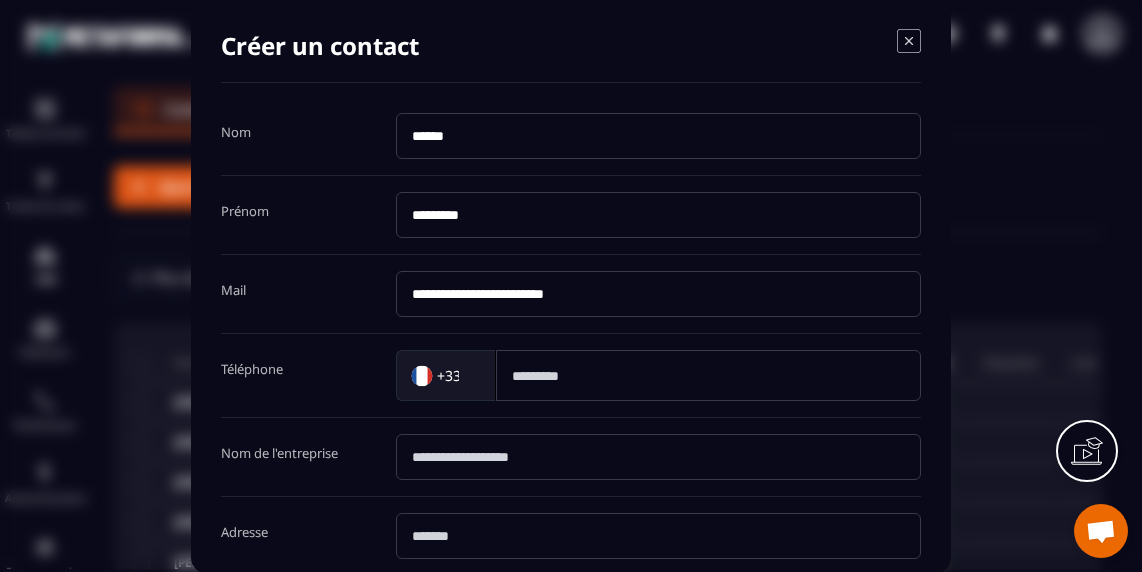 type on "**********" 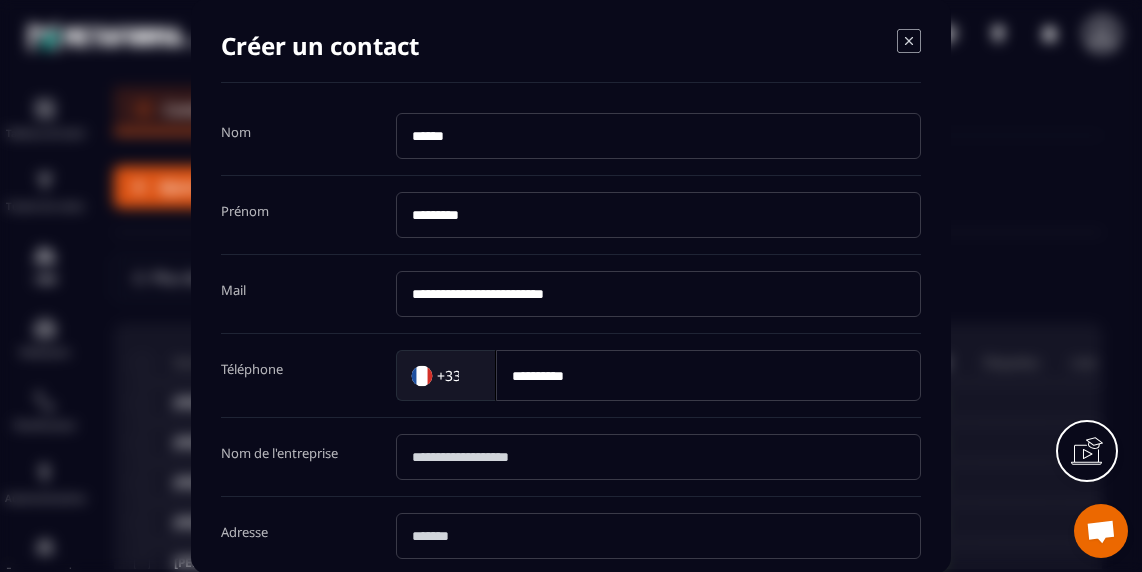 type on "*********" 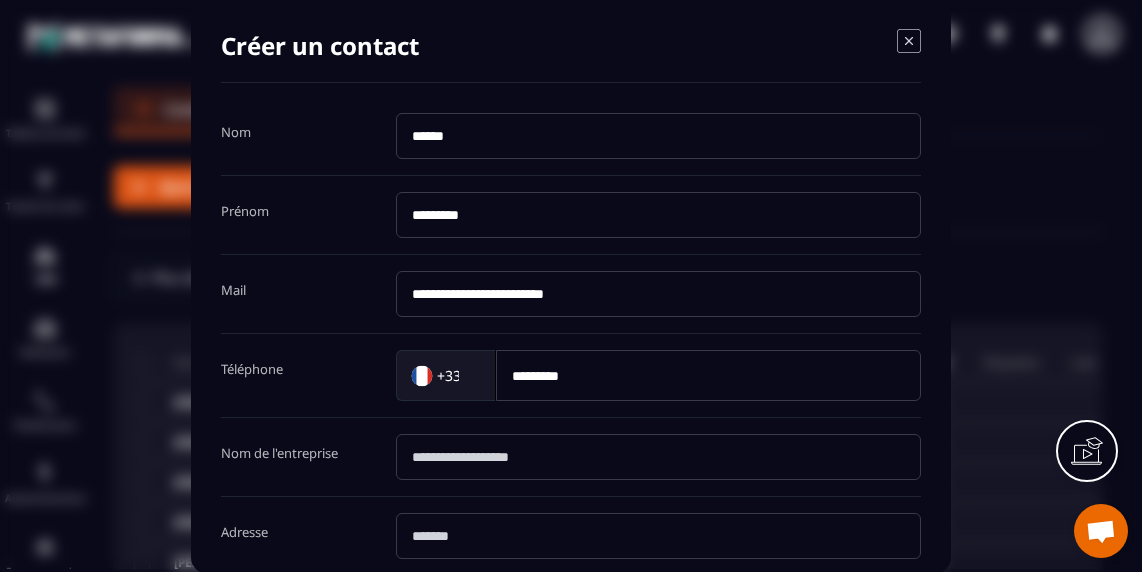 click at bounding box center (658, 536) 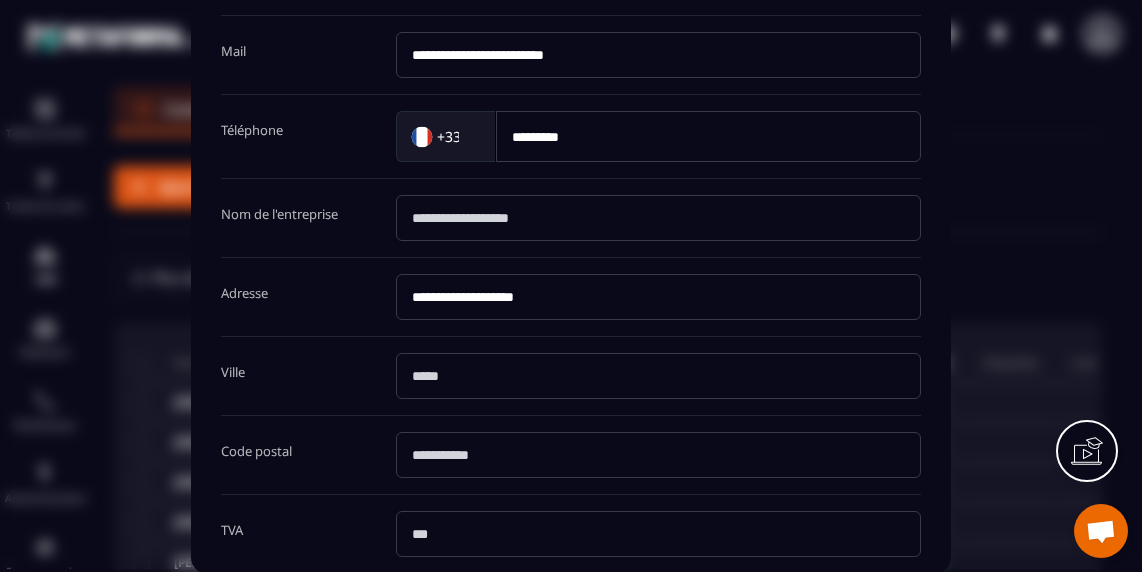 scroll, scrollTop: 257, scrollLeft: 0, axis: vertical 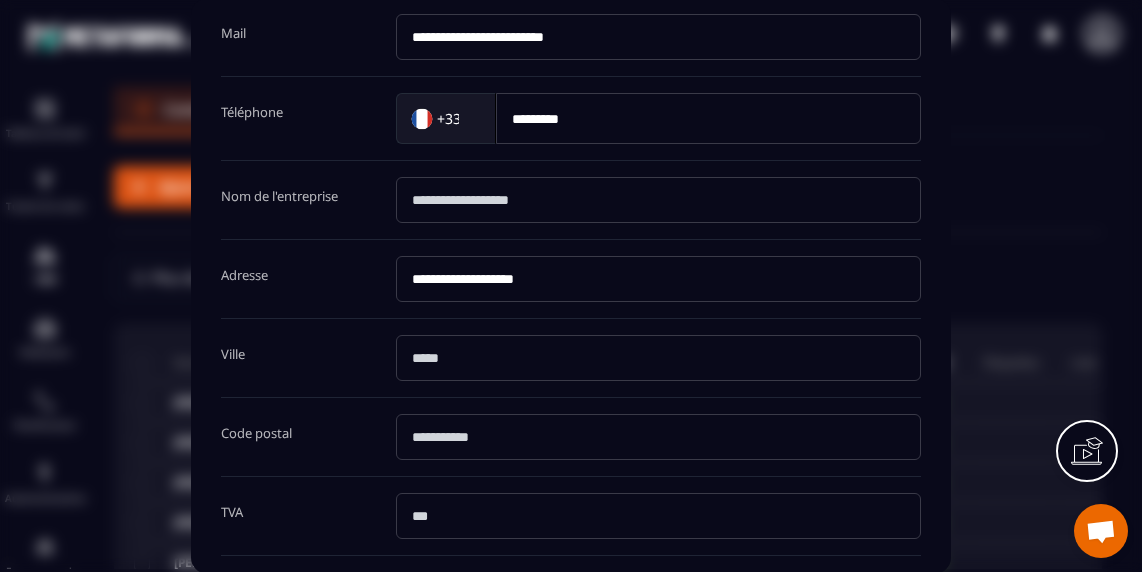 type on "**********" 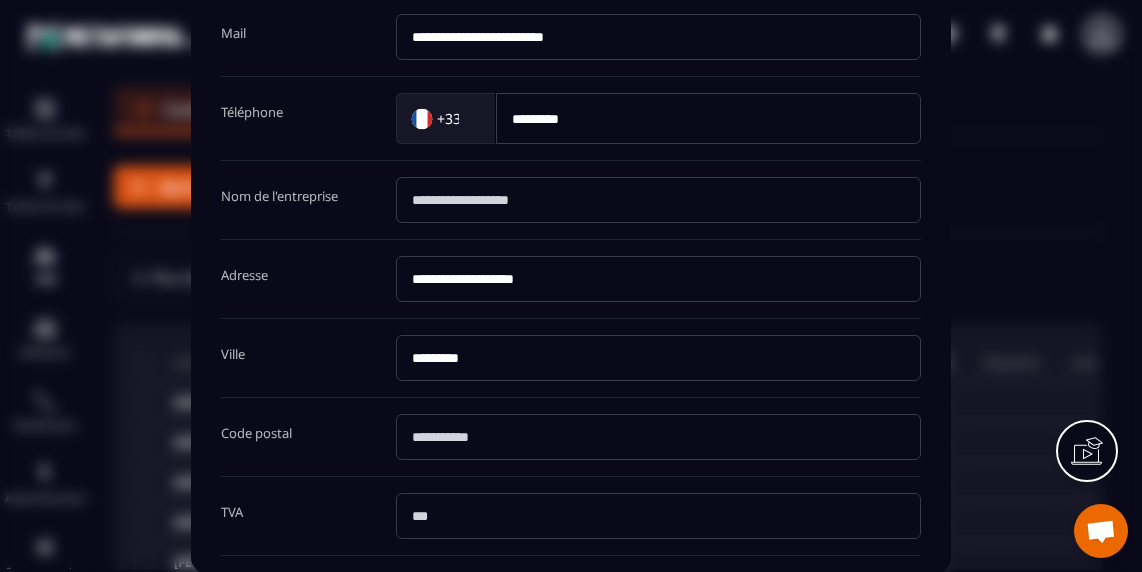 type on "*********" 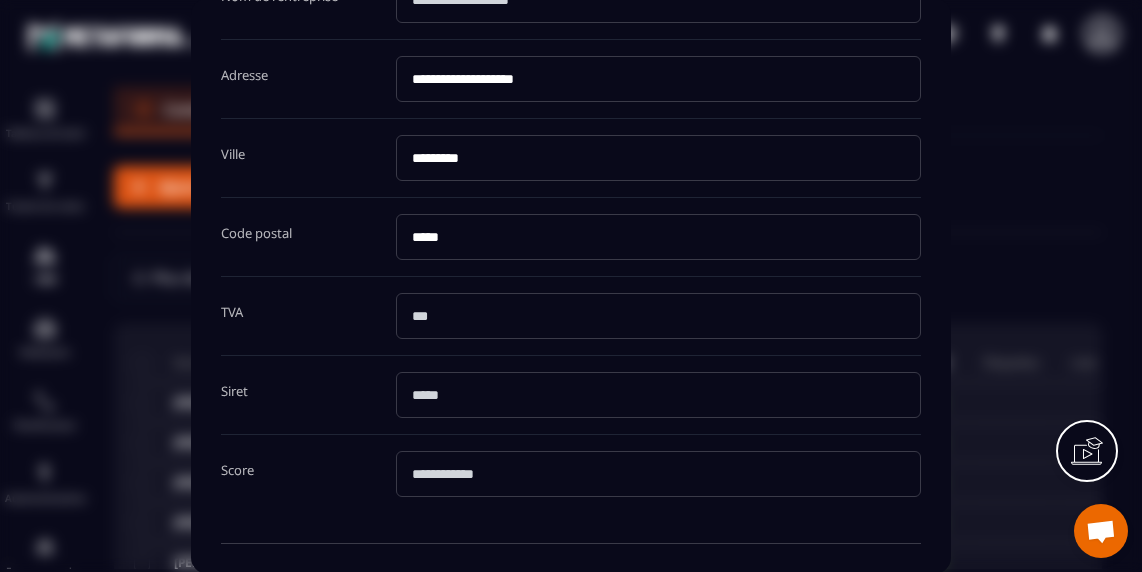 scroll, scrollTop: 524, scrollLeft: 0, axis: vertical 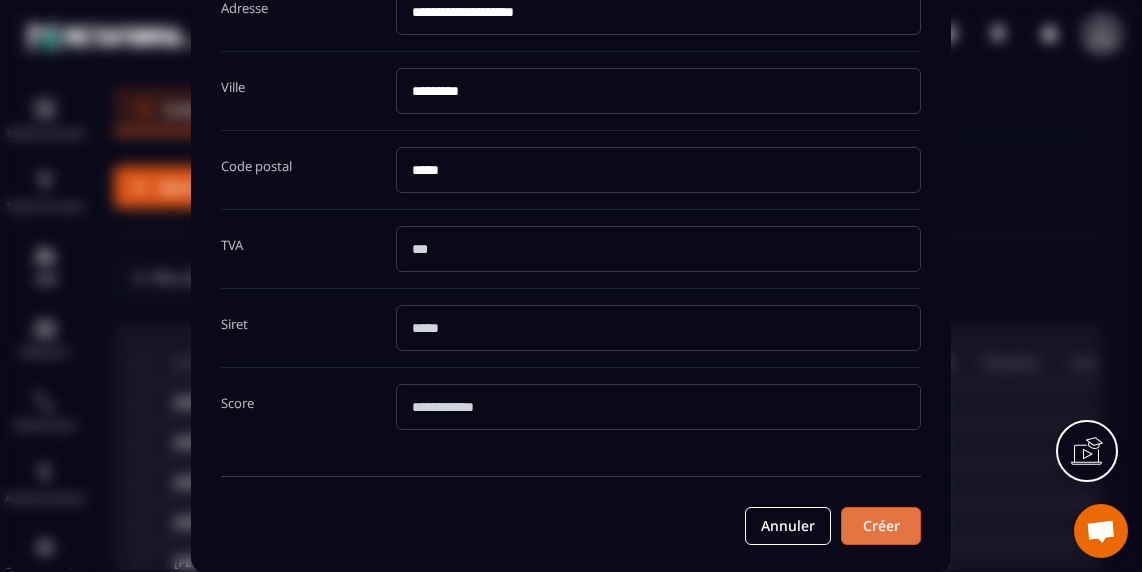 type on "*****" 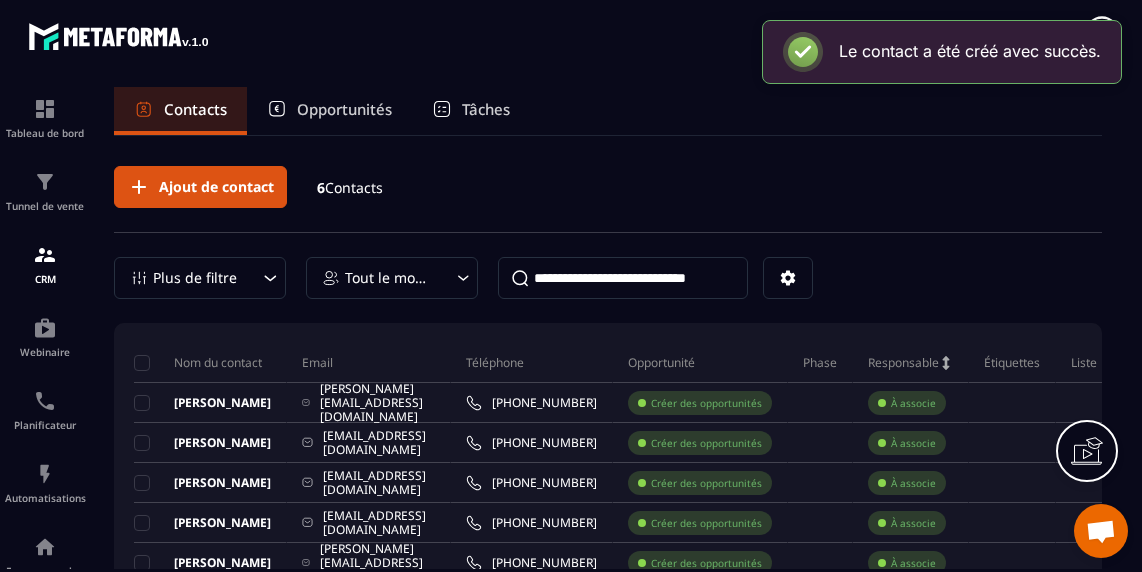 scroll, scrollTop: 0, scrollLeft: 0, axis: both 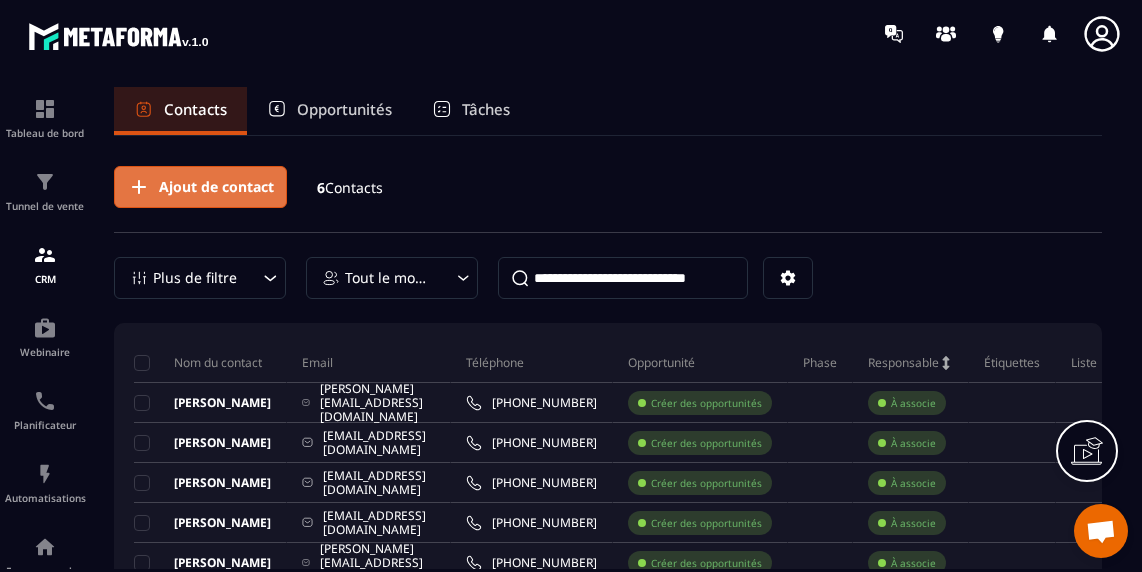 click on "Ajout de contact" at bounding box center [216, 187] 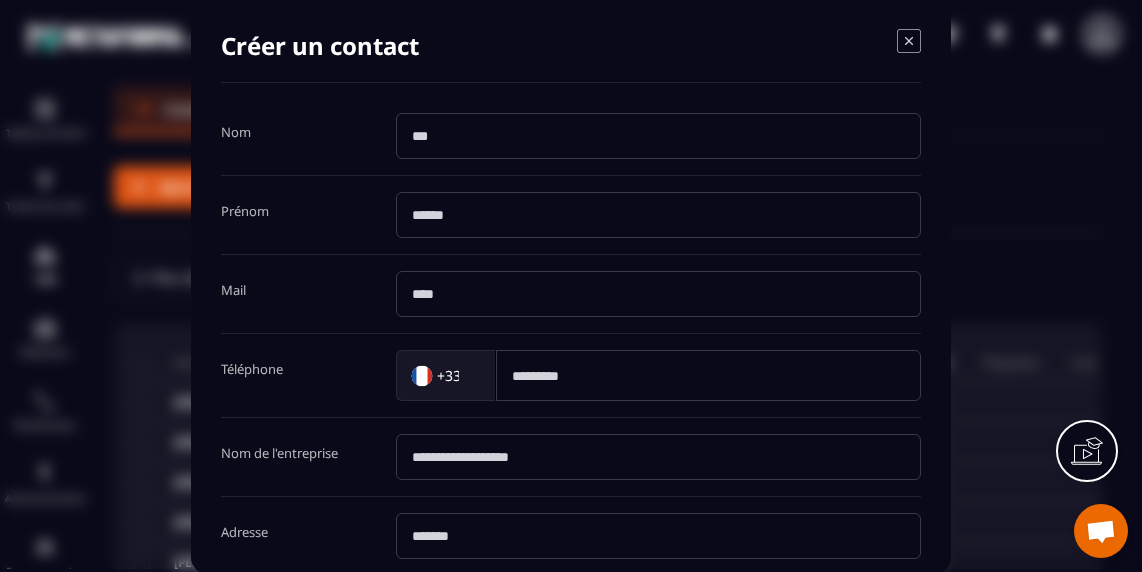 click at bounding box center (658, 136) 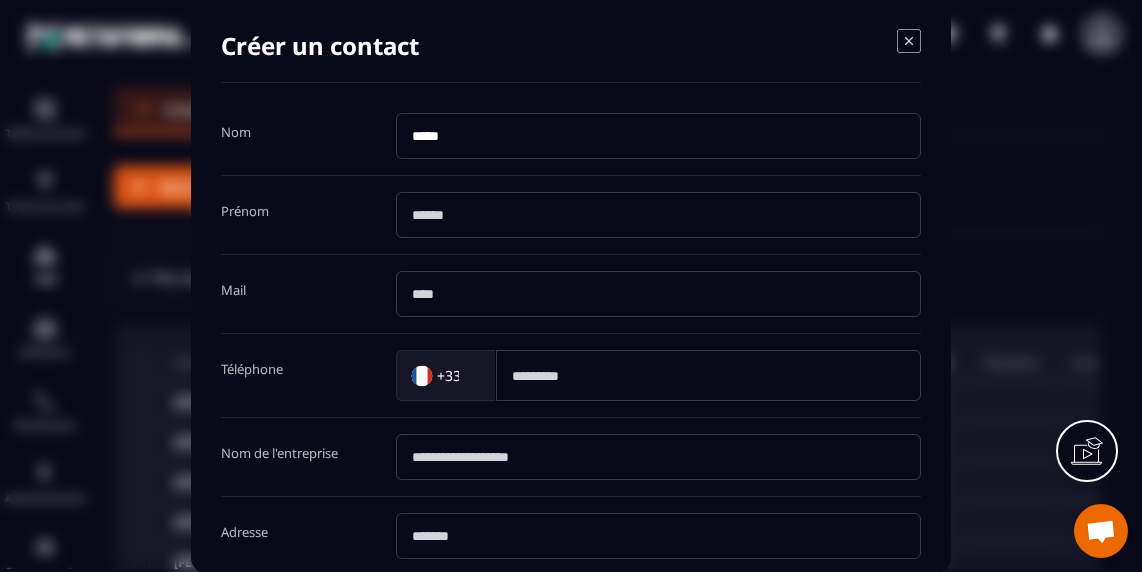 type on "*****" 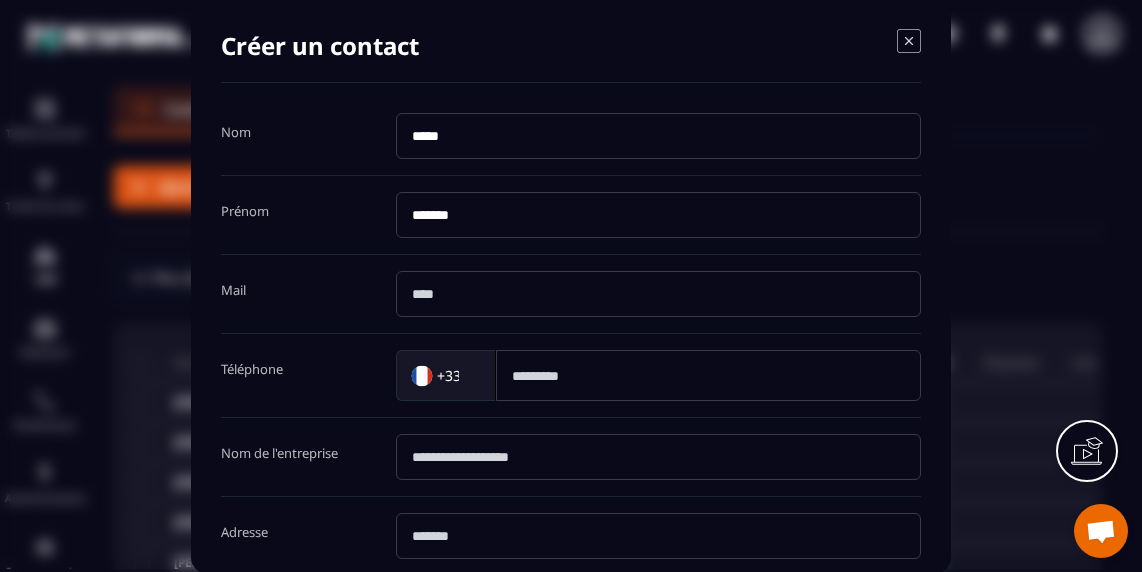 click on "*******" at bounding box center [658, 215] 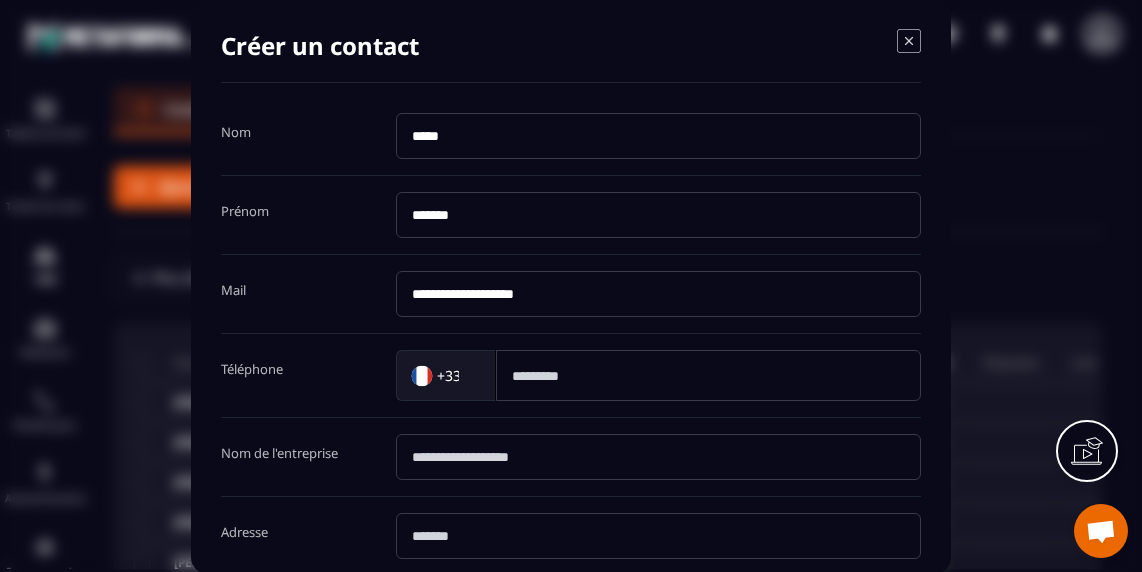type on "**********" 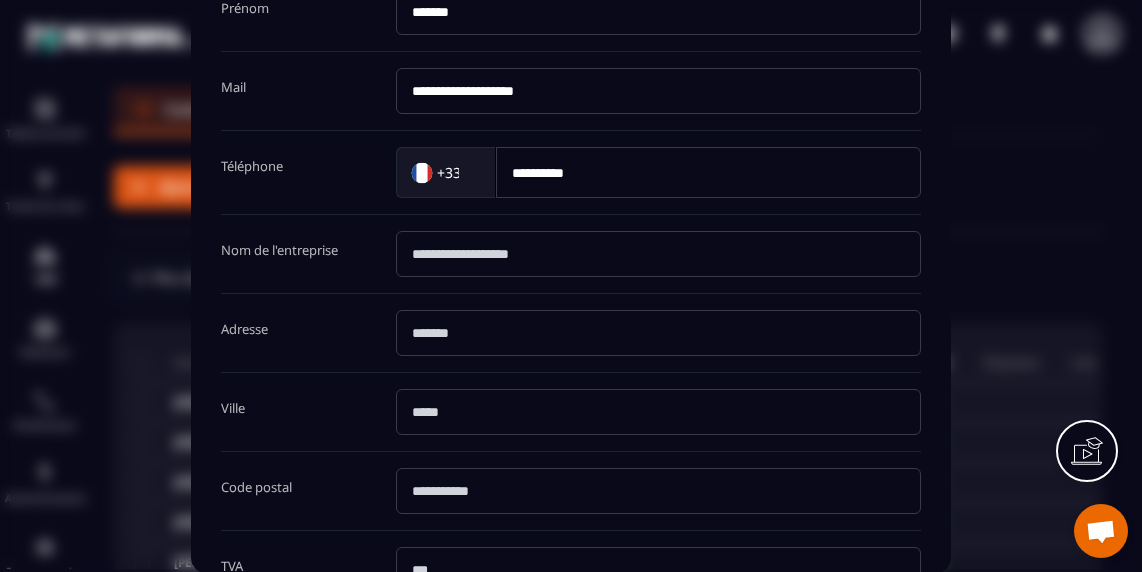 scroll, scrollTop: 204, scrollLeft: 0, axis: vertical 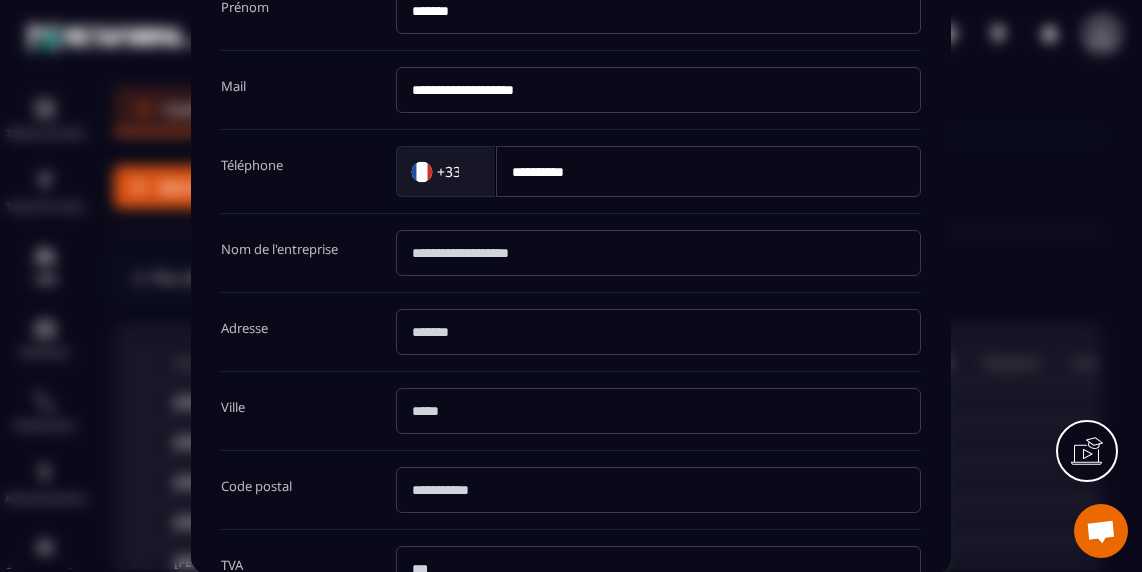 type on "*********" 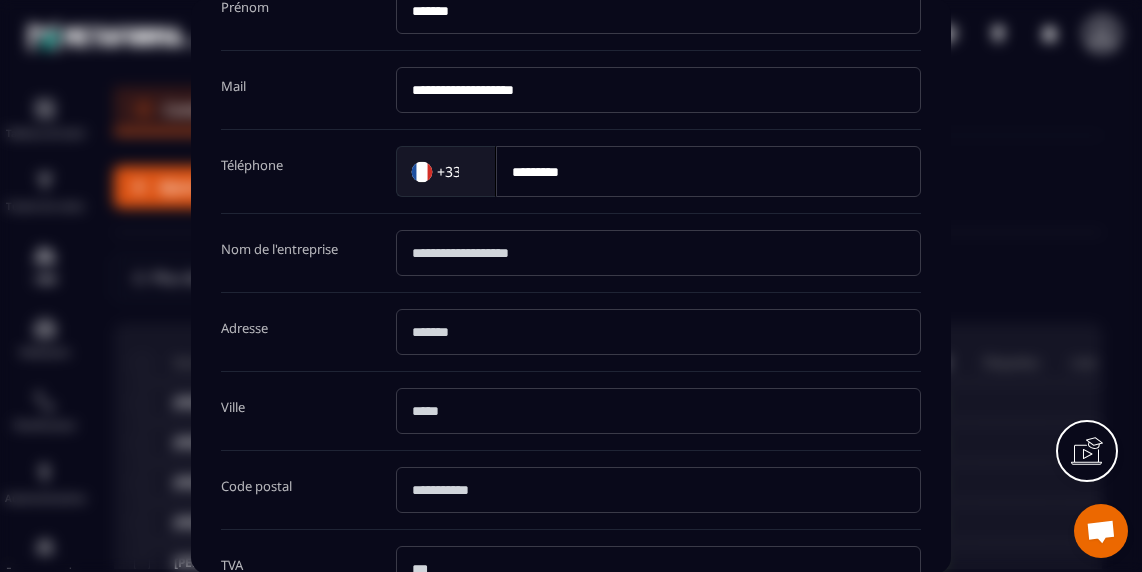 click at bounding box center (658, 332) 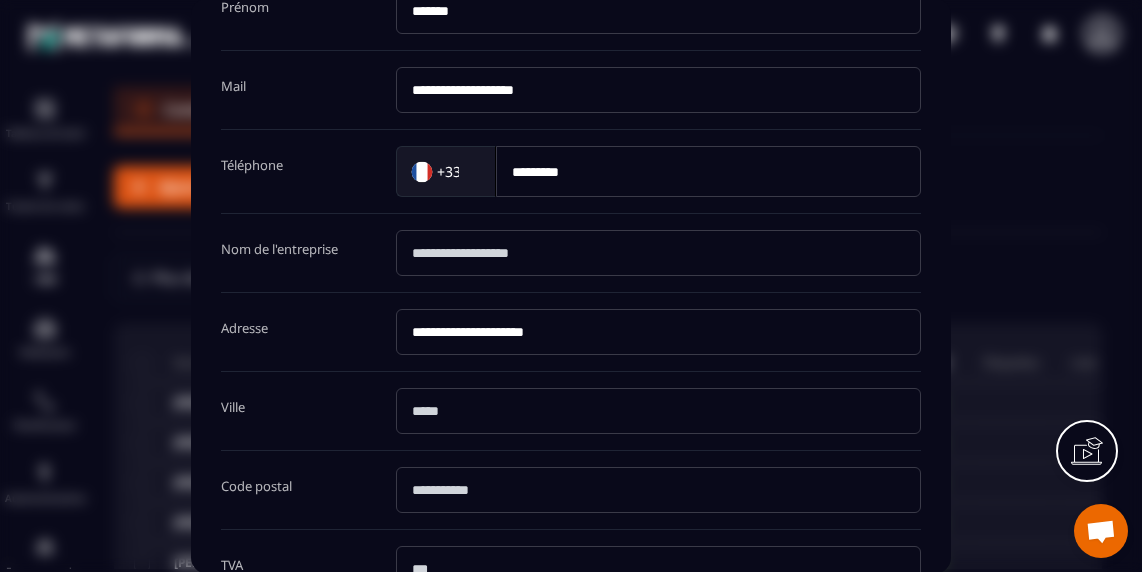 type on "**********" 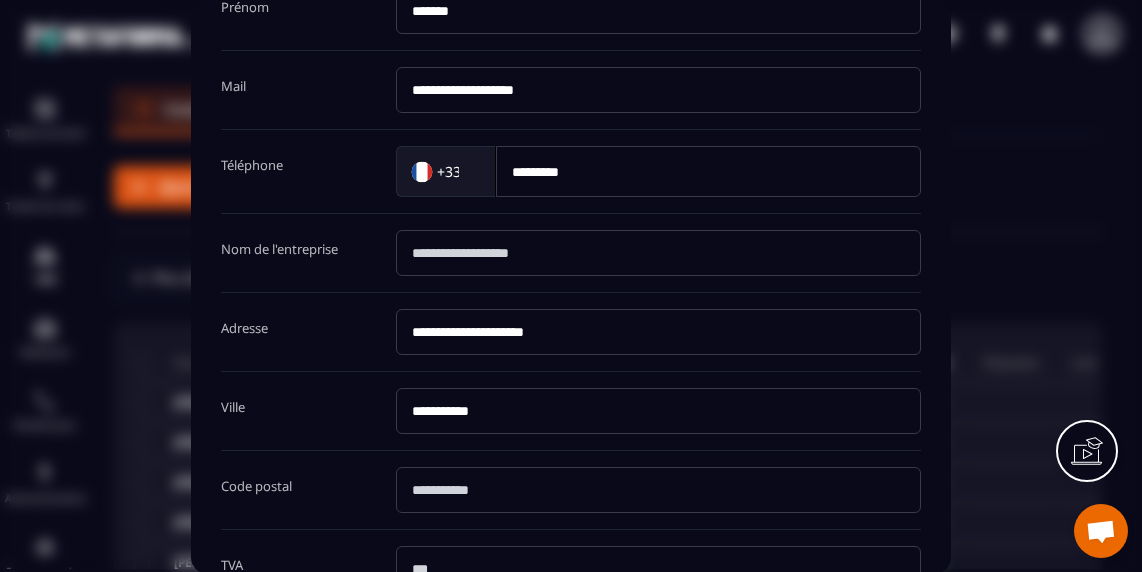 click on "**********" at bounding box center (658, 411) 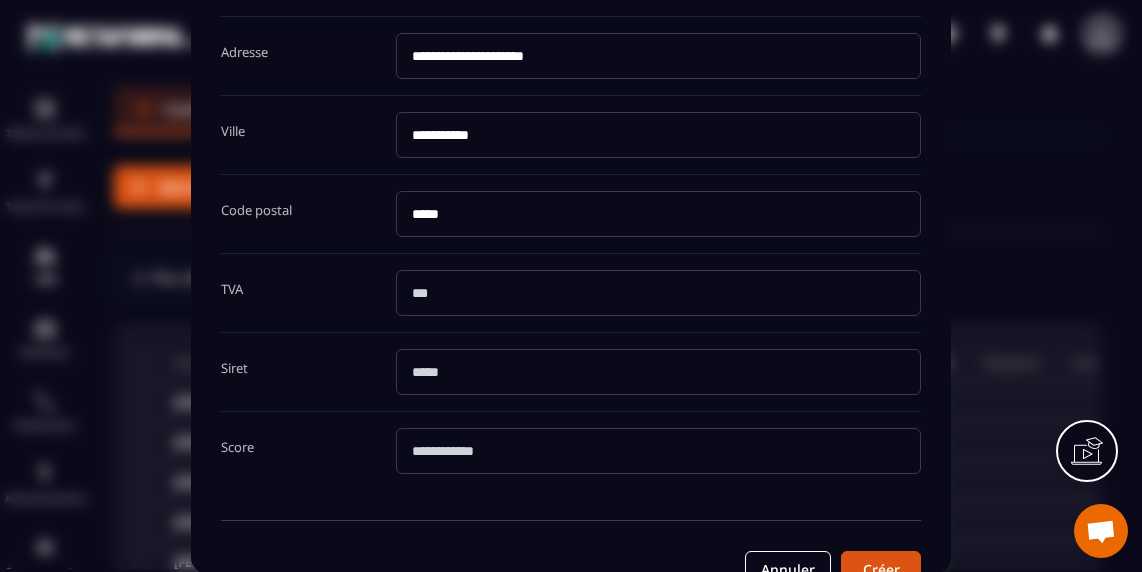 scroll, scrollTop: 524, scrollLeft: 0, axis: vertical 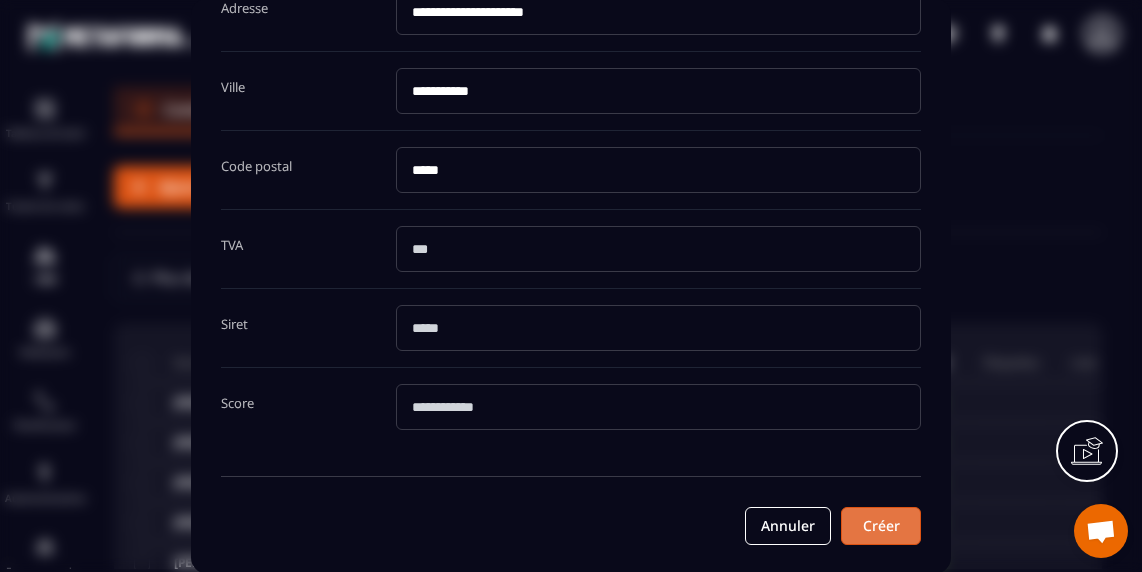 type on "*****" 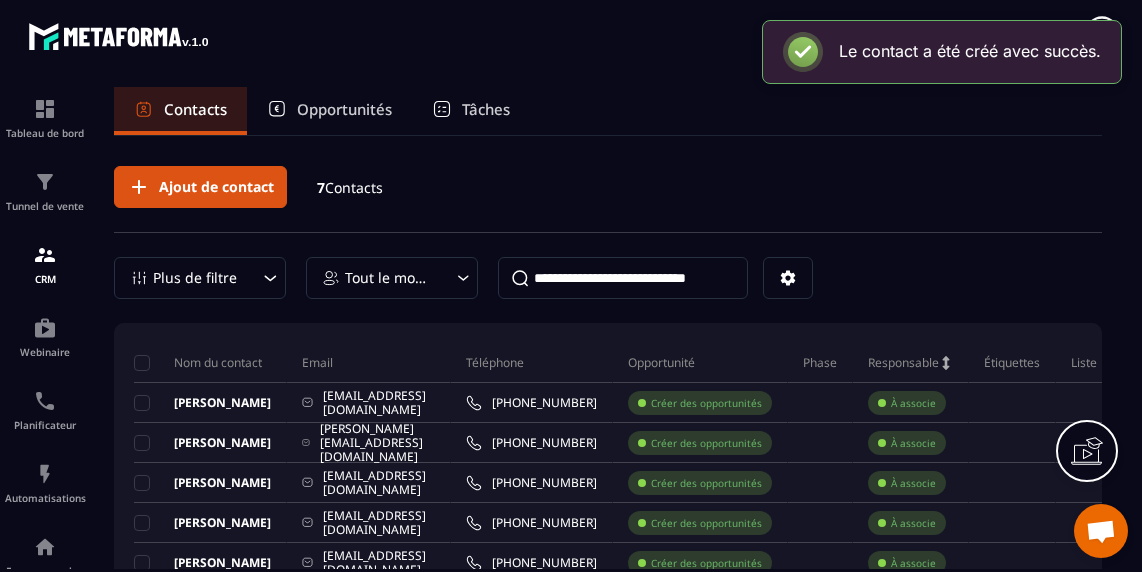scroll, scrollTop: 0, scrollLeft: 0, axis: both 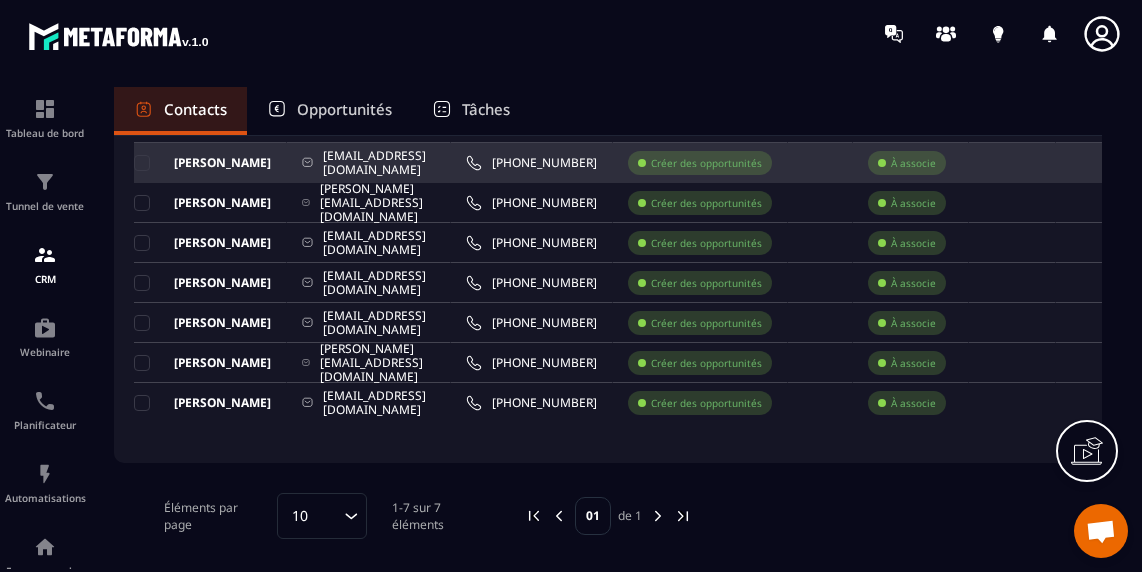 click on "[EMAIL_ADDRESS][DOMAIN_NAME]" at bounding box center (369, 163) 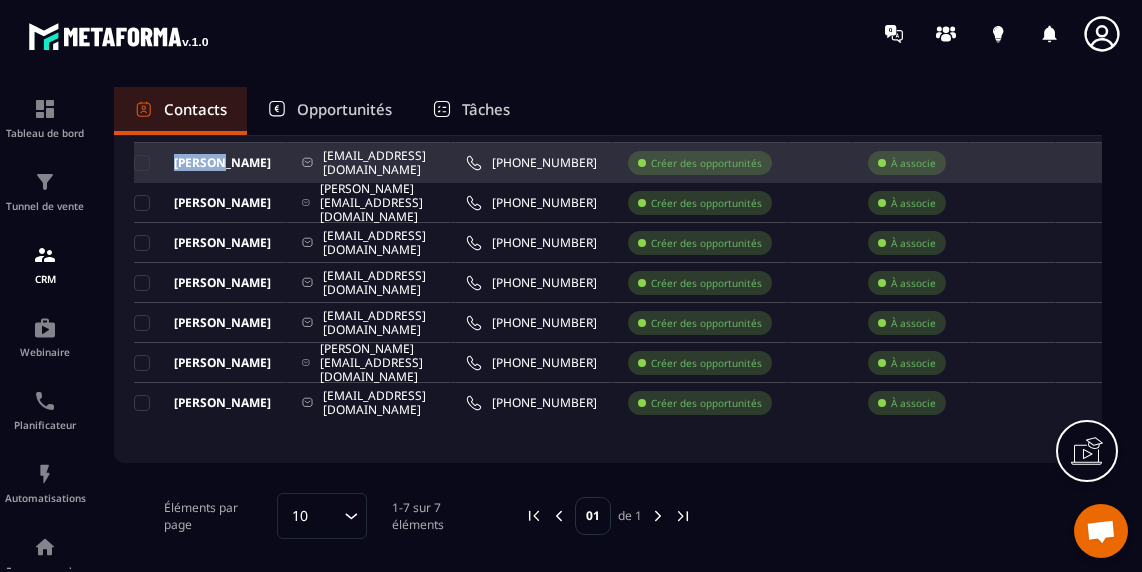 click on "[PERSON_NAME]" at bounding box center (202, 163) 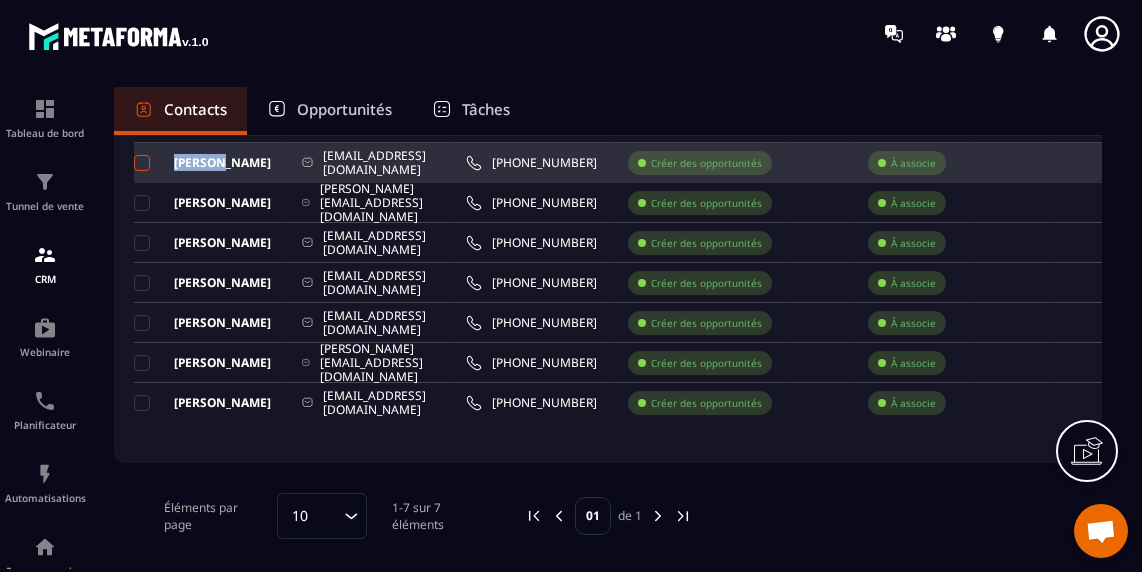 click at bounding box center [142, 163] 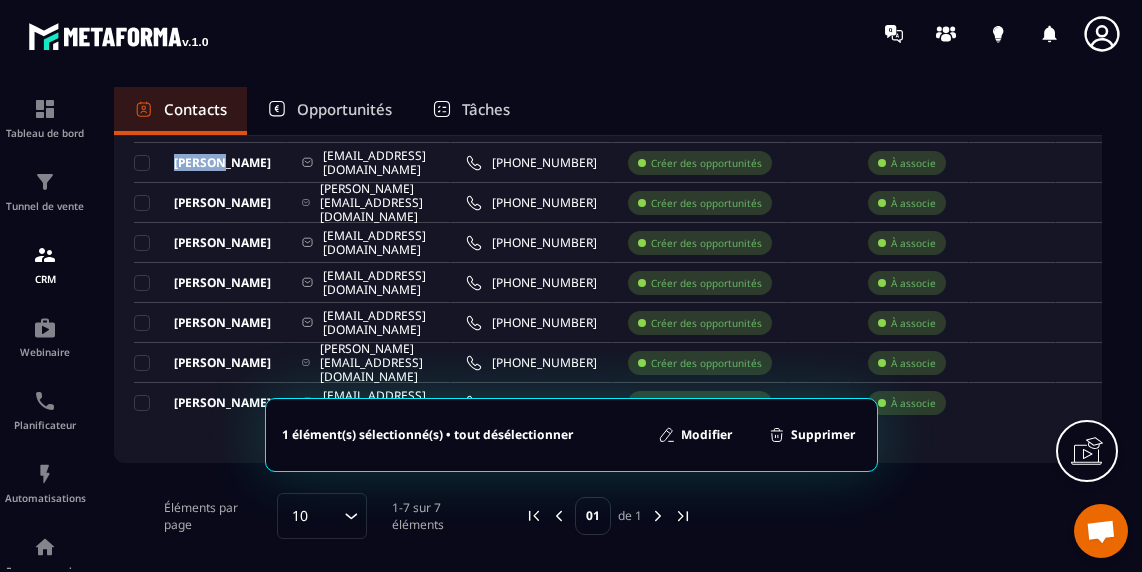 click on "Modifier" 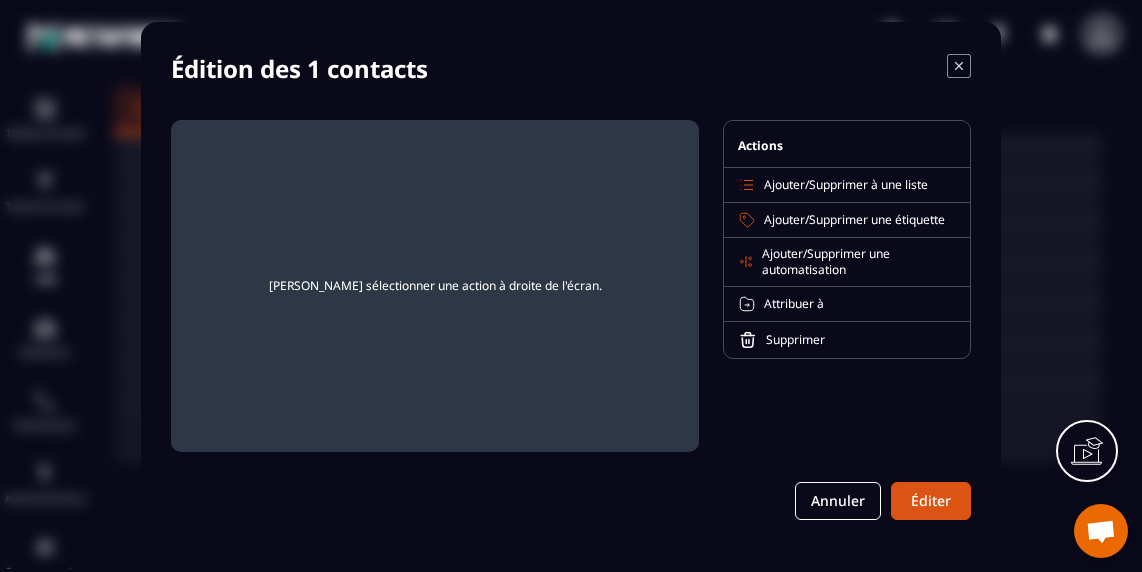 click 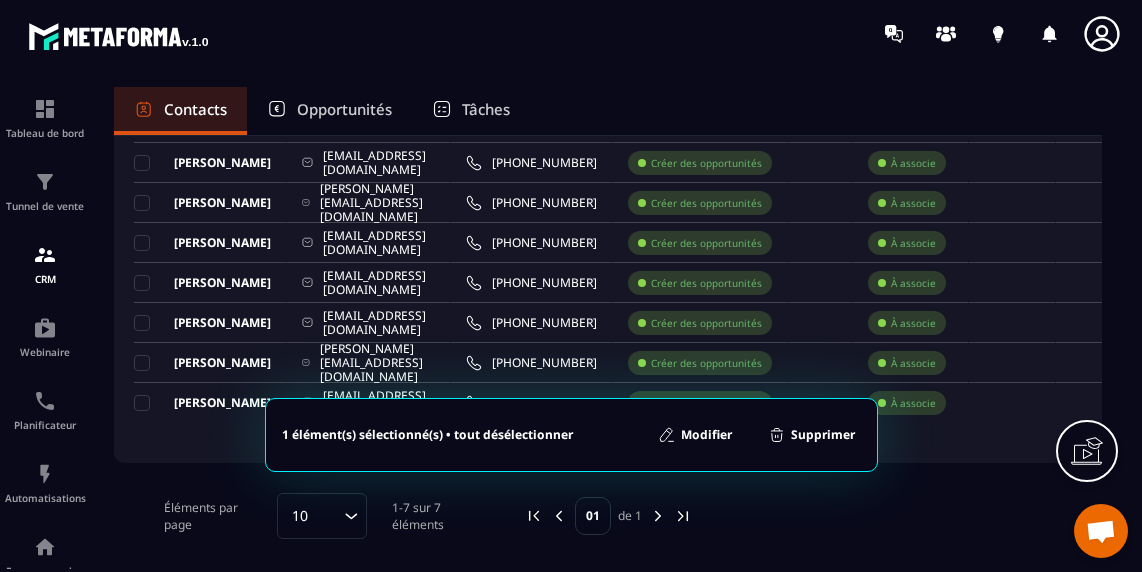 click 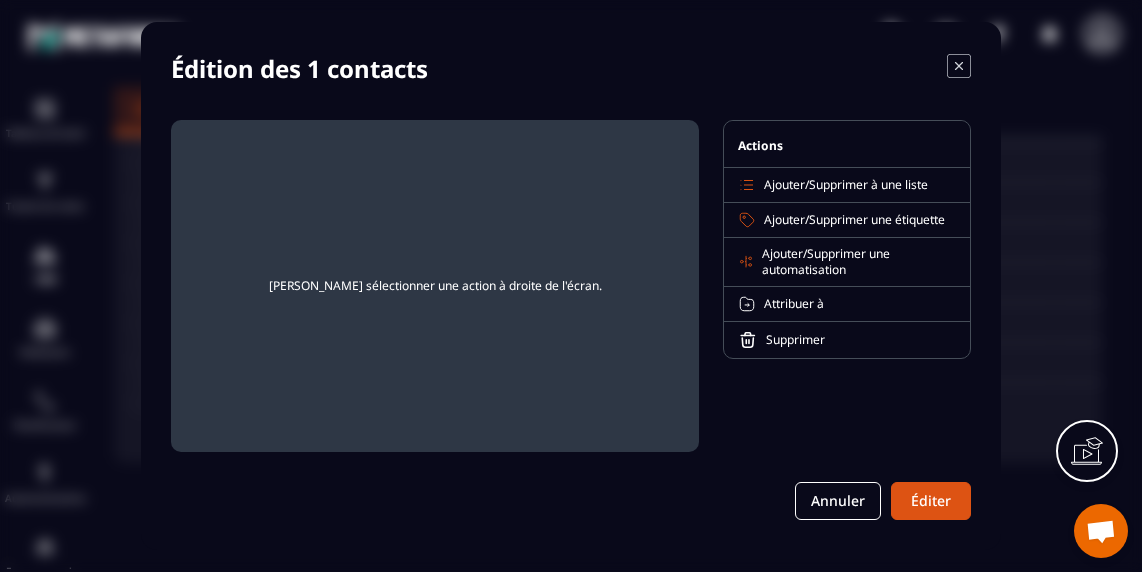 click 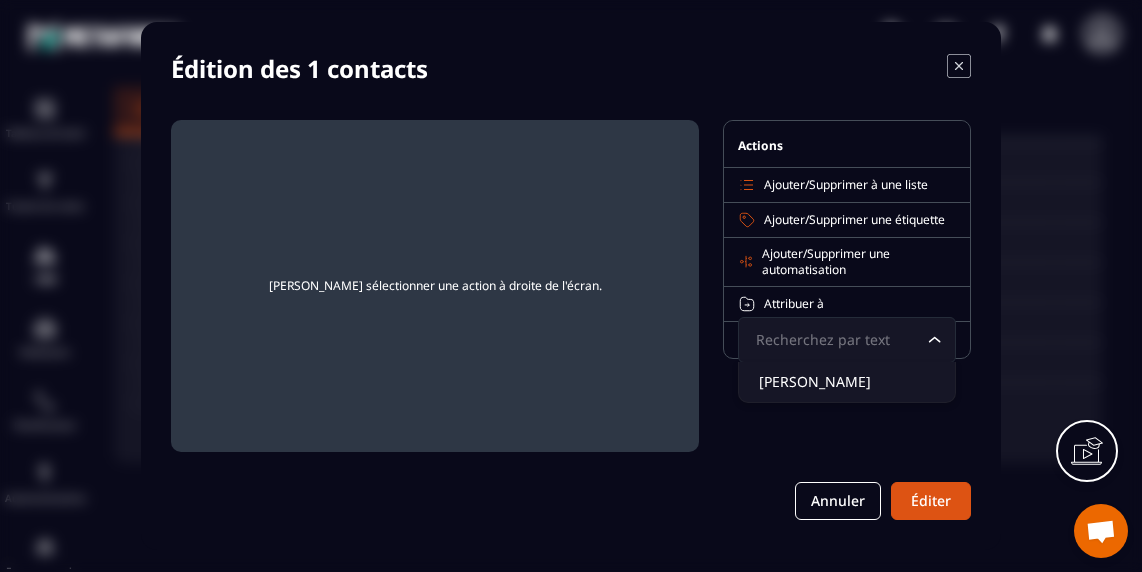 click 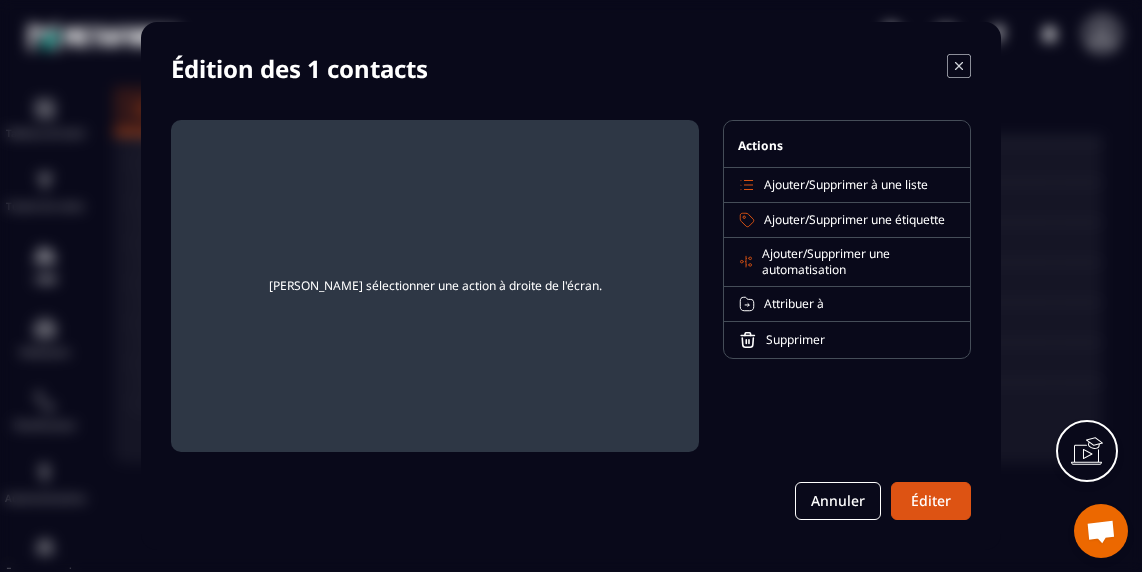 click on "Actions" at bounding box center (760, 145) 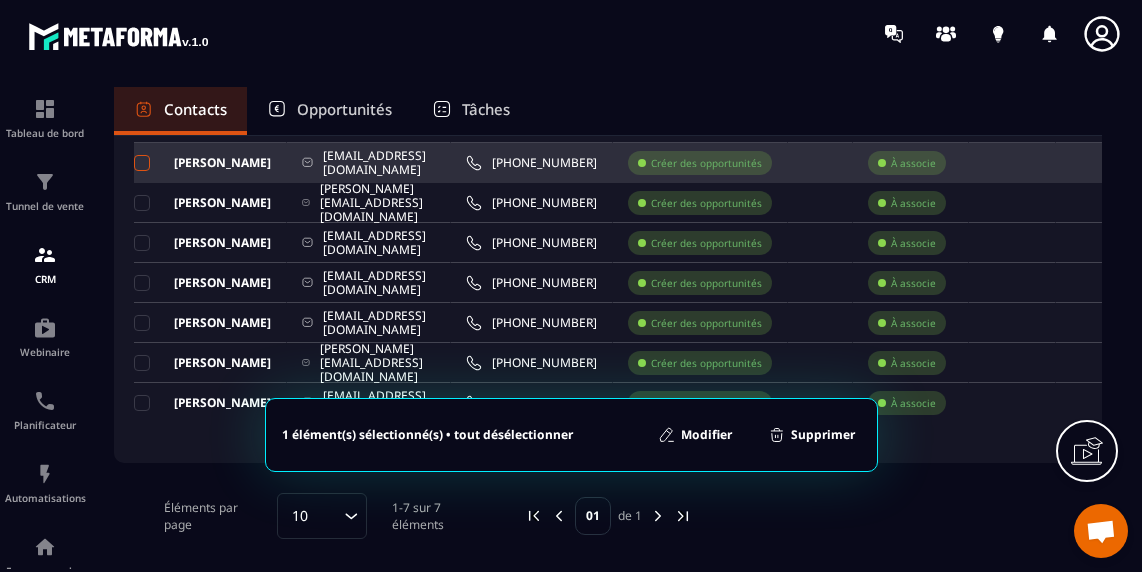 click at bounding box center (142, 163) 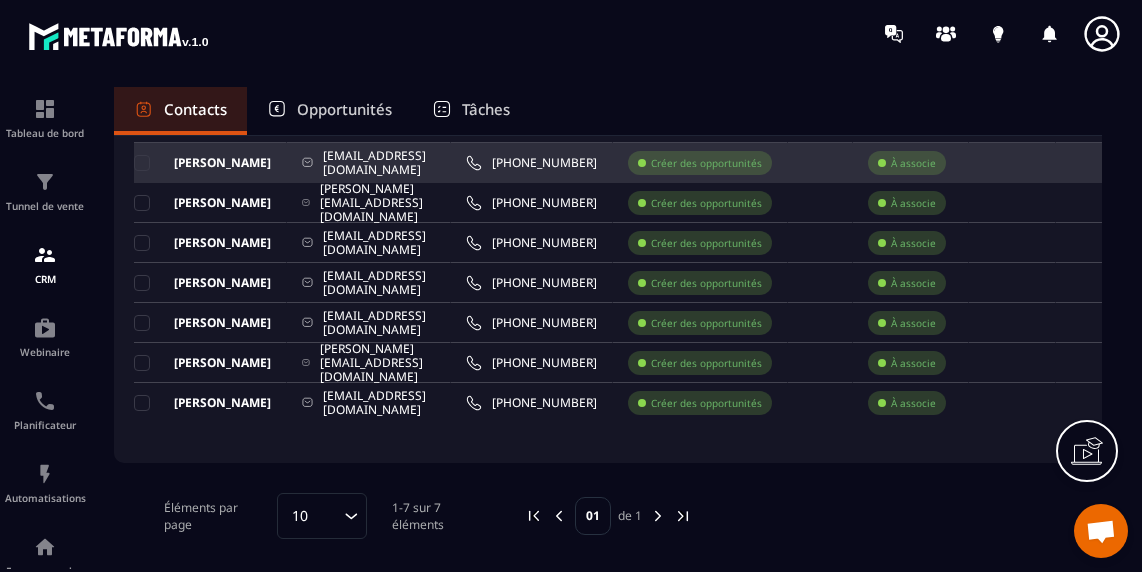 click on "[EMAIL_ADDRESS][DOMAIN_NAME]" at bounding box center [369, 163] 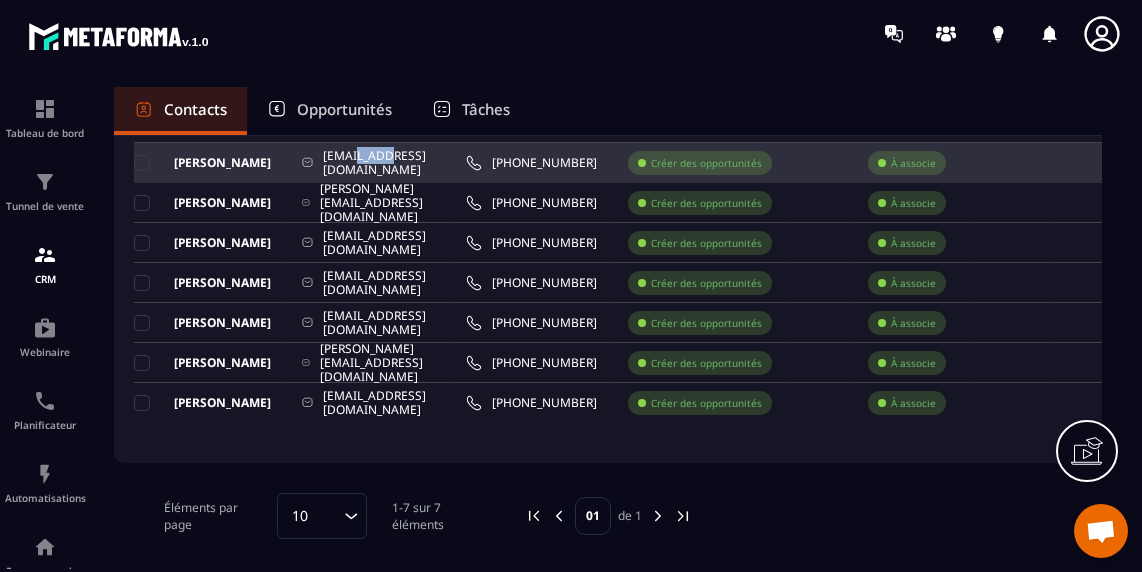 click on "[EMAIL_ADDRESS][DOMAIN_NAME]" at bounding box center [369, 163] 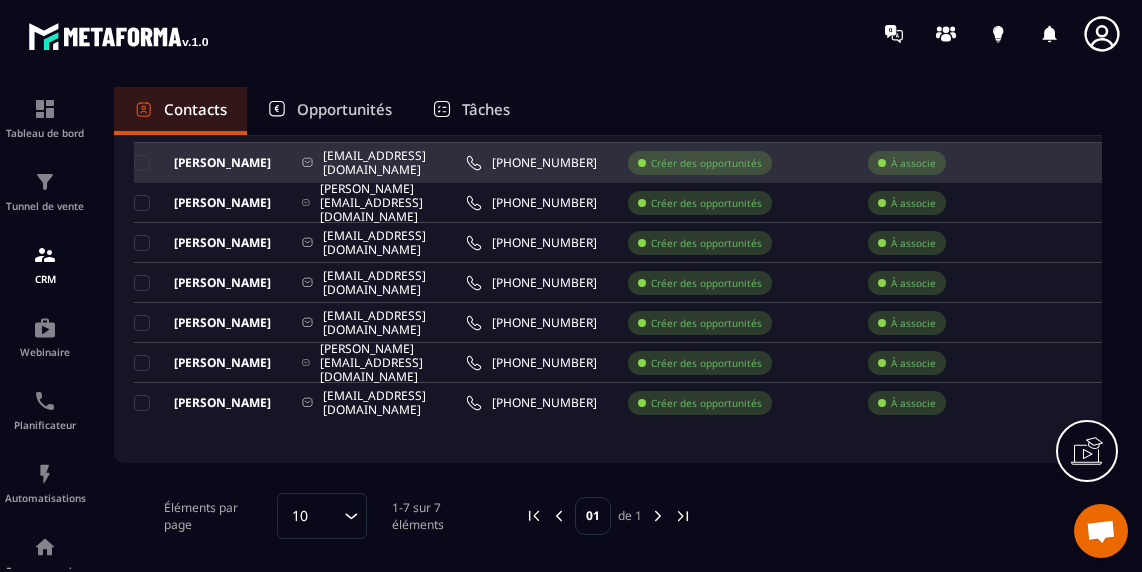 click on "[EMAIL_ADDRESS][DOMAIN_NAME]" at bounding box center [369, 163] 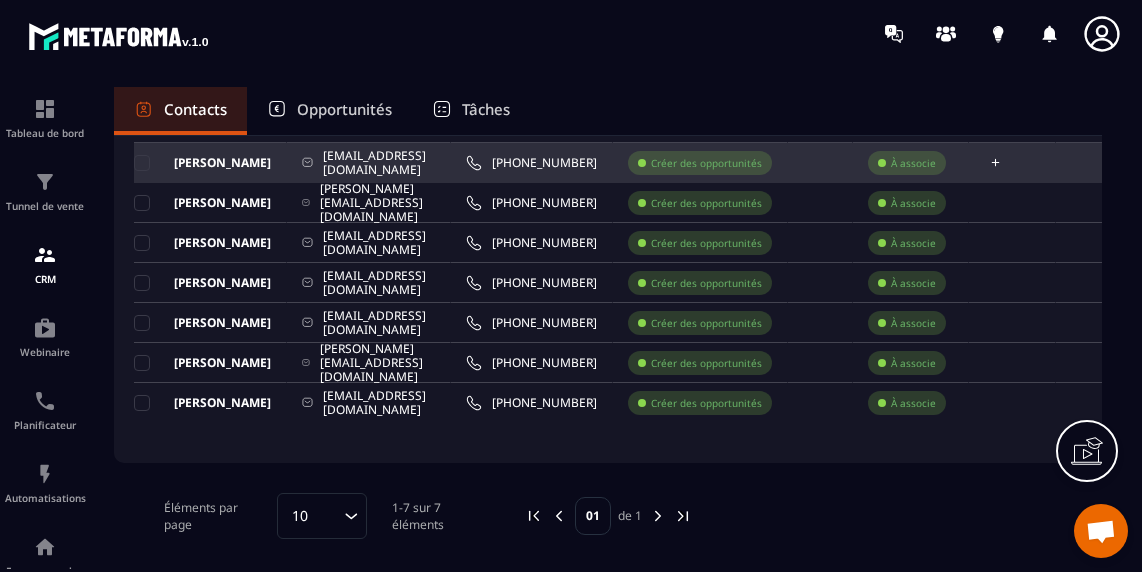 click 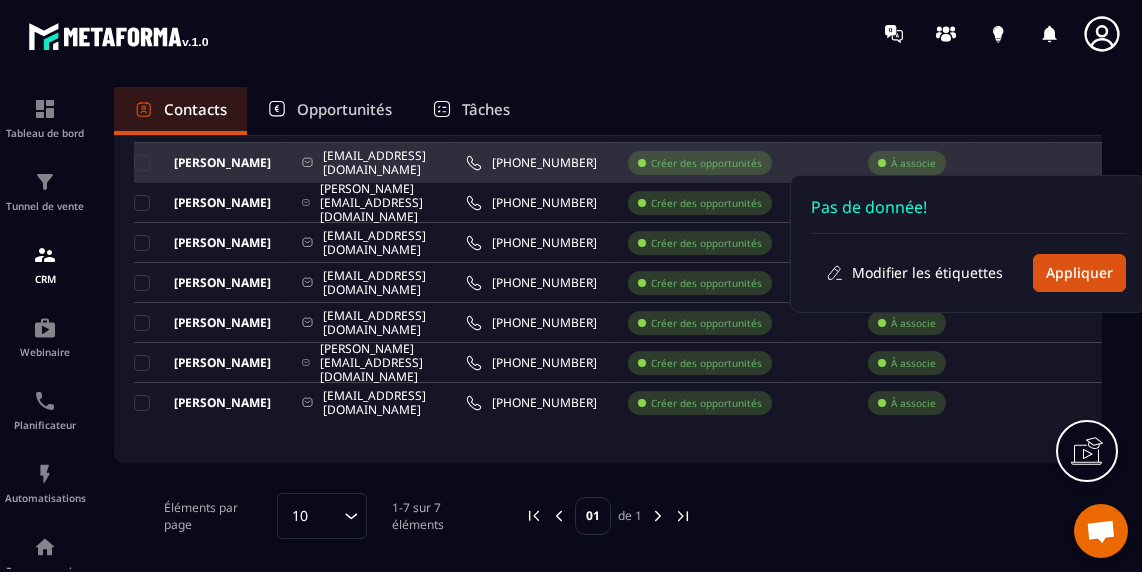 click on "[EMAIL_ADDRESS][DOMAIN_NAME]" at bounding box center (369, 163) 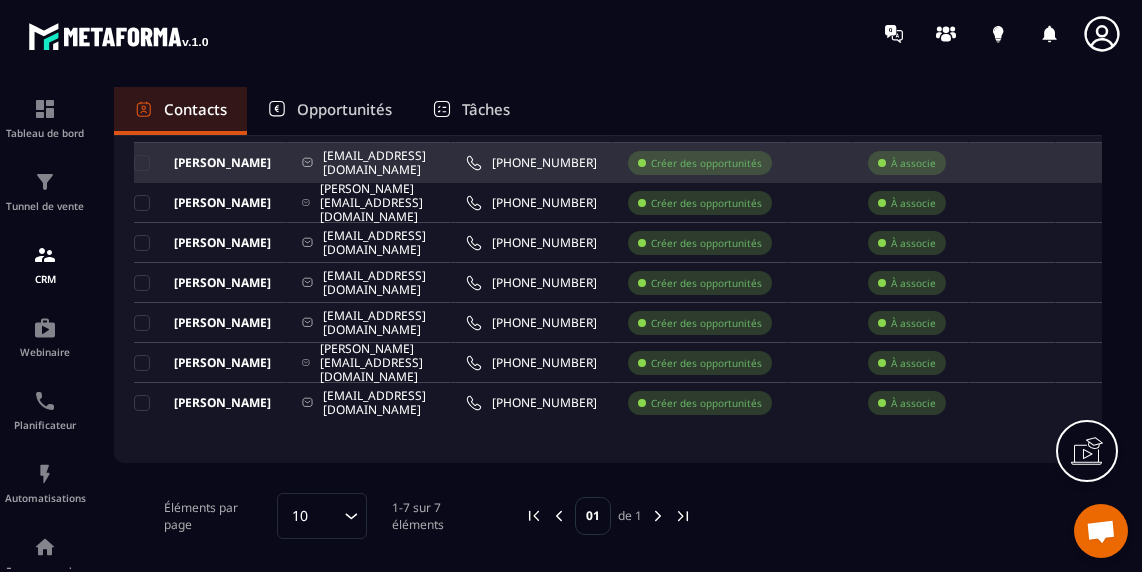 click on "[EMAIL_ADDRESS][DOMAIN_NAME]" at bounding box center (369, 163) 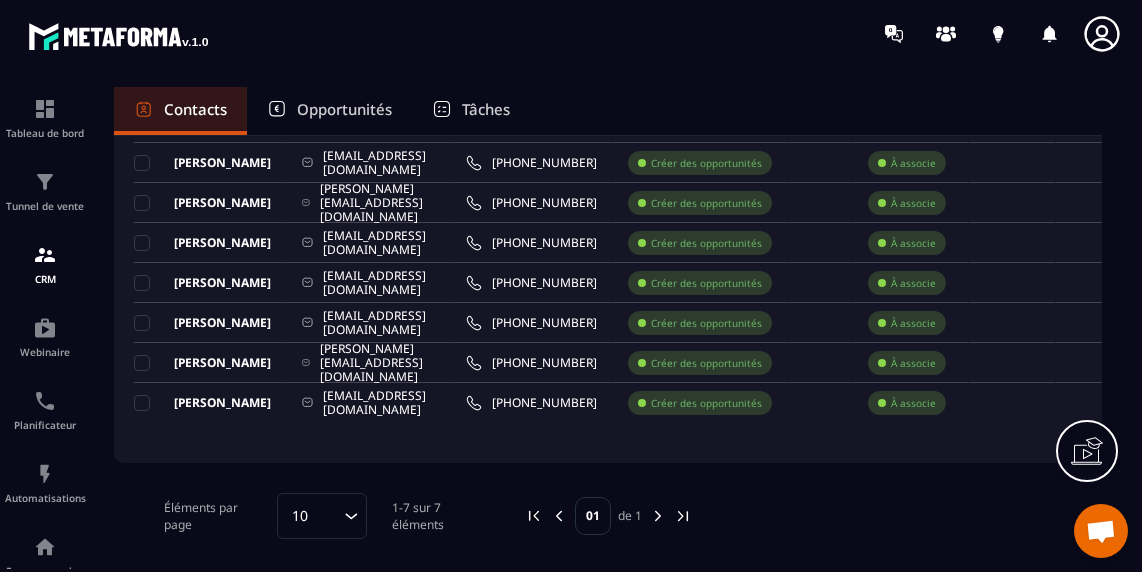 click on "Contacts" at bounding box center [195, 109] 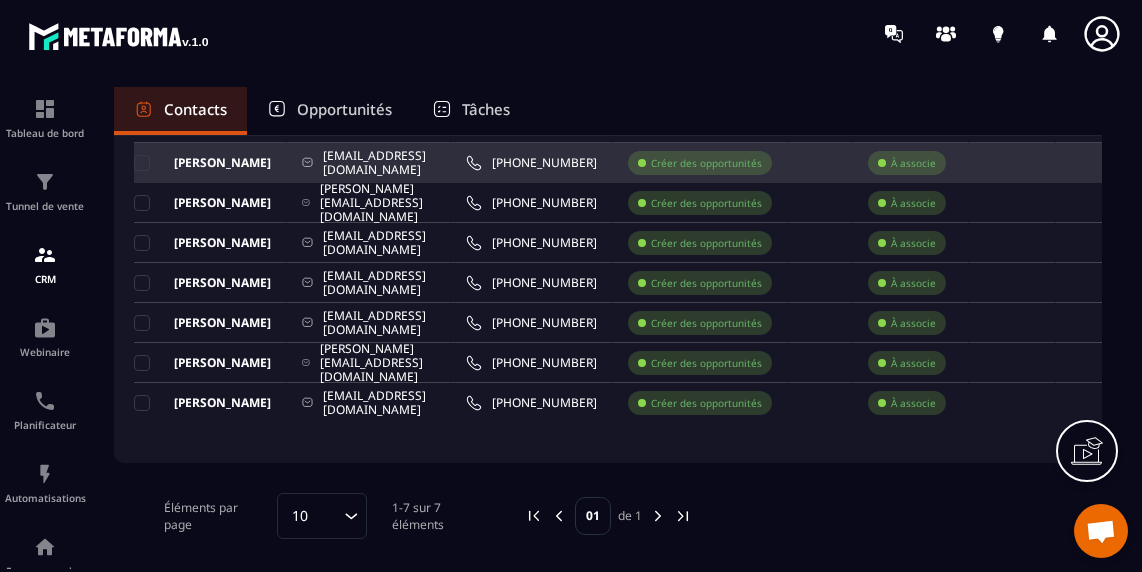 click on "[PERSON_NAME]" at bounding box center [202, 163] 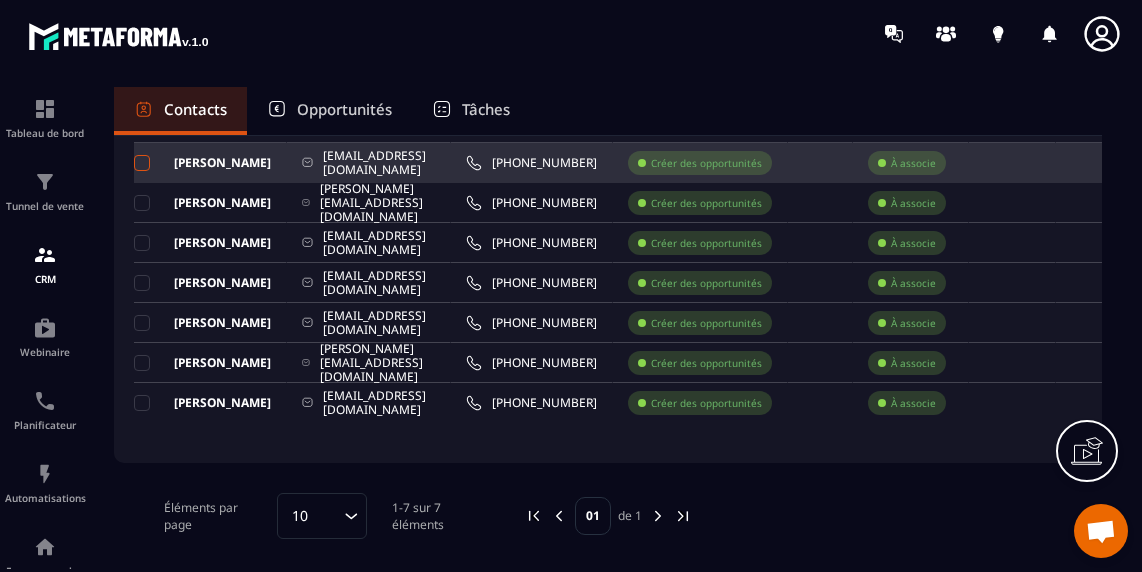 click at bounding box center [142, 163] 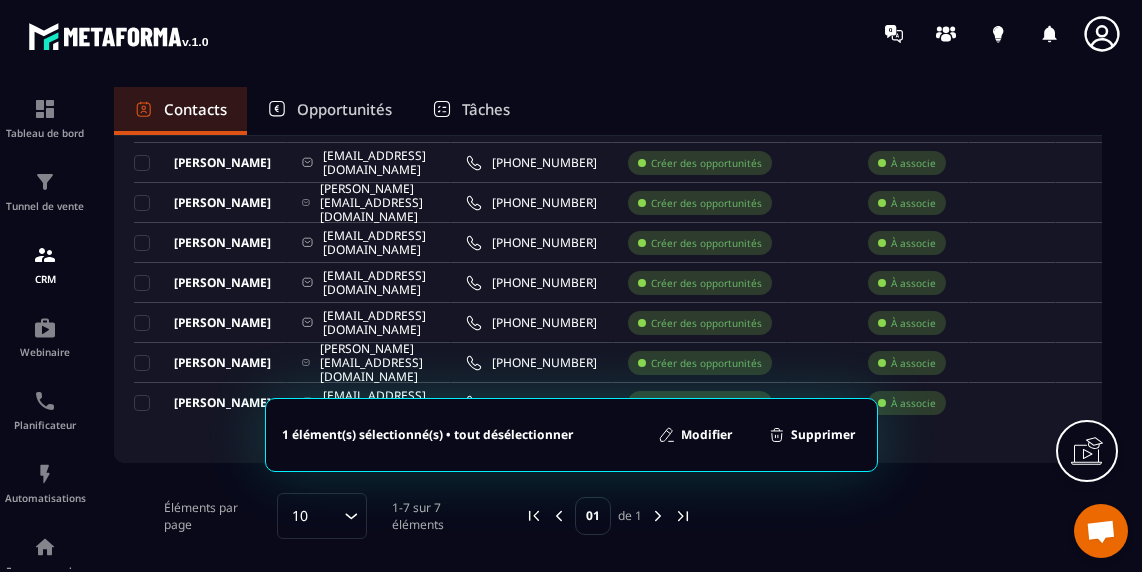 click on "Modifier" 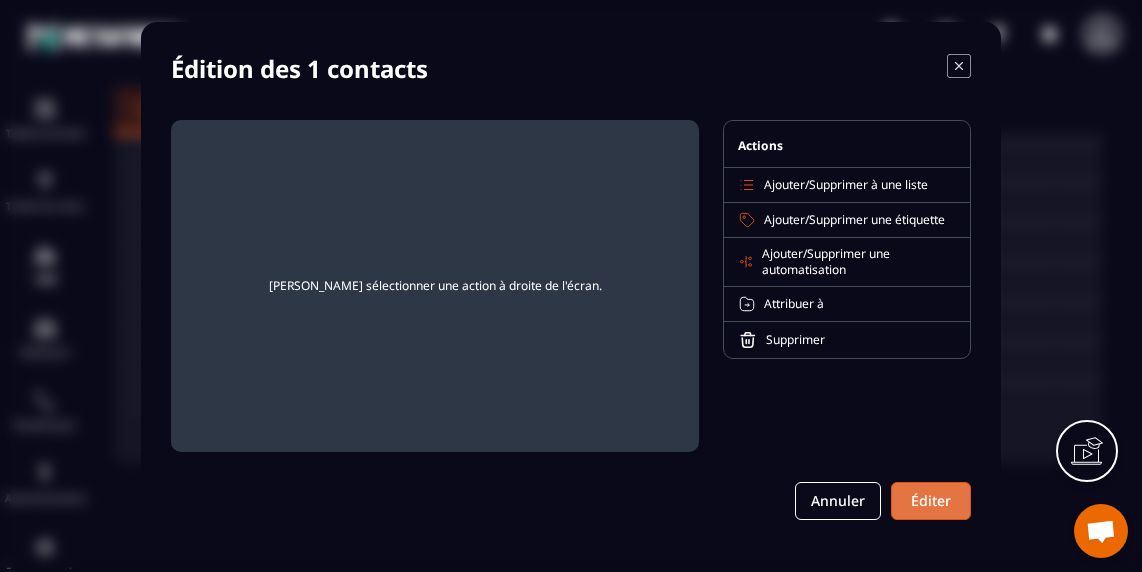 click on "Éditer" at bounding box center [931, 501] 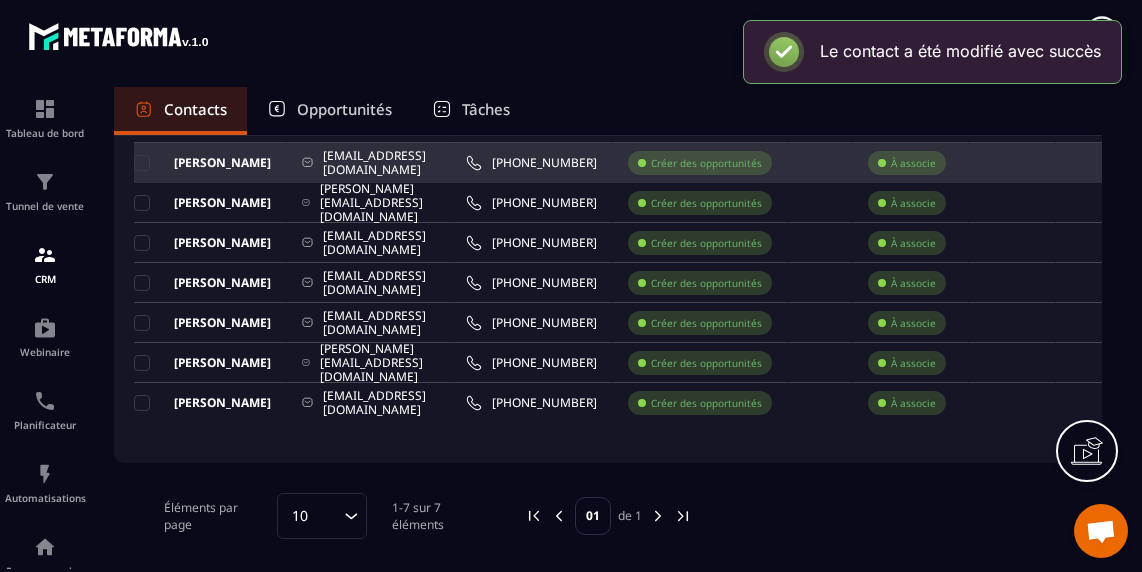 click on "[EMAIL_ADDRESS][DOMAIN_NAME]" at bounding box center [369, 163] 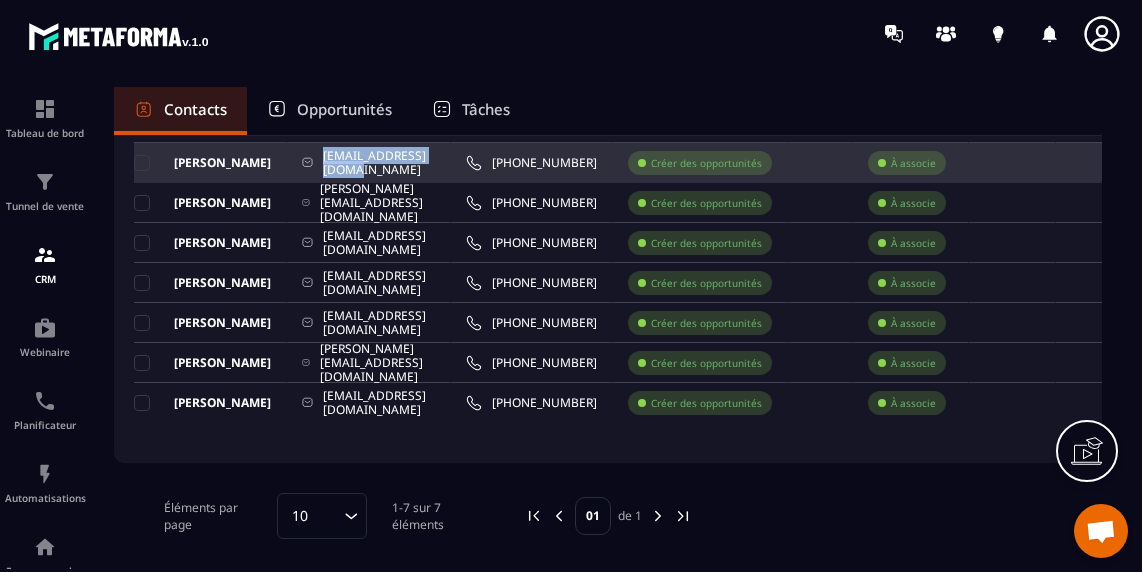drag, startPoint x: 477, startPoint y: 160, endPoint x: 353, endPoint y: 158, distance: 124.01613 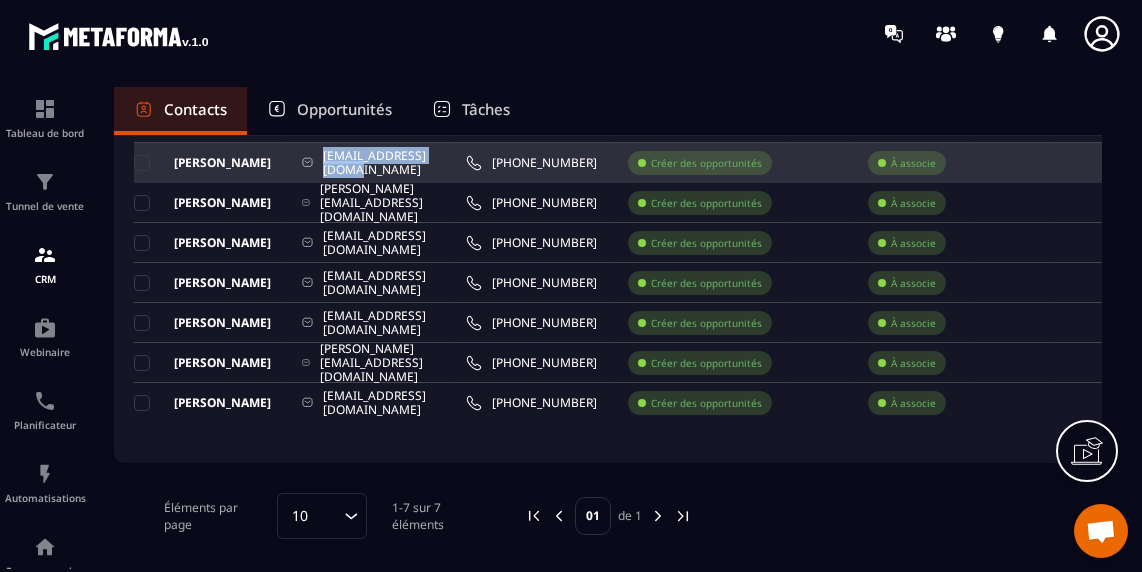 click on "[EMAIL_ADDRESS][DOMAIN_NAME]" at bounding box center [369, 163] 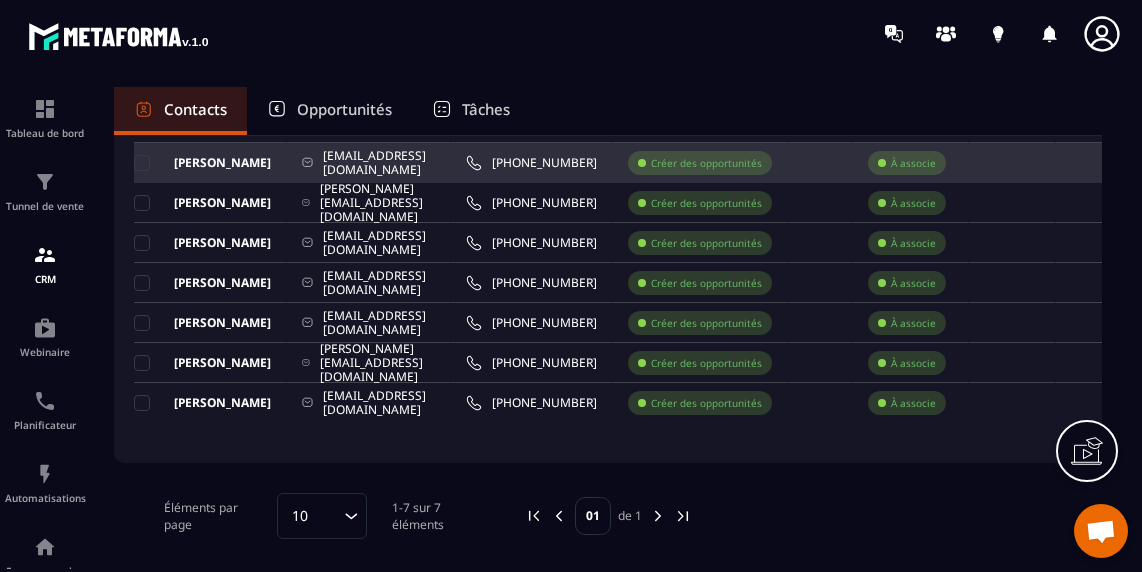 click on "[EMAIL_ADDRESS][DOMAIN_NAME]" at bounding box center [369, 163] 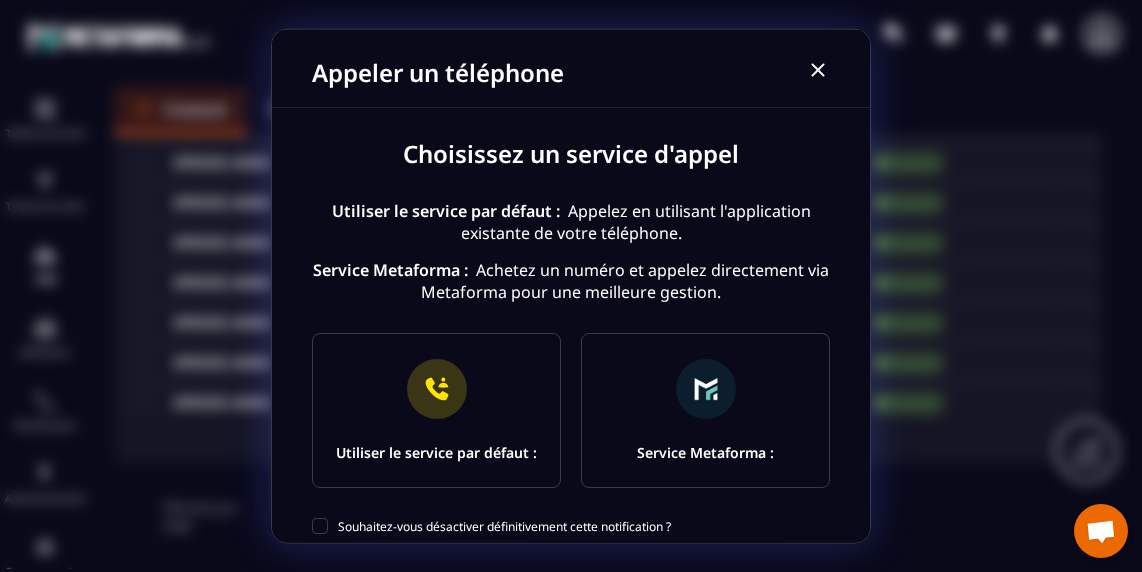 click 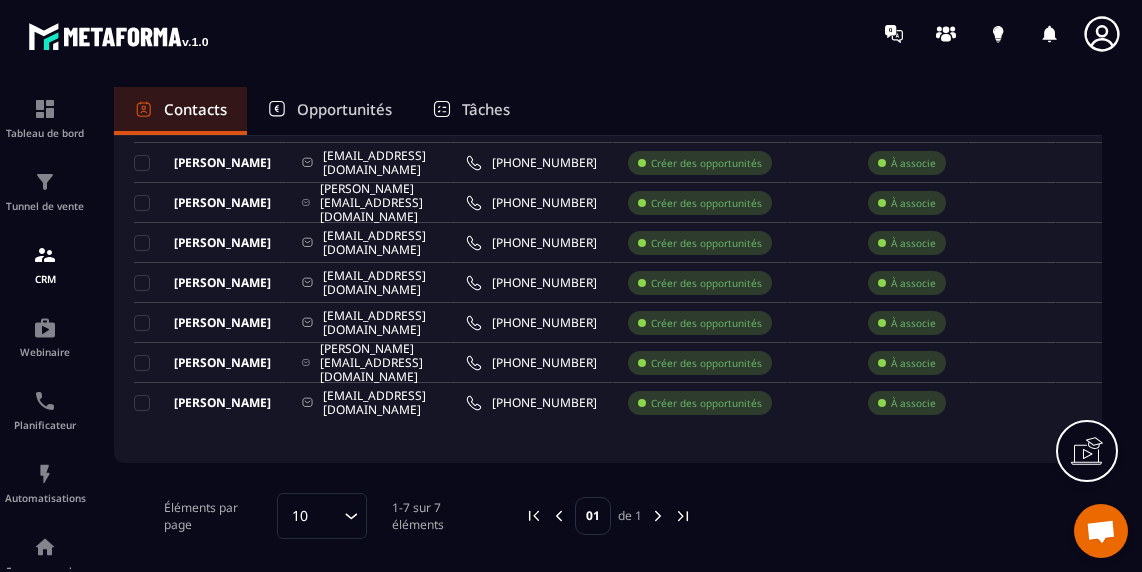 click on "Contacts" at bounding box center (195, 109) 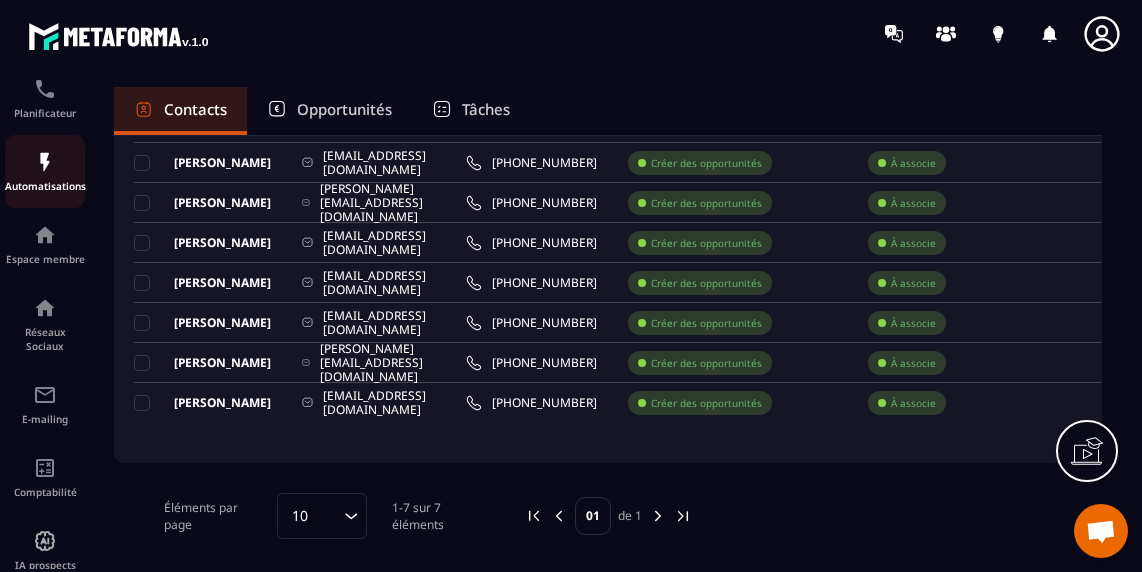 scroll, scrollTop: 354, scrollLeft: 0, axis: vertical 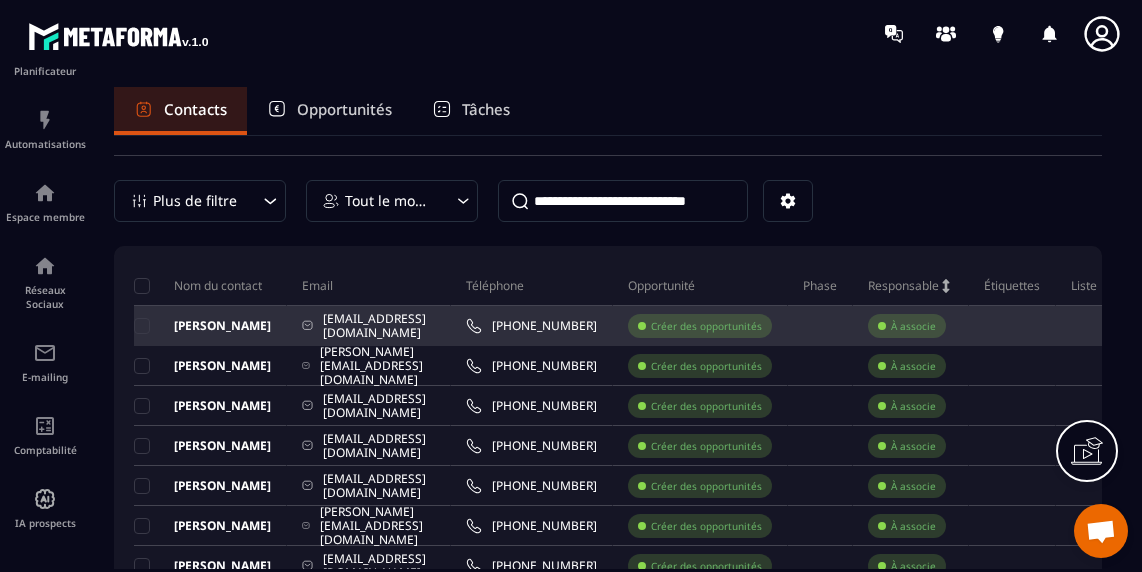 click on "[EMAIL_ADDRESS][DOMAIN_NAME]" at bounding box center [369, 326] 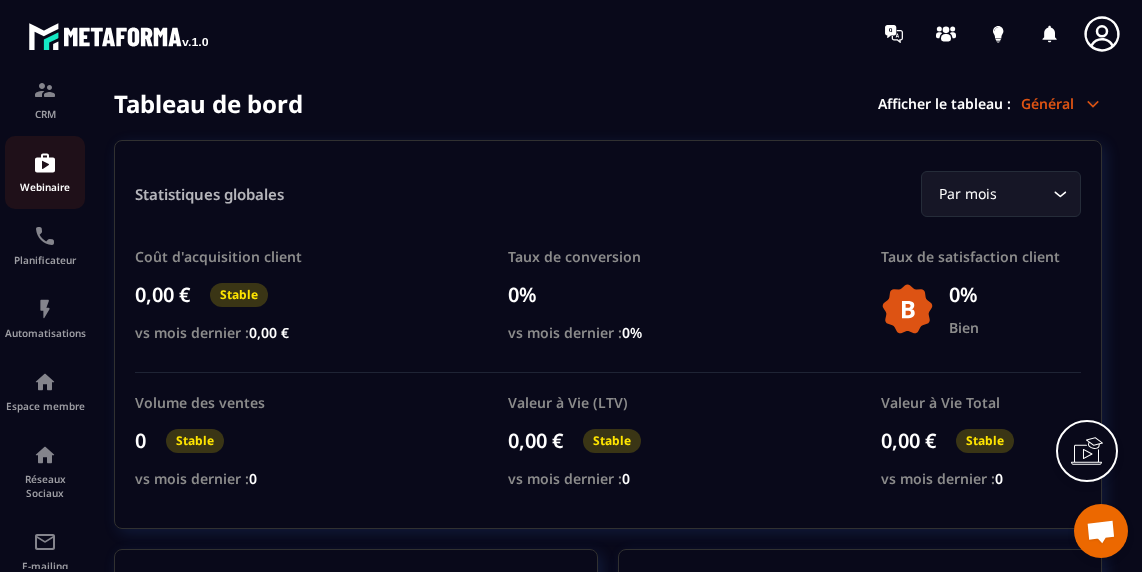 scroll, scrollTop: 151, scrollLeft: 0, axis: vertical 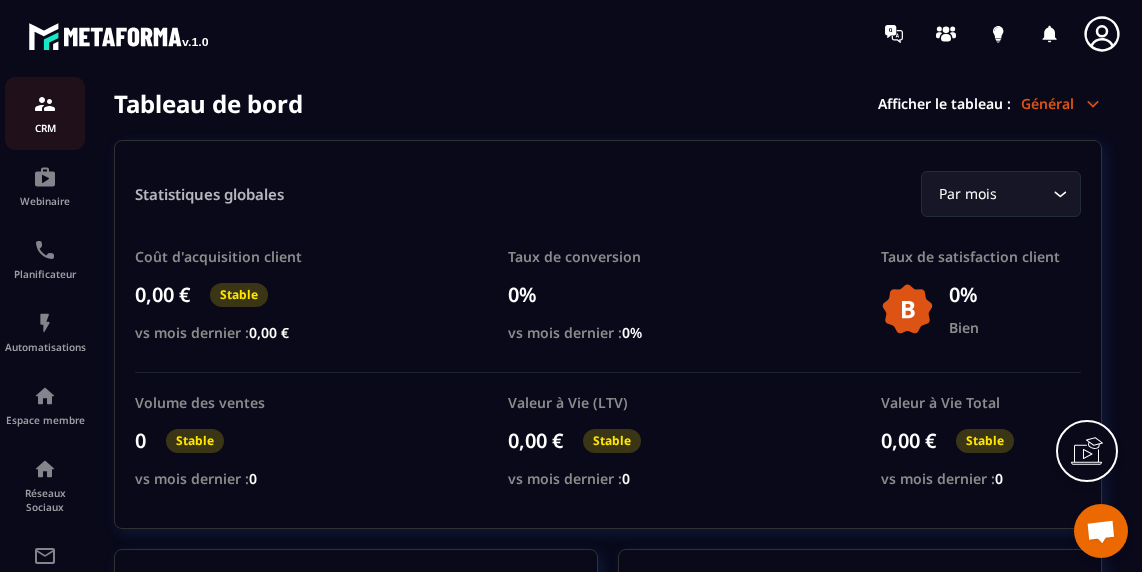 click on "CRM" at bounding box center [45, 113] 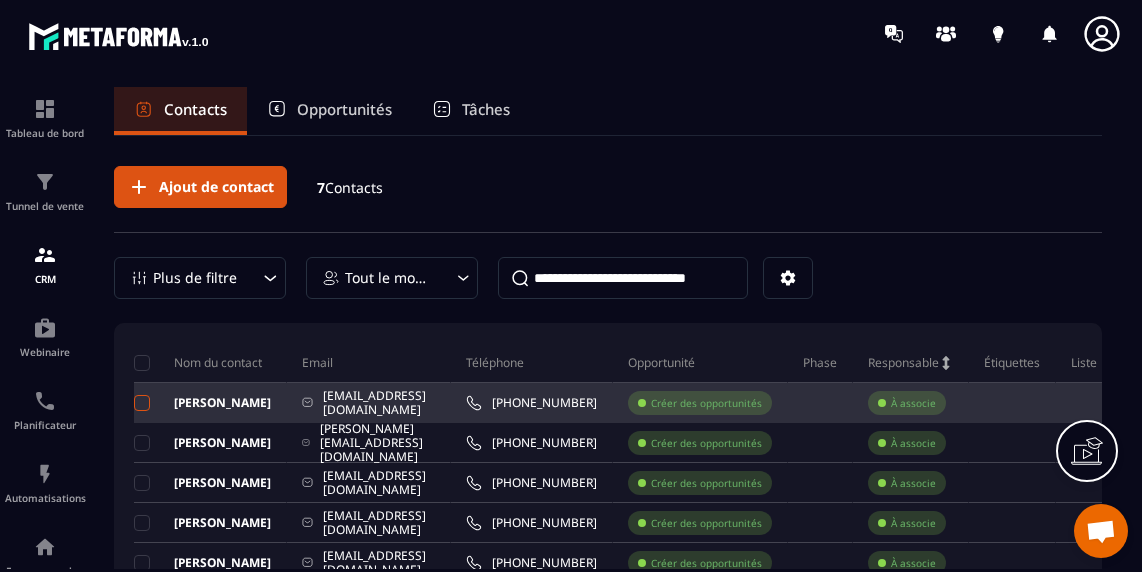 click at bounding box center (142, 403) 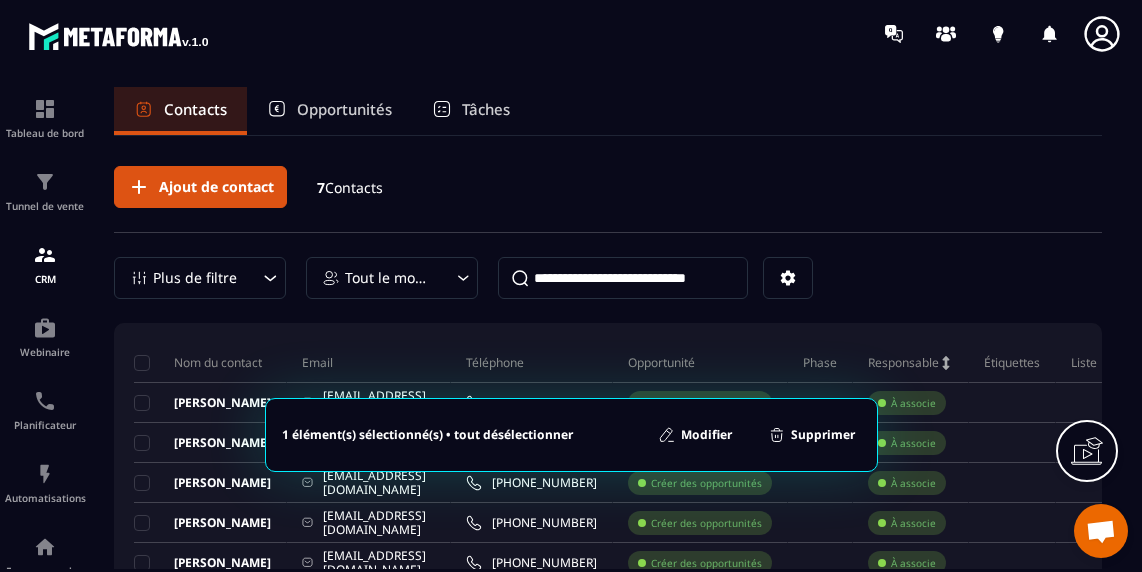 click on "1 élément(s) sélectionné(s) • tout désélectionner" at bounding box center (427, 435) 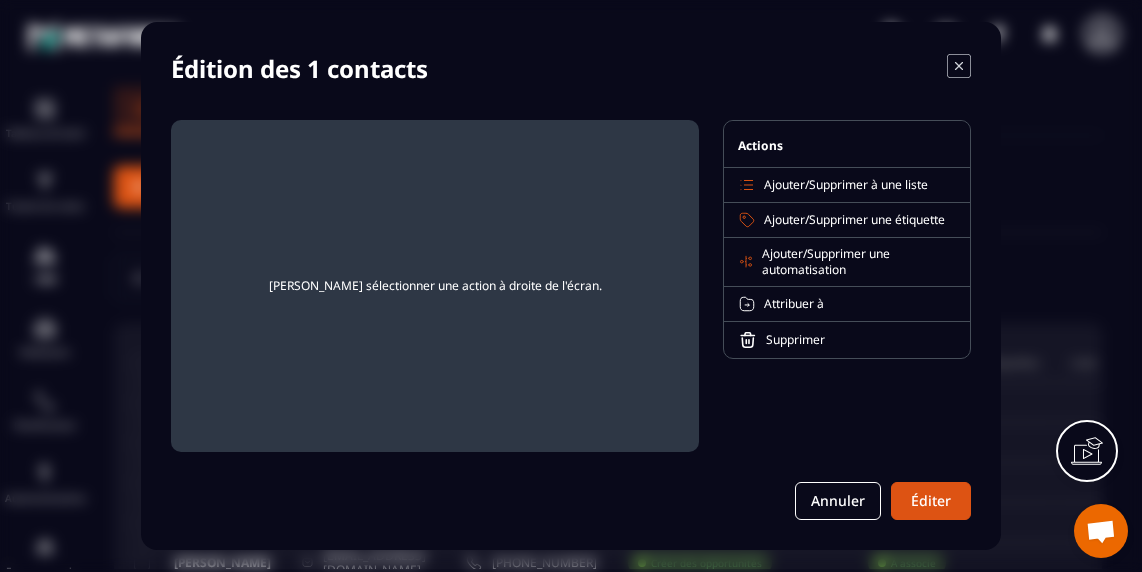 click on "[PERSON_NAME] sélectionner une action à droite de l'écran." at bounding box center (435, 286) 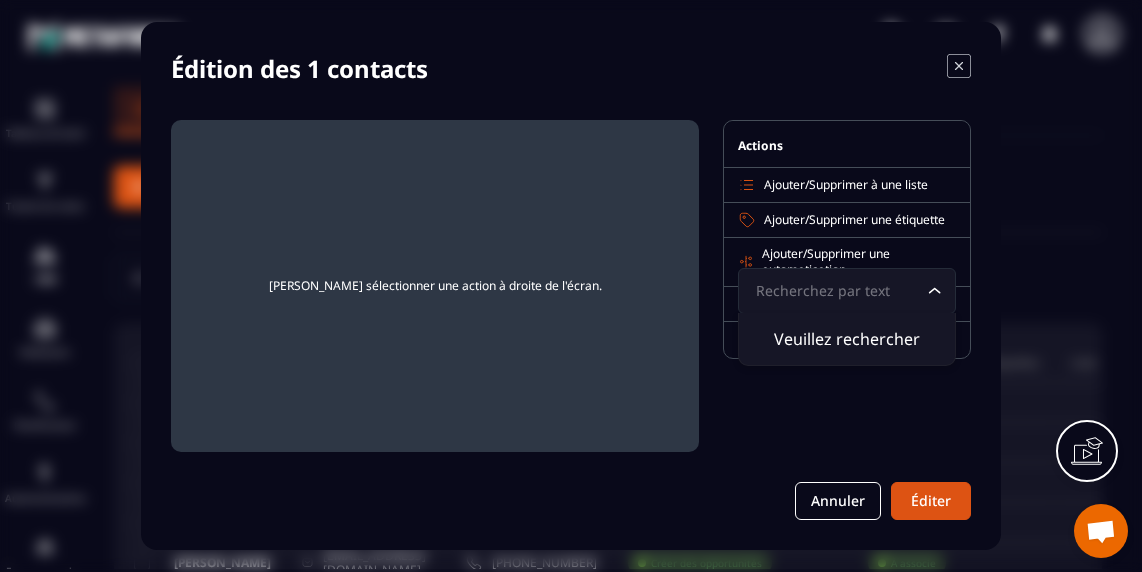 click on "Ajouter" at bounding box center [784, 219] 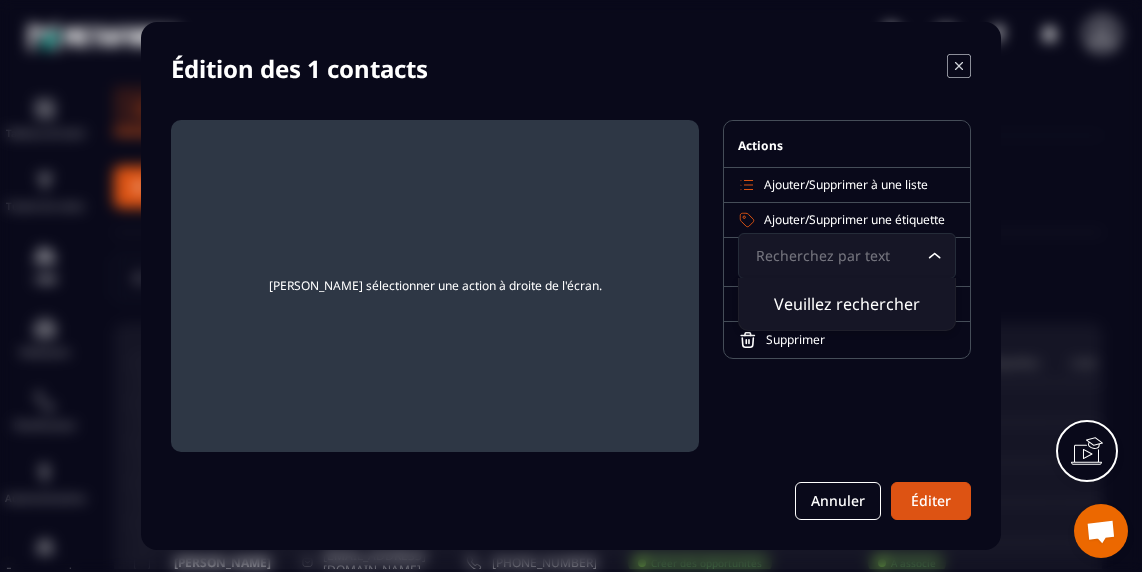 click on "Ajouter" at bounding box center [784, 184] 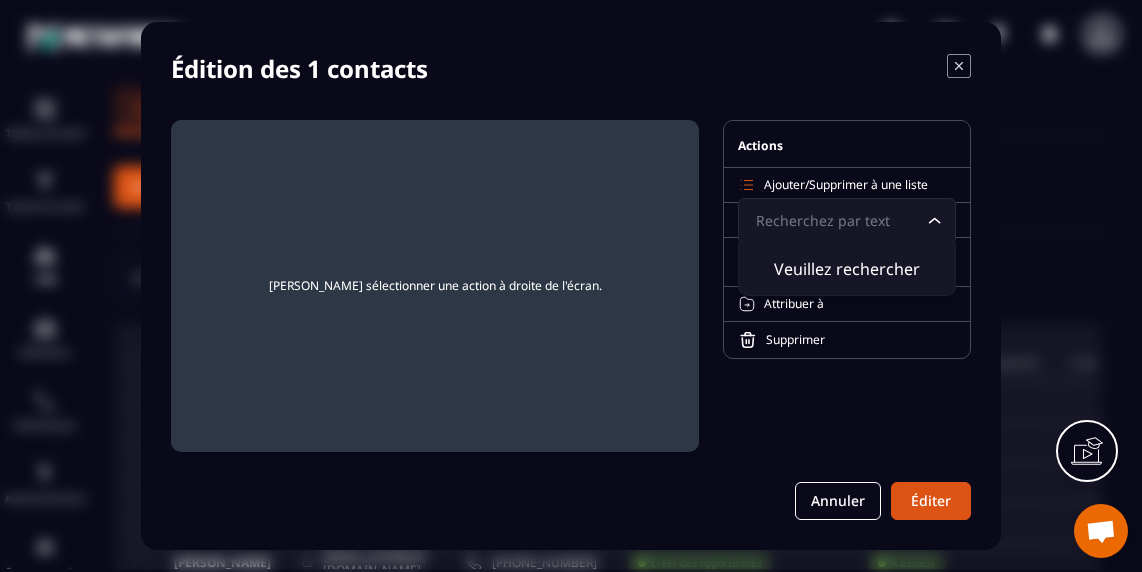 click on "Actions" at bounding box center (760, 145) 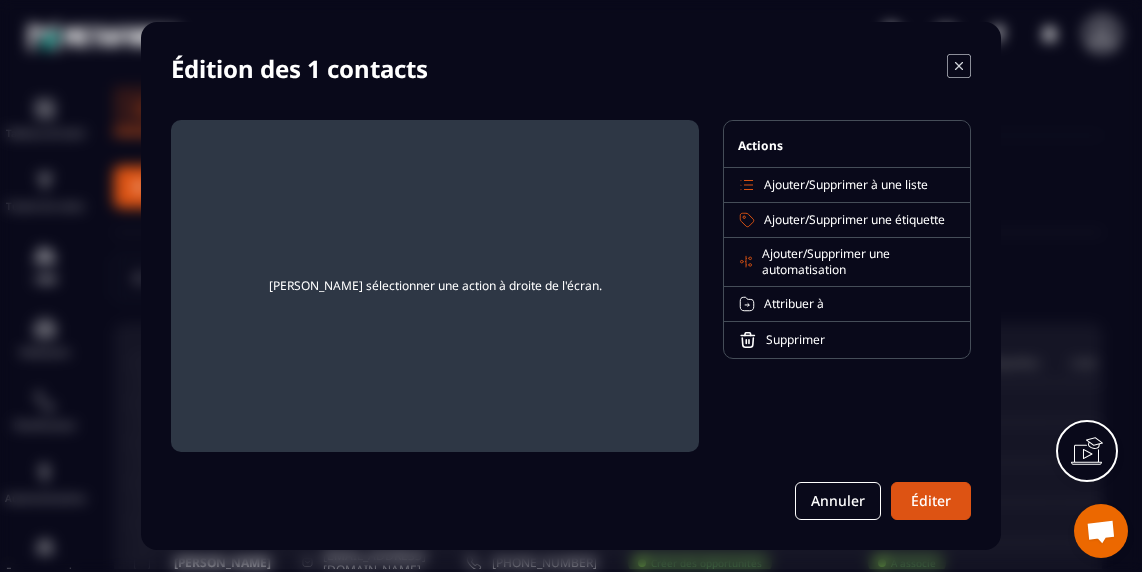 click on "Supprimer" at bounding box center [795, 339] 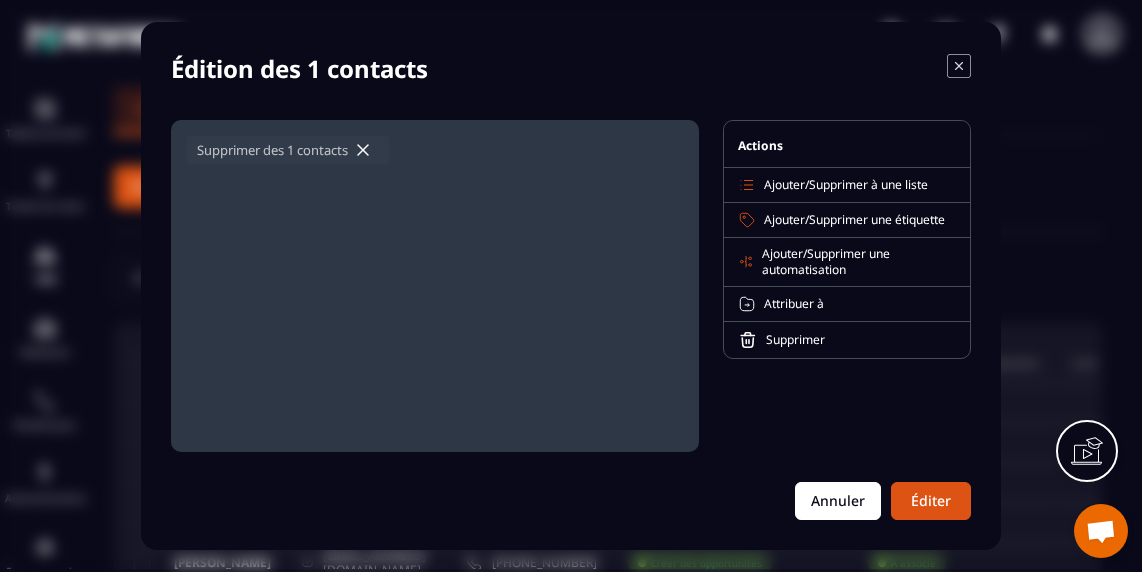 click on "Annuler" at bounding box center (838, 501) 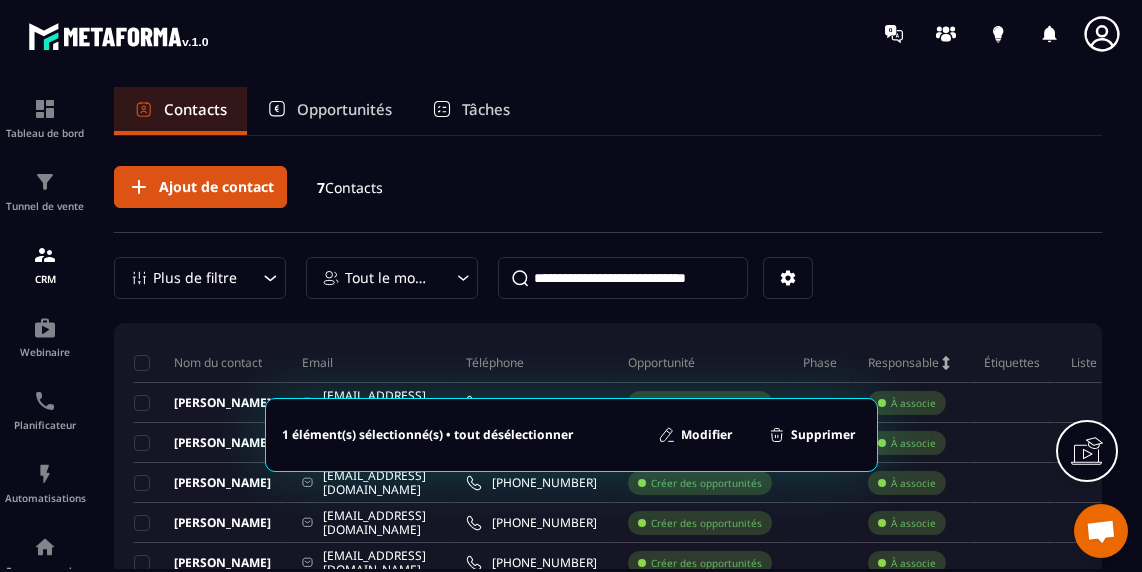 click on "Nom du contact Email Téléphone Opportunité Phase Responsable Étiquettes Liste Date de création [PERSON_NAME] [PERSON_NAME][EMAIL_ADDRESS][DOMAIN_NAME] [PHONE_NUMBER] Créer des opportunités À associe [DATE] 16:22 [PERSON_NAME] [PERSON_NAME][EMAIL_ADDRESS][DOMAIN_NAME] [PHONE_NUMBER] Créer des opportunités À associe [DATE] 16:19 Chantal LAURENT [EMAIL_ADDRESS][DOMAIN_NAME] [PHONE_NUMBER] Créer des opportunités À associe [DATE] 16:16 [PERSON_NAME] [EMAIL_ADDRESS][DOMAIN_NAME] [PHONE_NUMBER] Créer des opportunités À associe [DATE] 16:15 [PERSON_NAME] [PERSON_NAME][EMAIL_ADDRESS][DOMAIN_NAME] [PHONE_NUMBER] Créer des opportunités À associe [DATE] 16:14 [PERSON_NAME] [PERSON_NAME][EMAIL_ADDRESS][DOMAIN_NAME] [PHONE_NUMBER] Créer des opportunités À associe [DATE] 16:12 [PERSON_NAME] [EMAIL_ADDRESS][DOMAIN_NAME] [PHONE_NUMBER] Créer des opportunités À associe [DATE] 16:06" 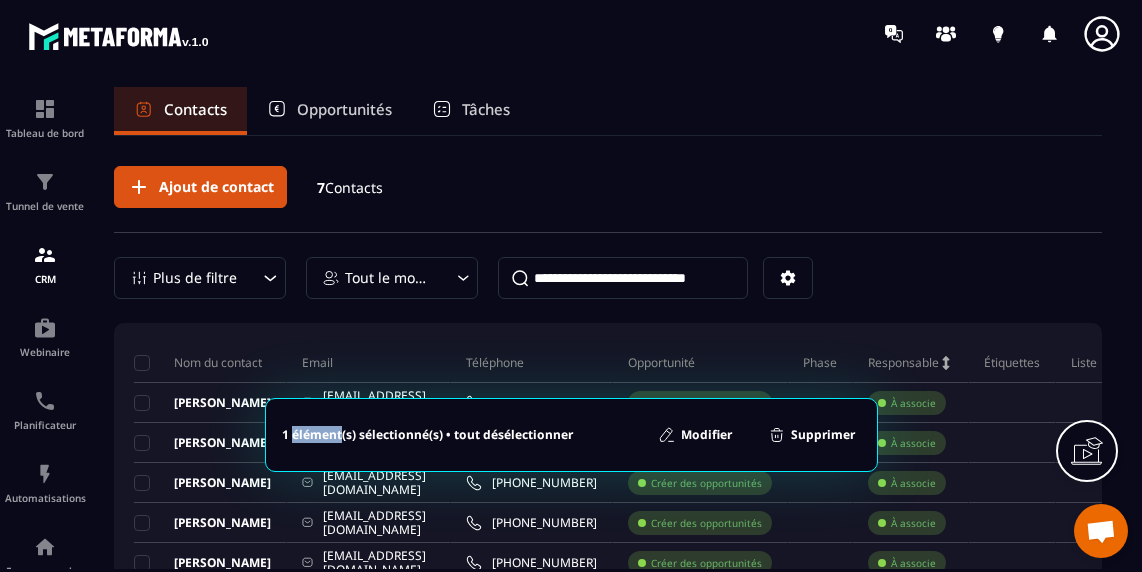 click on "1 élément(s) sélectionné(s) • tout désélectionner" at bounding box center (427, 435) 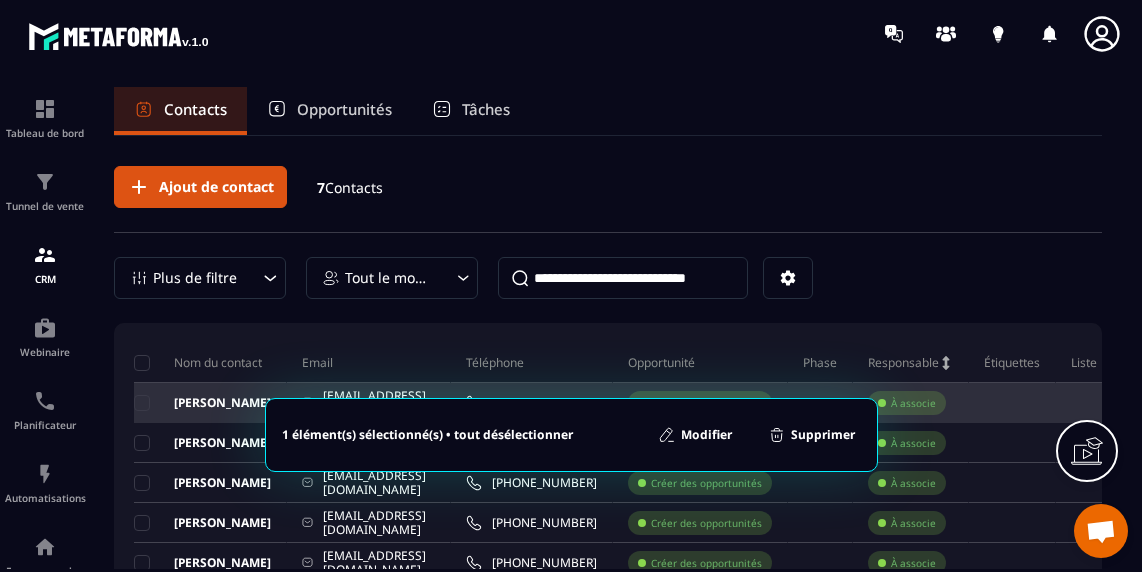 click on "[PERSON_NAME]" at bounding box center [202, 403] 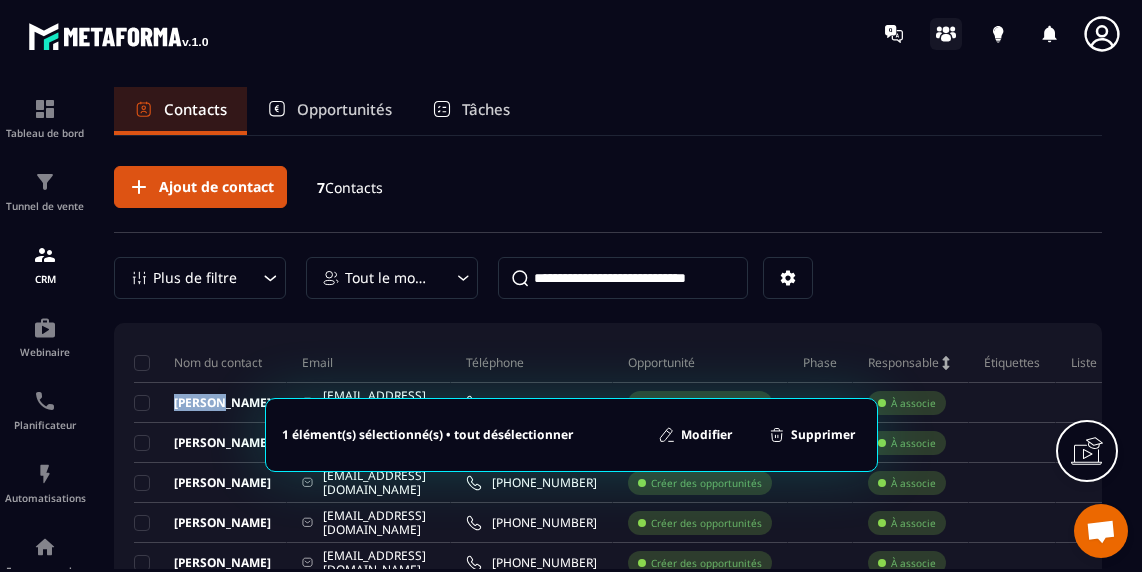 click 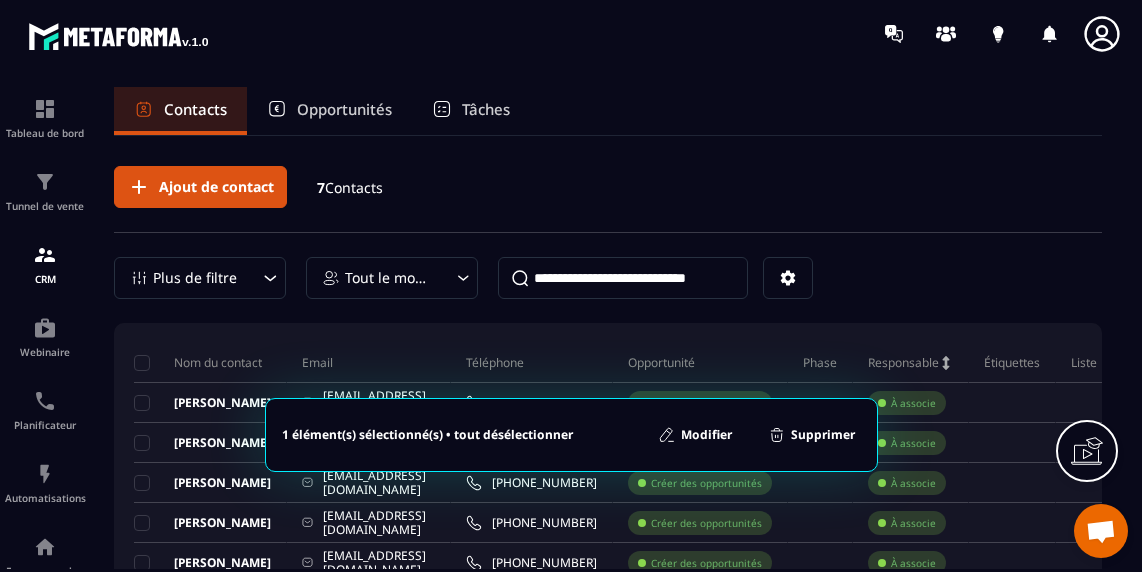 click at bounding box center (623, 278) 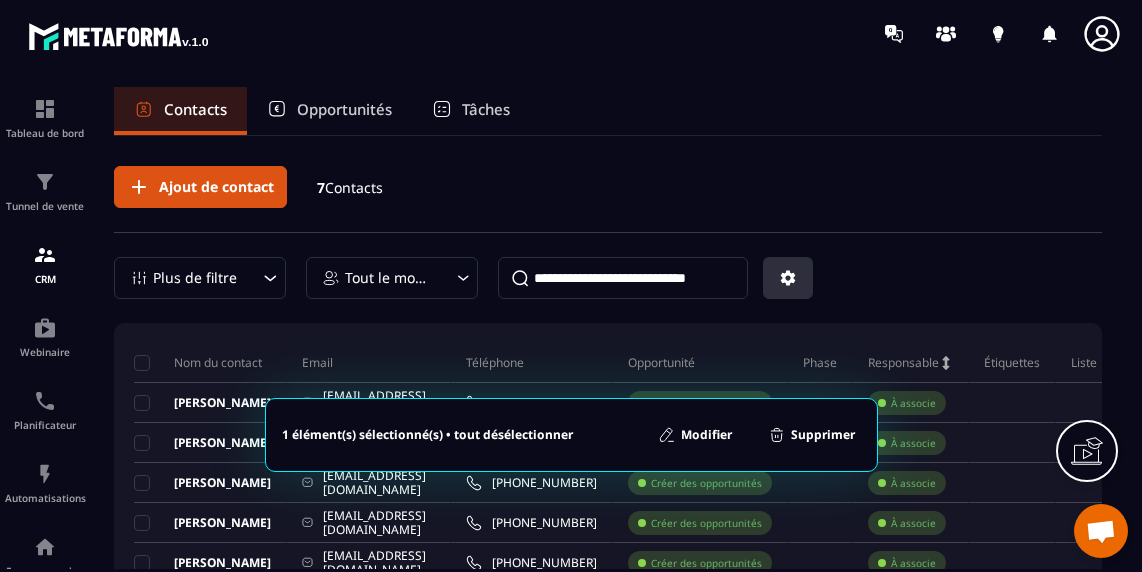 click 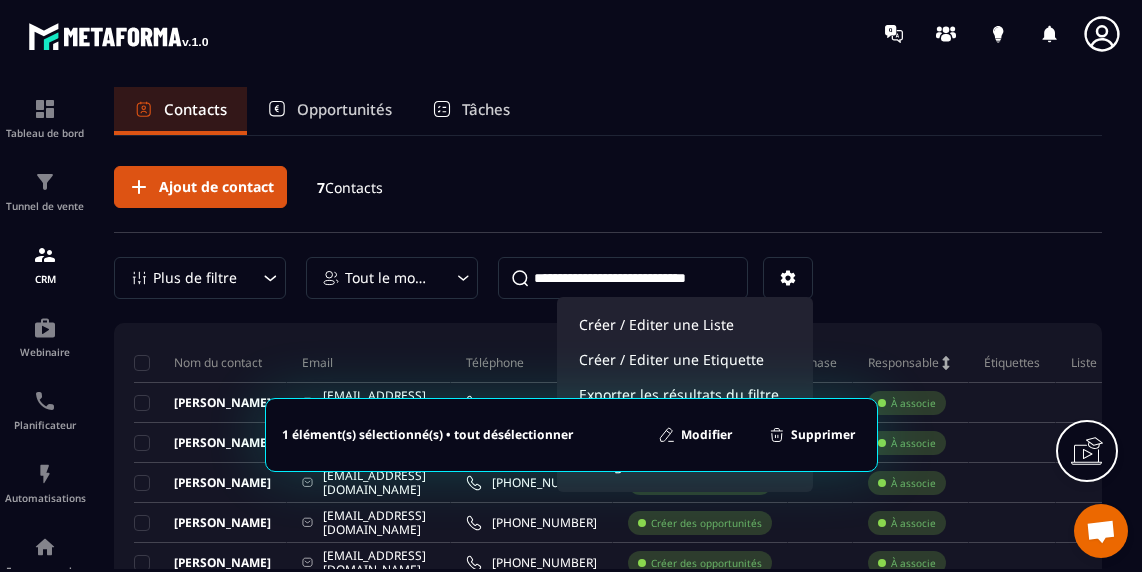 click on "1 élément(s) sélectionné(s) • tout désélectionner" at bounding box center (427, 435) 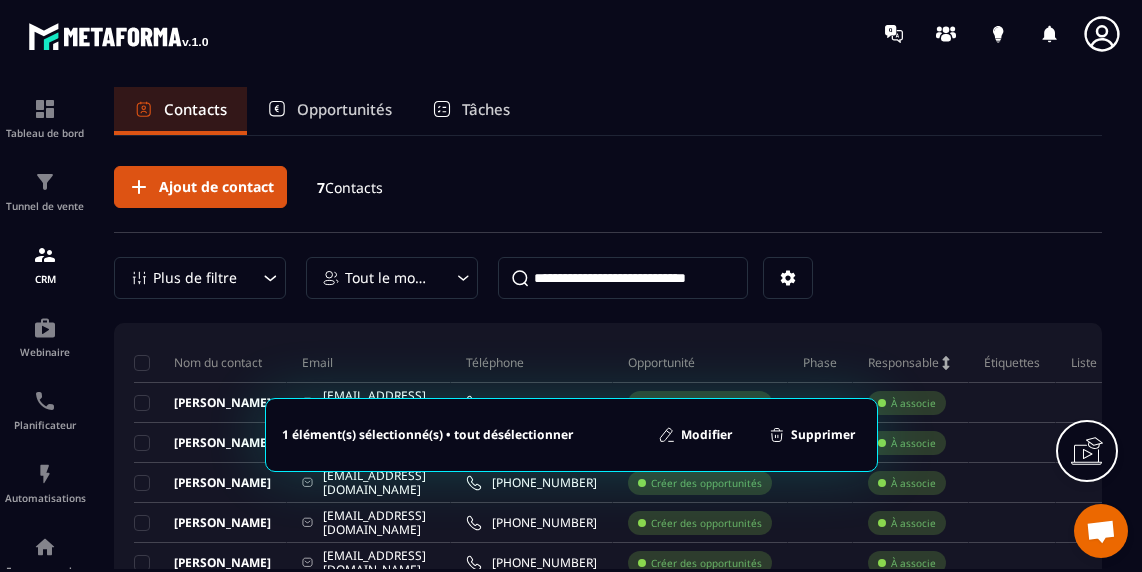 click on "Email" at bounding box center [369, 363] 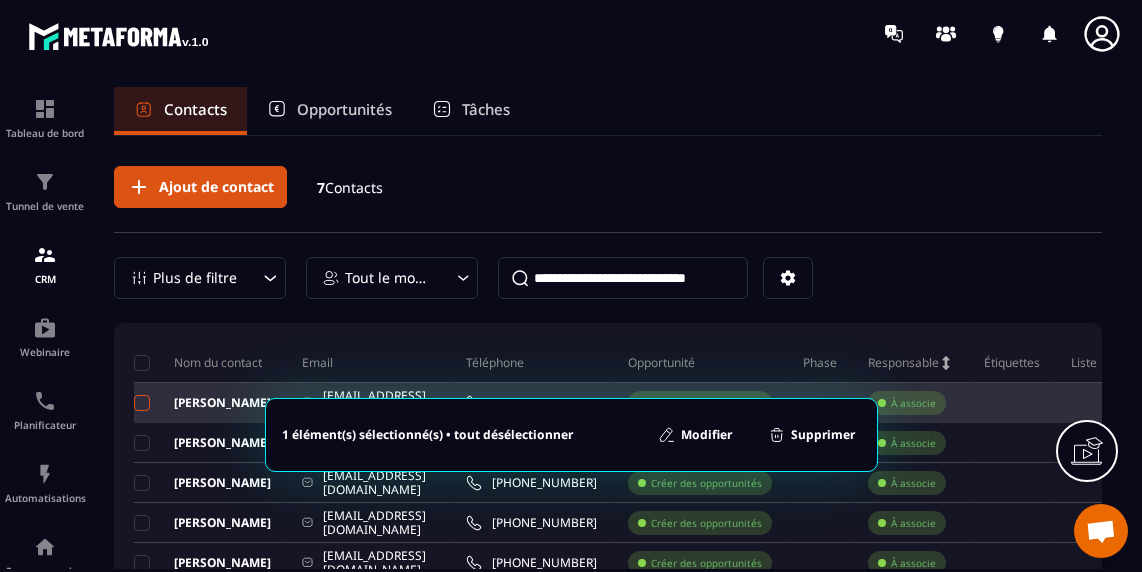 click at bounding box center (142, 403) 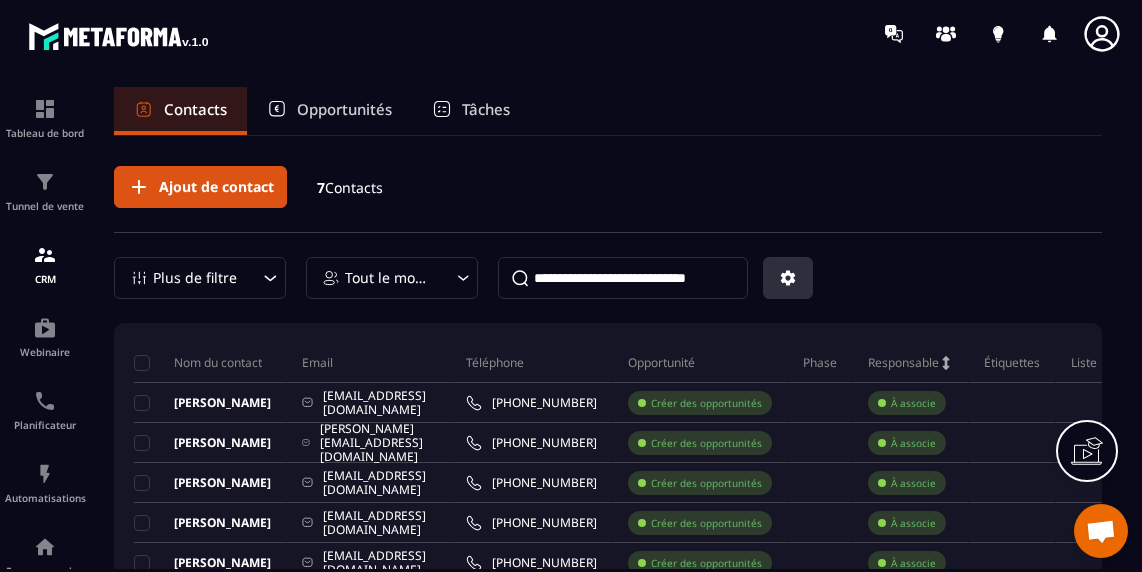 click 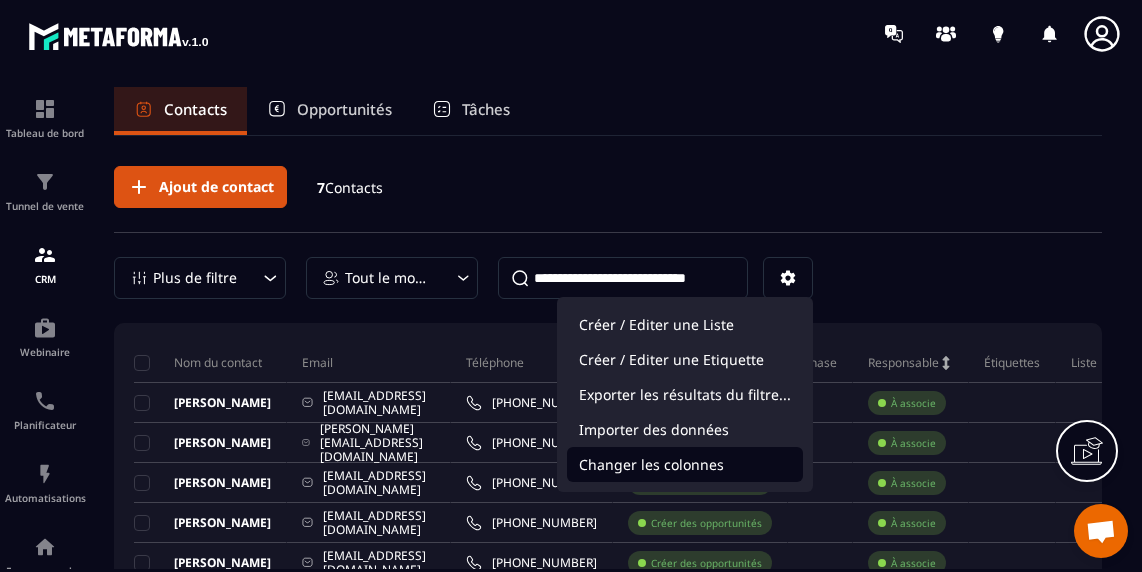 click on "Changer les colonnes" at bounding box center [685, 464] 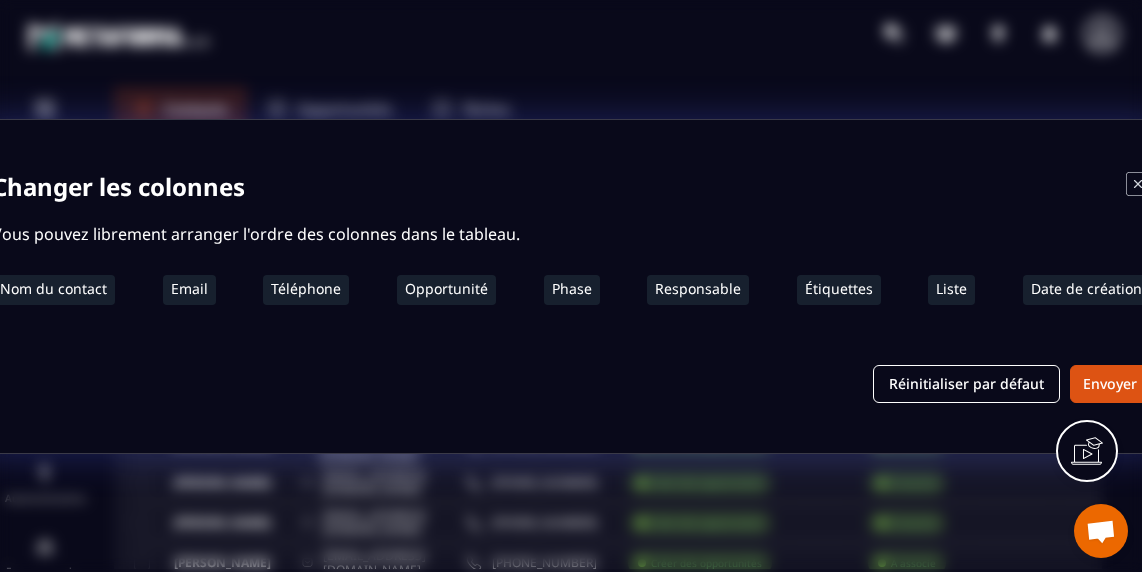 click 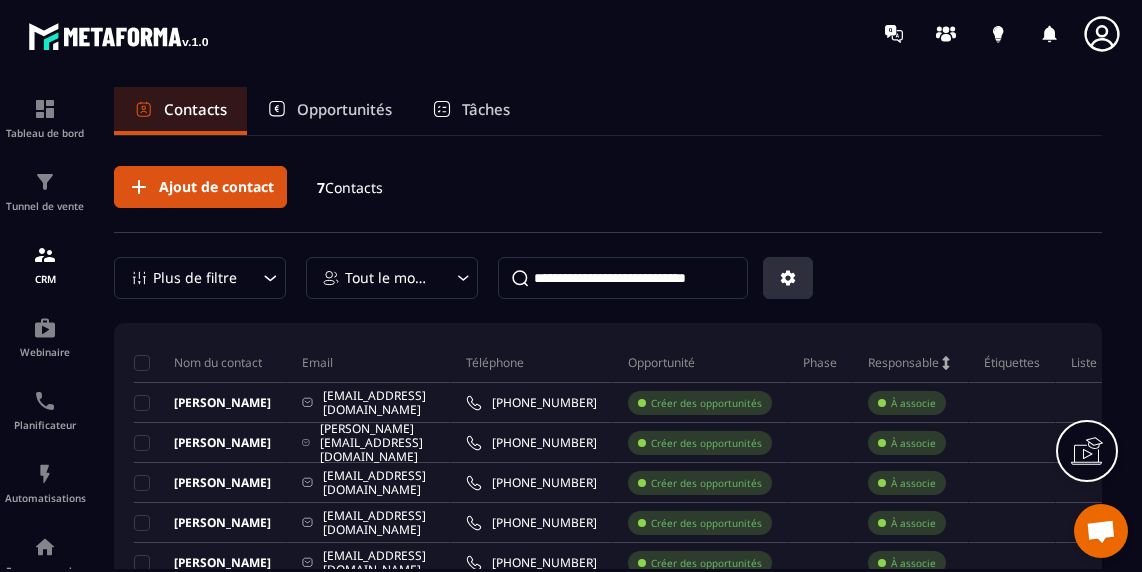 click 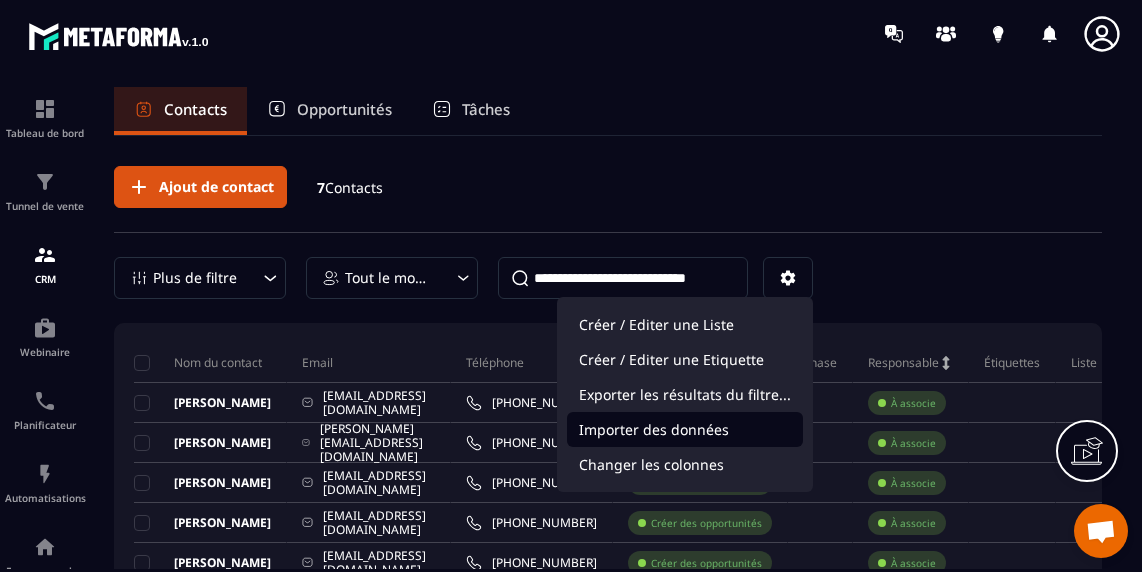 click on "Importer des données" at bounding box center (685, 429) 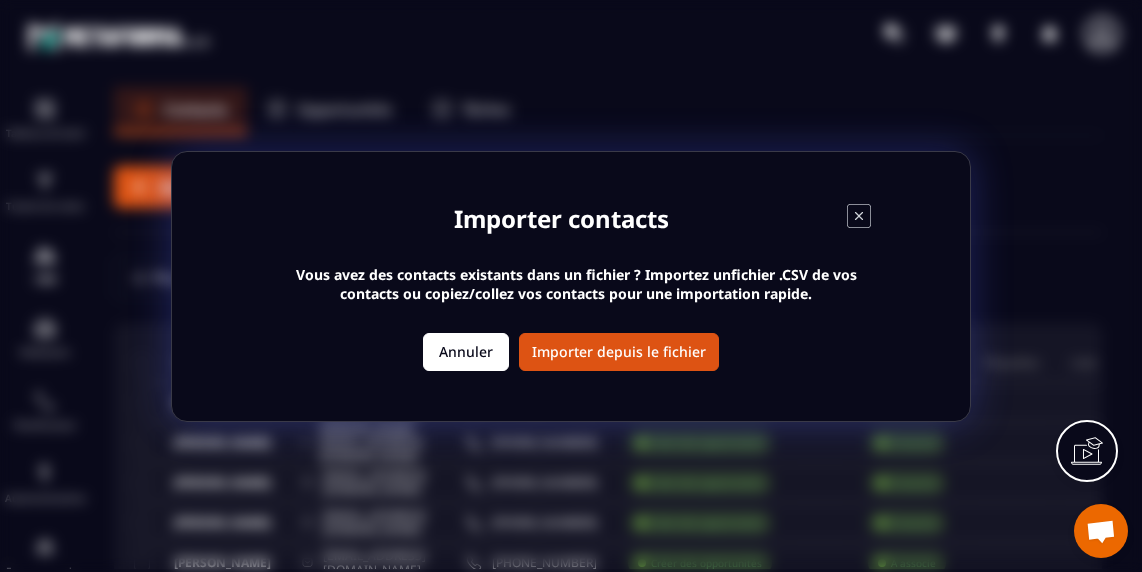 click on "Annuler" at bounding box center [466, 352] 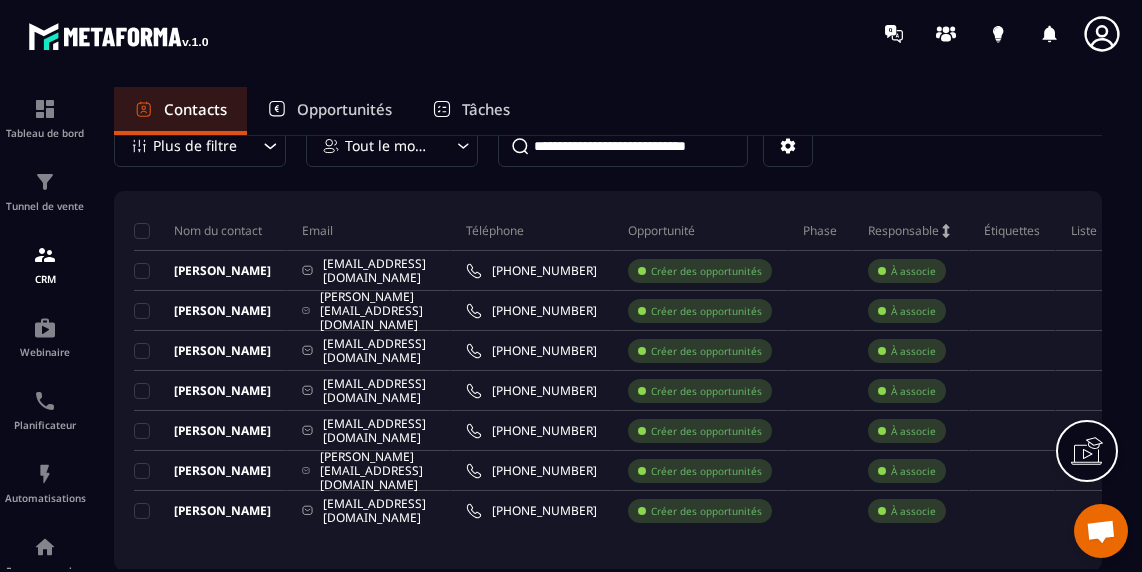 scroll, scrollTop: 0, scrollLeft: 0, axis: both 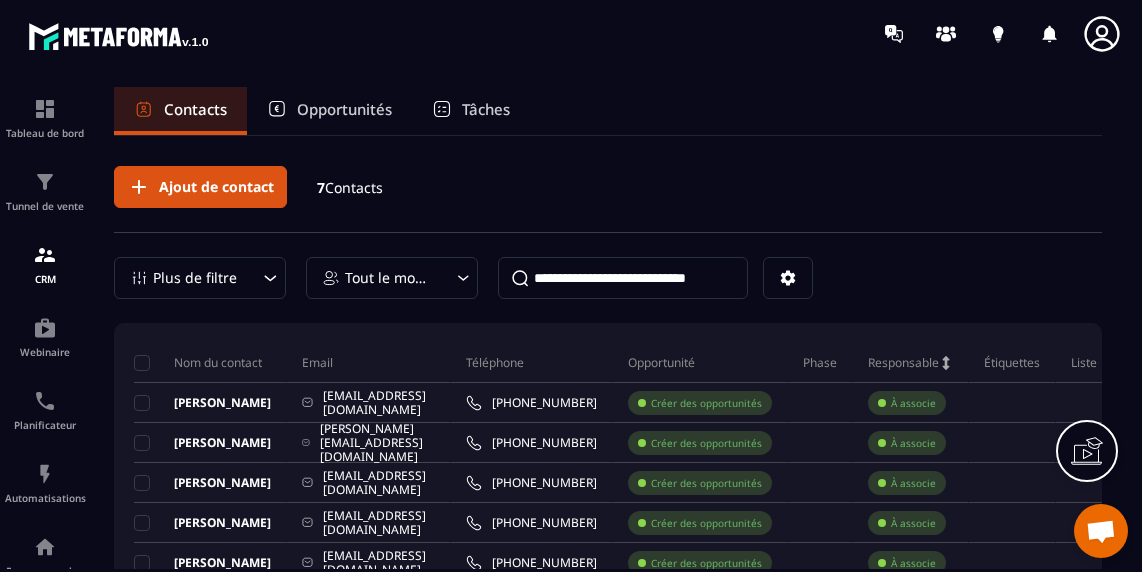 click 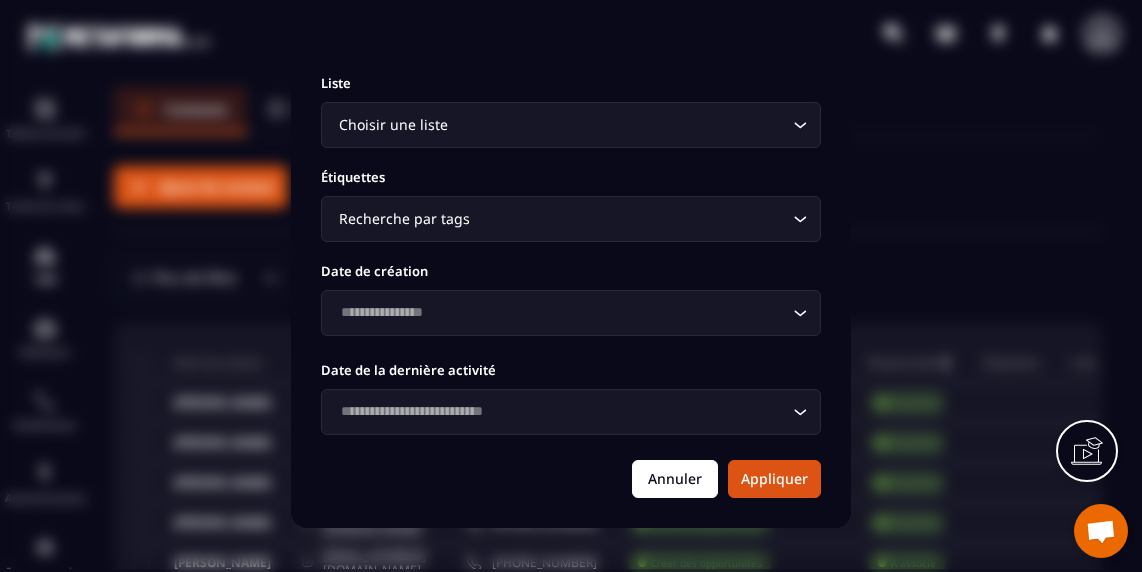 click on "Annuler" at bounding box center [675, 479] 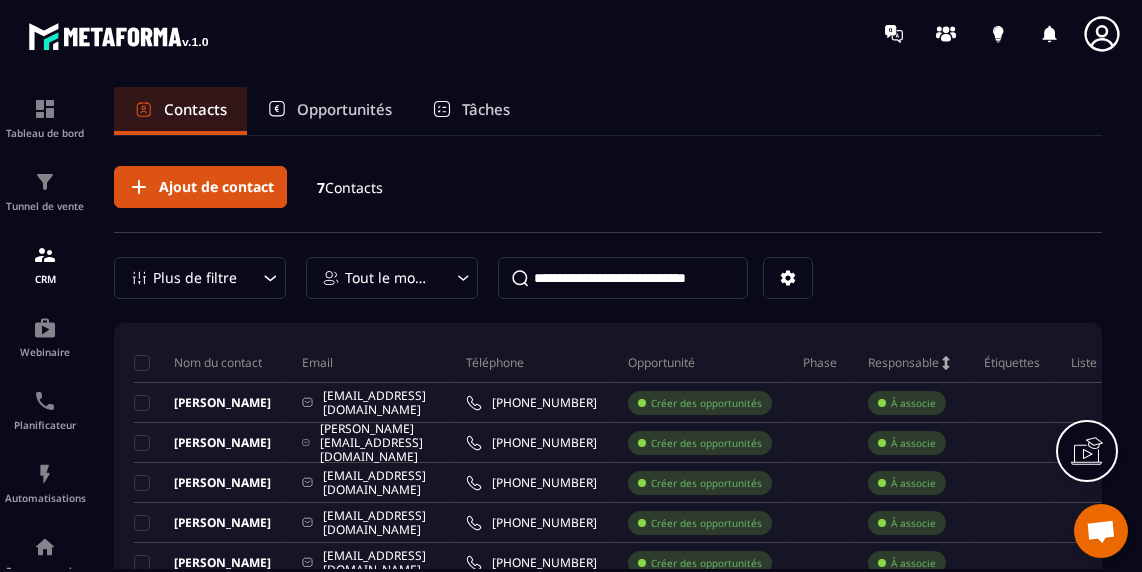 click on "Ajout de contact 7  Contacts Plus de filtre Tout le monde Nom du contact Email Téléphone Opportunité Phase Responsable Étiquettes Liste Date de création [PERSON_NAME] [PERSON_NAME][EMAIL_ADDRESS][DOMAIN_NAME] [PHONE_NUMBER] Créer des opportunités À associe [DATE] 16:22 [PERSON_NAME] [PERSON_NAME][EMAIL_ADDRESS][DOMAIN_NAME] [PHONE_NUMBER] Créer des opportunités À associe [DATE] 16:19 Chantal LAURENT [EMAIL_ADDRESS][DOMAIN_NAME] [PHONE_NUMBER] Créer des opportunités À associe [DATE] 16:16 [PERSON_NAME] [EMAIL_ADDRESS][DOMAIN_NAME] [PHONE_NUMBER] Créer des opportunités À associe [DATE] 16:15 [PERSON_NAME] [PERSON_NAME][EMAIL_ADDRESS][DOMAIN_NAME] [PHONE_NUMBER] Créer des opportunités À associe [DATE] 16:14 [PERSON_NAME] [PERSON_NAME][EMAIL_ADDRESS][DOMAIN_NAME] [PHONE_NUMBER] Créer des opportunités À associe [DATE] 16:12 [PERSON_NAME] [EMAIL_ADDRESS][DOMAIN_NAME] [PHONE_NUMBER] Créer des opportunités À associe [DATE] 16:06 Éléments par page 100 Loading... 1-7 sur 7 éléments 01 de 1" at bounding box center (608, 472) 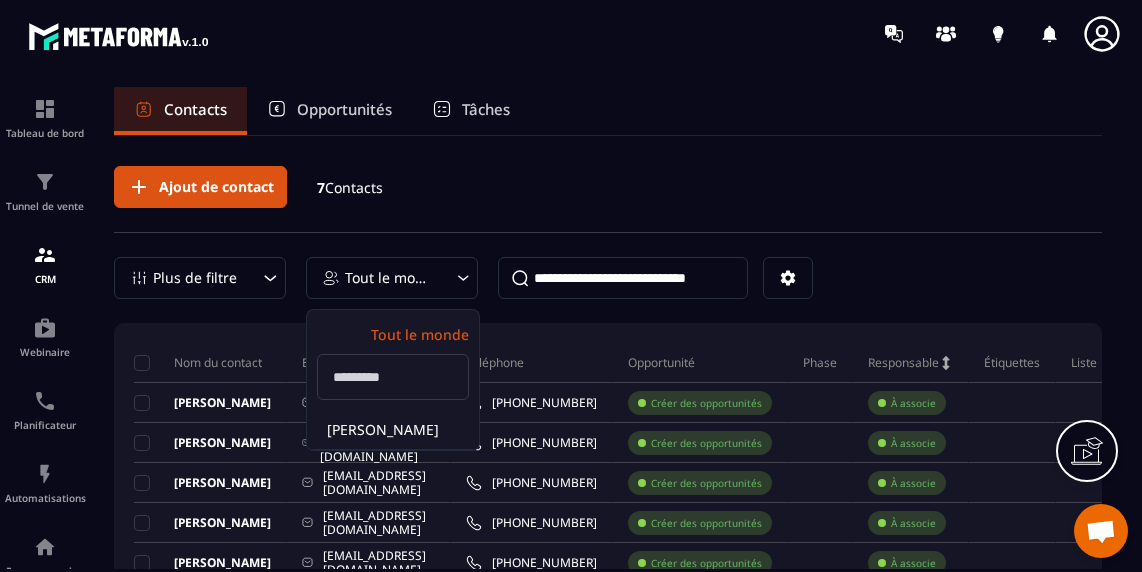 click at bounding box center [393, 377] 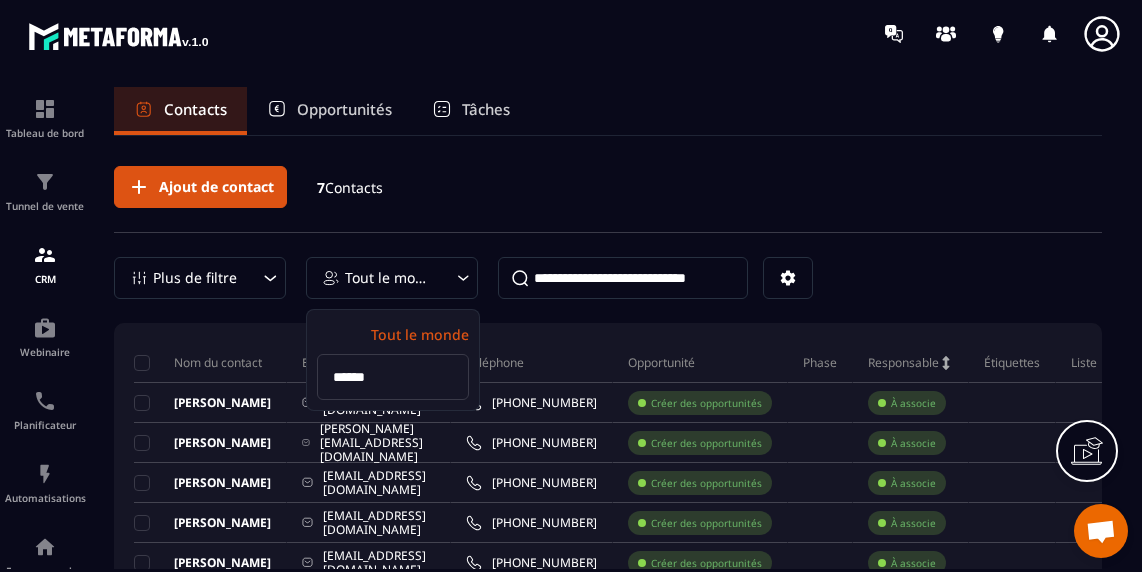 type on "*****" 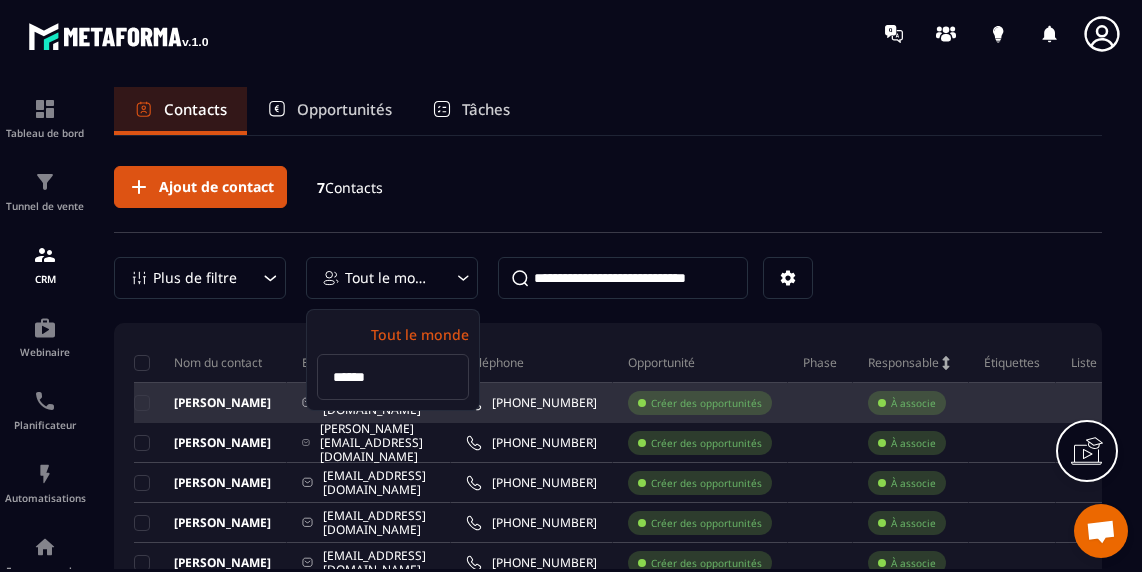 drag, startPoint x: 372, startPoint y: 383, endPoint x: 302, endPoint y: 393, distance: 70.71068 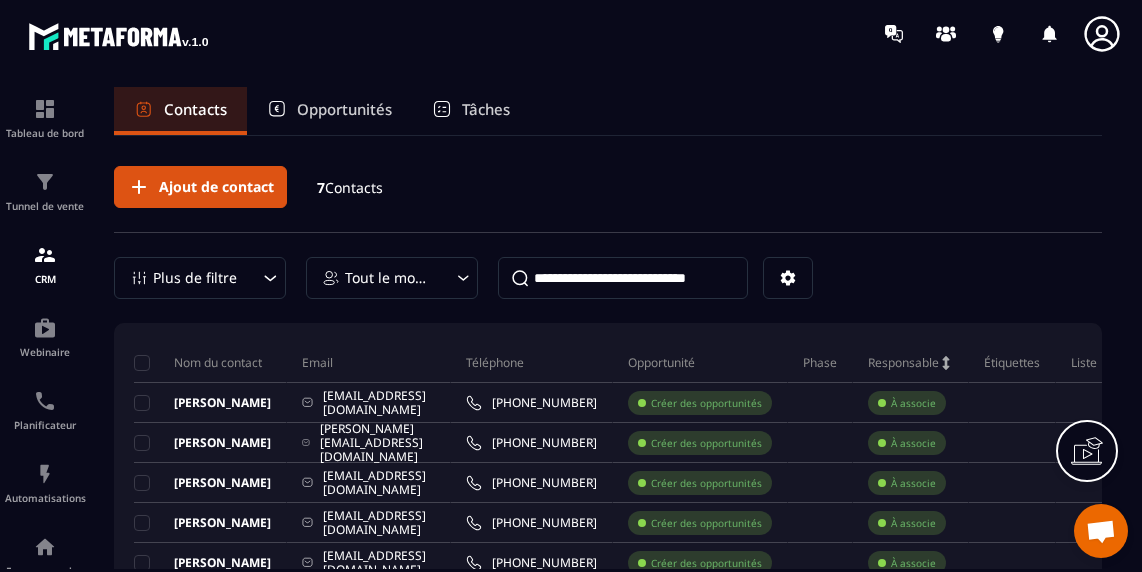 click on "Ajout de contact 7  Contacts Plus de filtre Tout le monde Nom du contact Email Téléphone Opportunité Phase Responsable Étiquettes Liste Date de création [PERSON_NAME] [PERSON_NAME][EMAIL_ADDRESS][DOMAIN_NAME] [PHONE_NUMBER] Créer des opportunités À associe [DATE] 16:22 [PERSON_NAME] [PERSON_NAME][EMAIL_ADDRESS][DOMAIN_NAME] [PHONE_NUMBER] Créer des opportunités À associe [DATE] 16:19 Chantal LAURENT [EMAIL_ADDRESS][DOMAIN_NAME] [PHONE_NUMBER] Créer des opportunités À associe [DATE] 16:16 [PERSON_NAME] [EMAIL_ADDRESS][DOMAIN_NAME] [PHONE_NUMBER] Créer des opportunités À associe [DATE] 16:15 [PERSON_NAME] [PERSON_NAME][EMAIL_ADDRESS][DOMAIN_NAME] [PHONE_NUMBER] Créer des opportunités À associe [DATE] 16:14 [PERSON_NAME] [PERSON_NAME][EMAIL_ADDRESS][DOMAIN_NAME] [PHONE_NUMBER] Créer des opportunités À associe [DATE] 16:12 [PERSON_NAME] [EMAIL_ADDRESS][DOMAIN_NAME] [PHONE_NUMBER] Créer des opportunités À associe [DATE] 16:06 Éléments par page 100 Loading... 1-7 sur 7 éléments 01 de 1" at bounding box center (608, 472) 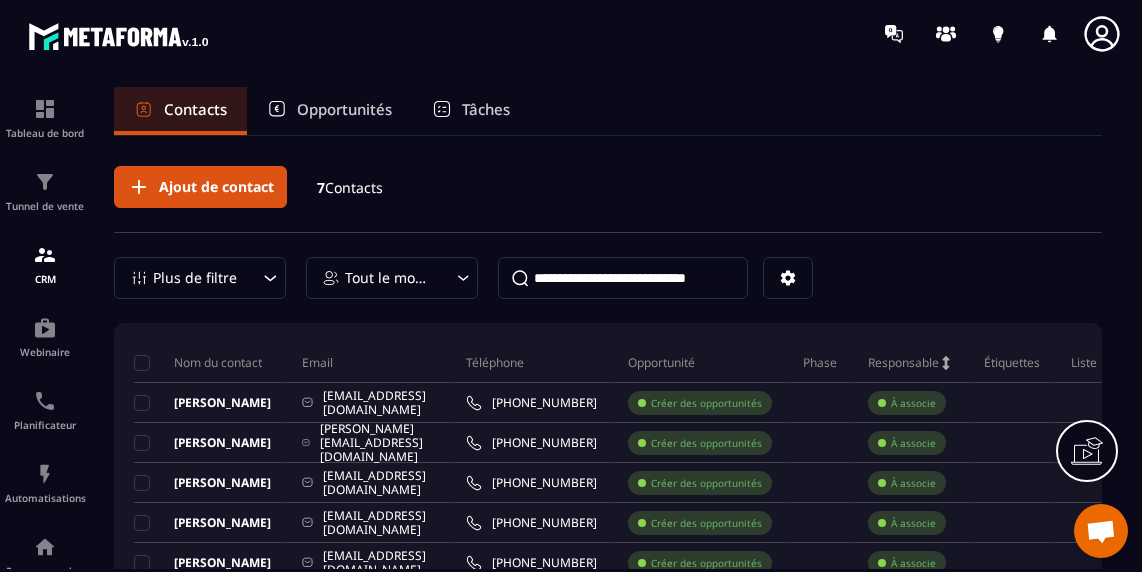 click on "Email" at bounding box center [369, 363] 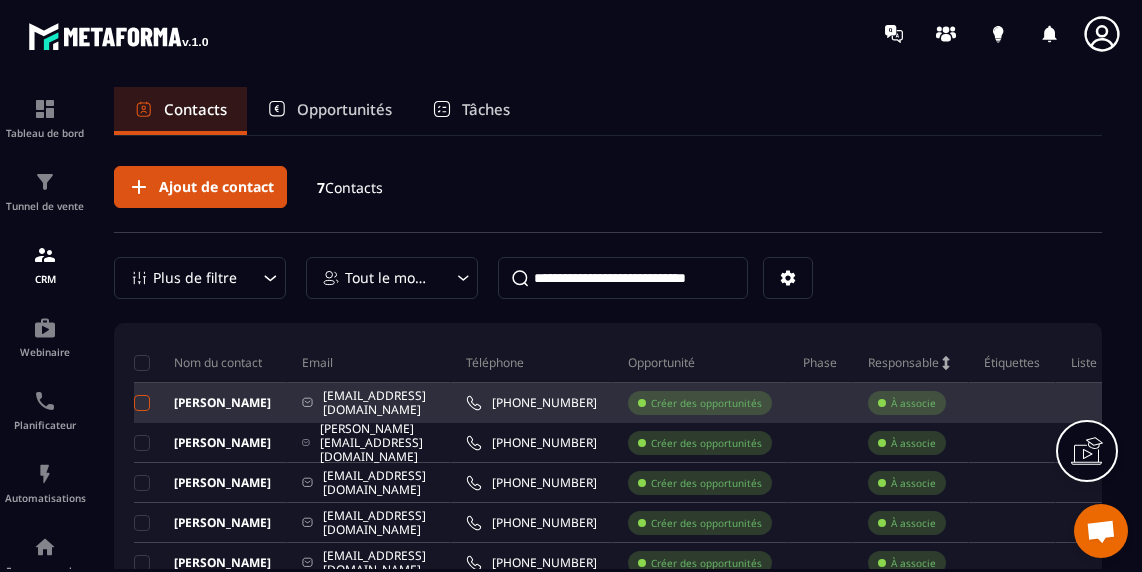 click at bounding box center (142, 403) 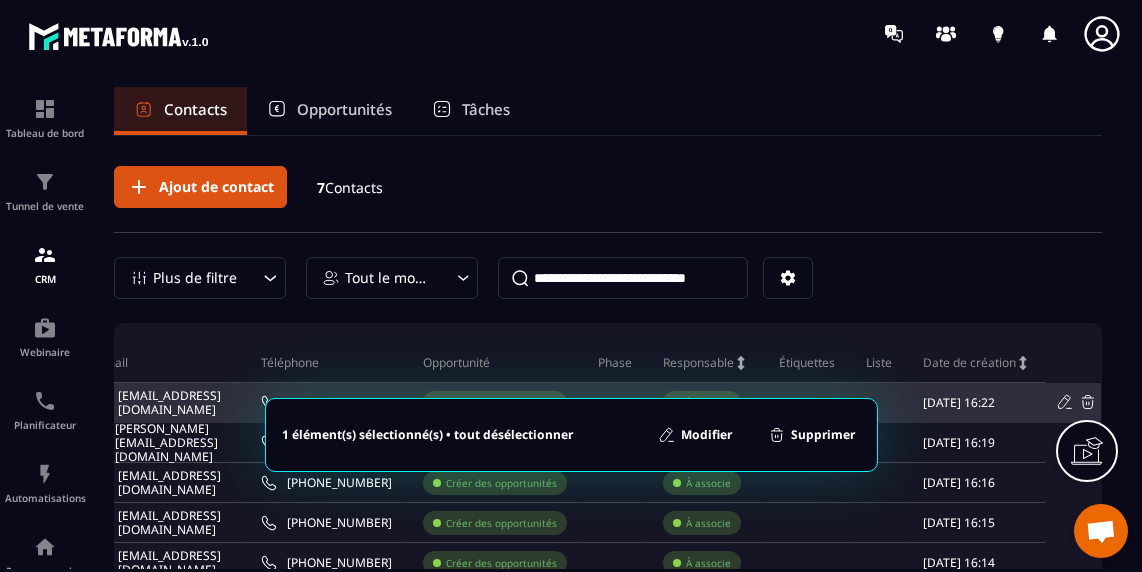 scroll, scrollTop: 0, scrollLeft: 282, axis: horizontal 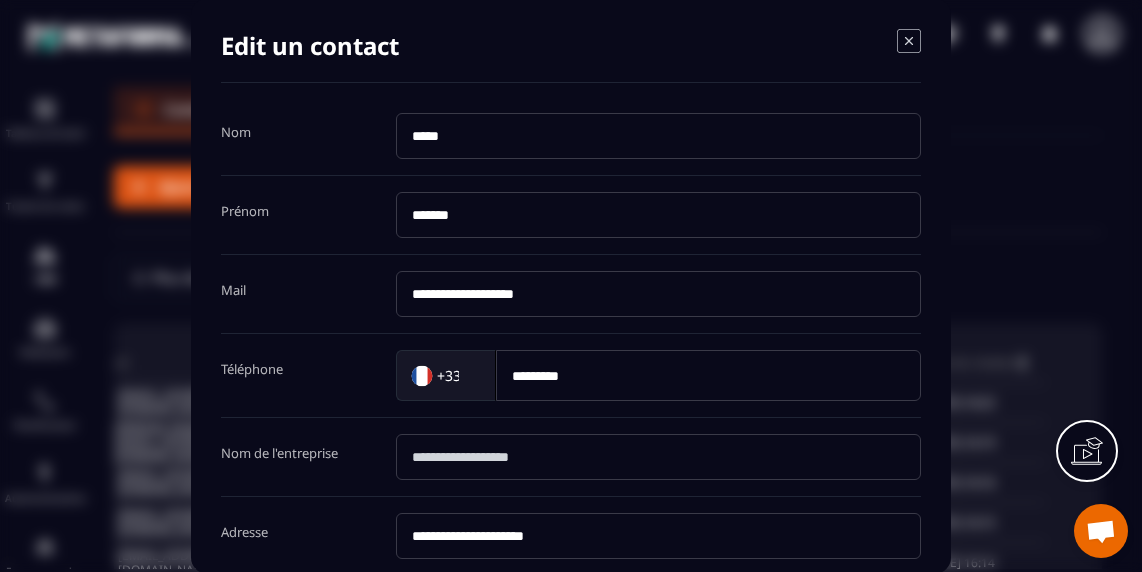 click on "**********" at bounding box center [658, 294] 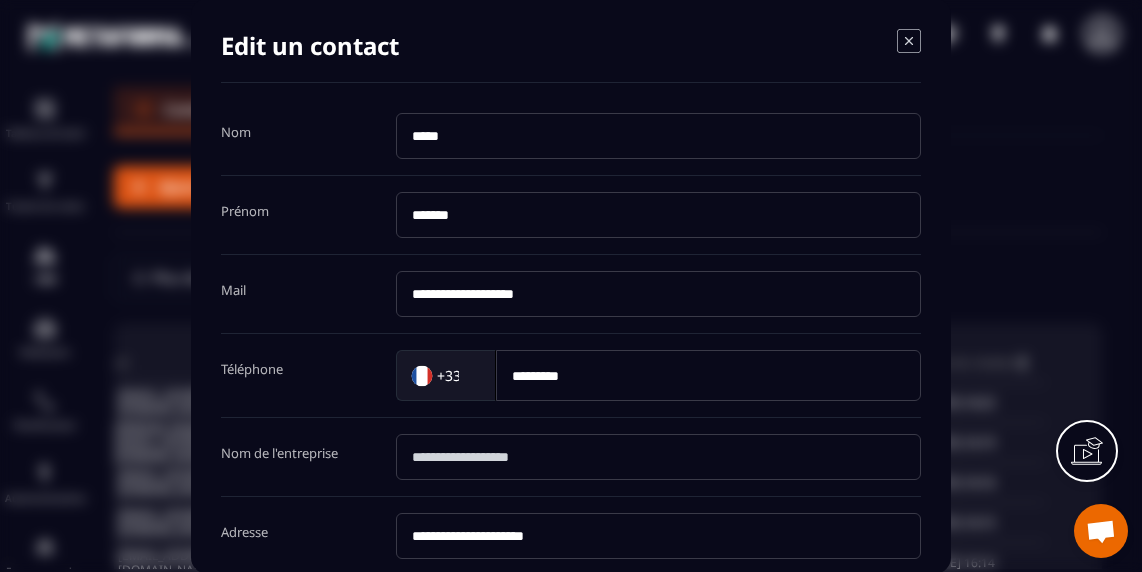 scroll, scrollTop: 1, scrollLeft: 0, axis: vertical 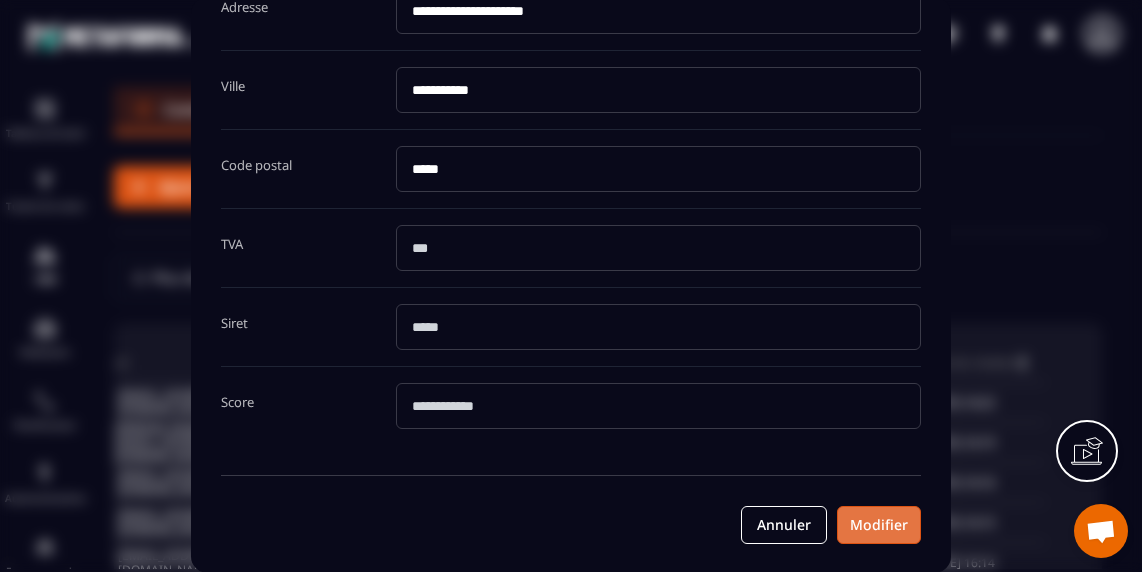 type on "**********" 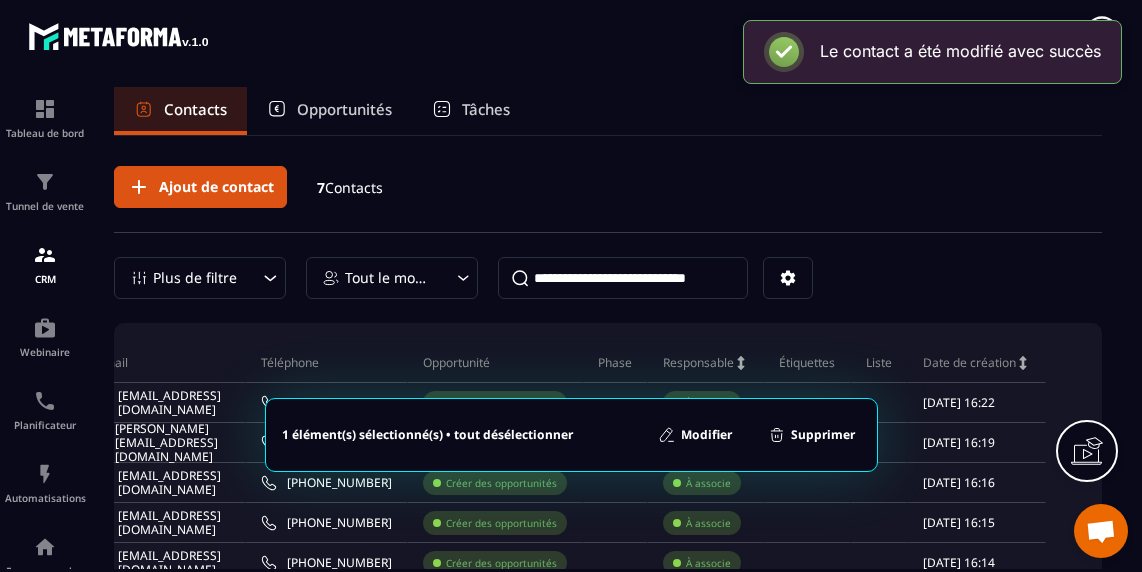 scroll, scrollTop: 0, scrollLeft: 0, axis: both 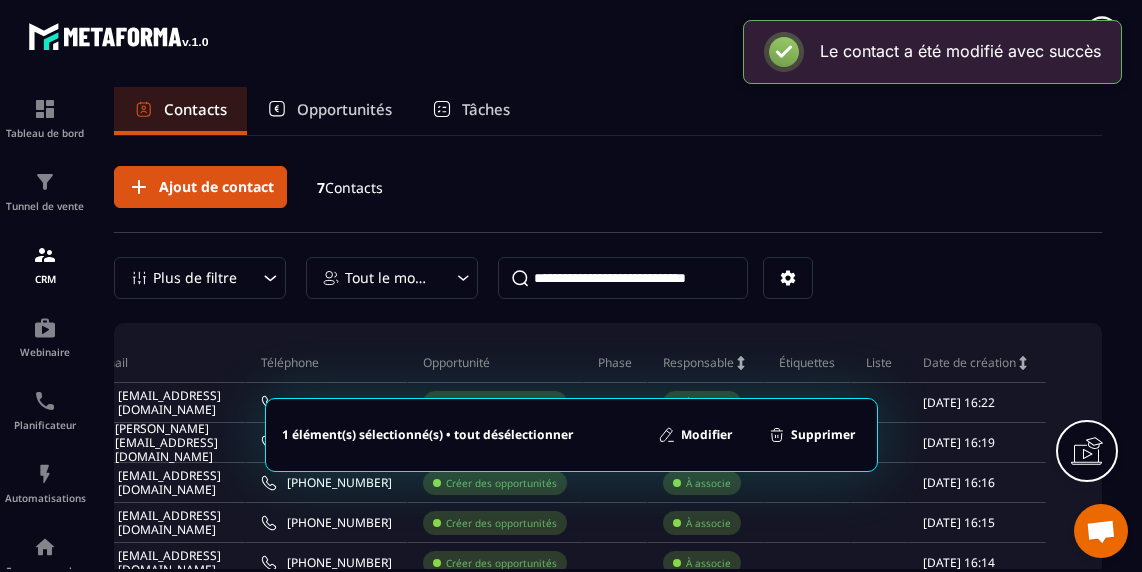 click on "Ajout de contact 7  Contacts Plus de filtre Tout le monde Nom du contact Email Téléphone Opportunité Phase Responsable Étiquettes Liste Date de création [PERSON_NAME] [PERSON_NAME][EMAIL_ADDRESS][DOMAIN_NAME] [PHONE_NUMBER] Créer des opportunités À associe [DATE] 16:22 [PERSON_NAME] [PERSON_NAME][EMAIL_ADDRESS][DOMAIN_NAME] [PHONE_NUMBER] Créer des opportunités À associe [DATE] 16:19 Chantal LAURENT [EMAIL_ADDRESS][DOMAIN_NAME] [PHONE_NUMBER] Créer des opportunités À associe [DATE] 16:16 [PERSON_NAME] [EMAIL_ADDRESS][DOMAIN_NAME] [PHONE_NUMBER] Créer des opportunités À associe [DATE] 16:15 [PERSON_NAME] [PERSON_NAME][EMAIL_ADDRESS][DOMAIN_NAME] [PHONE_NUMBER] Créer des opportunités À associe [DATE] 16:14 [PERSON_NAME] [PERSON_NAME][EMAIL_ADDRESS][DOMAIN_NAME] [PHONE_NUMBER] Créer des opportunités À associe [DATE] 16:12 [PERSON_NAME] [EMAIL_ADDRESS][DOMAIN_NAME] [PHONE_NUMBER] Créer des opportunités À associe [DATE] 16:06 Éléments par page 100 Loading... 1-7 sur 7 éléments 01 de 1  Modifier  Supprimer" at bounding box center [608, 472] 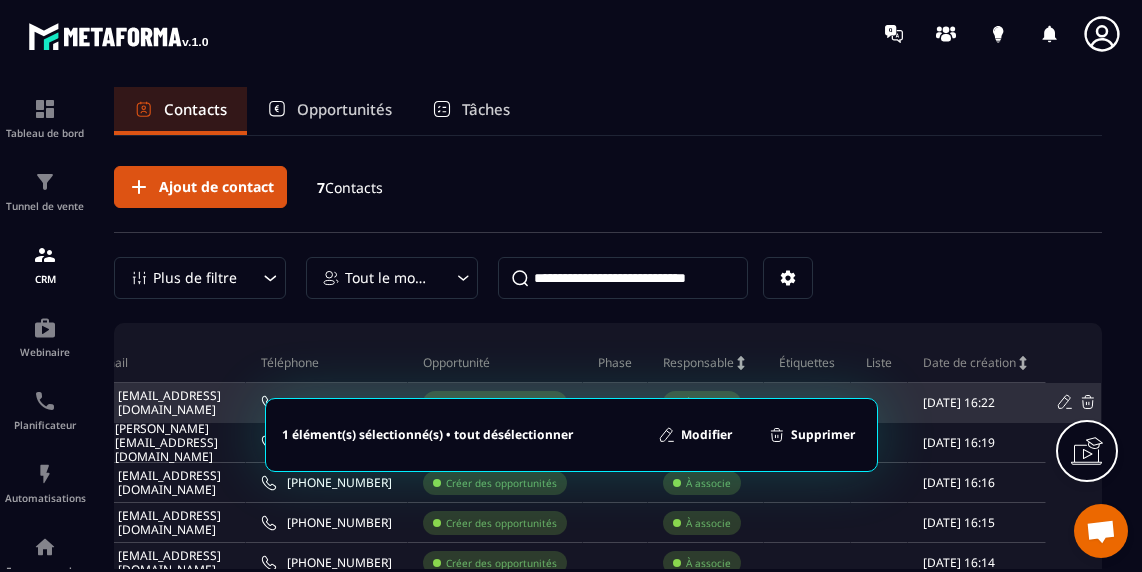 click at bounding box center [615, 403] 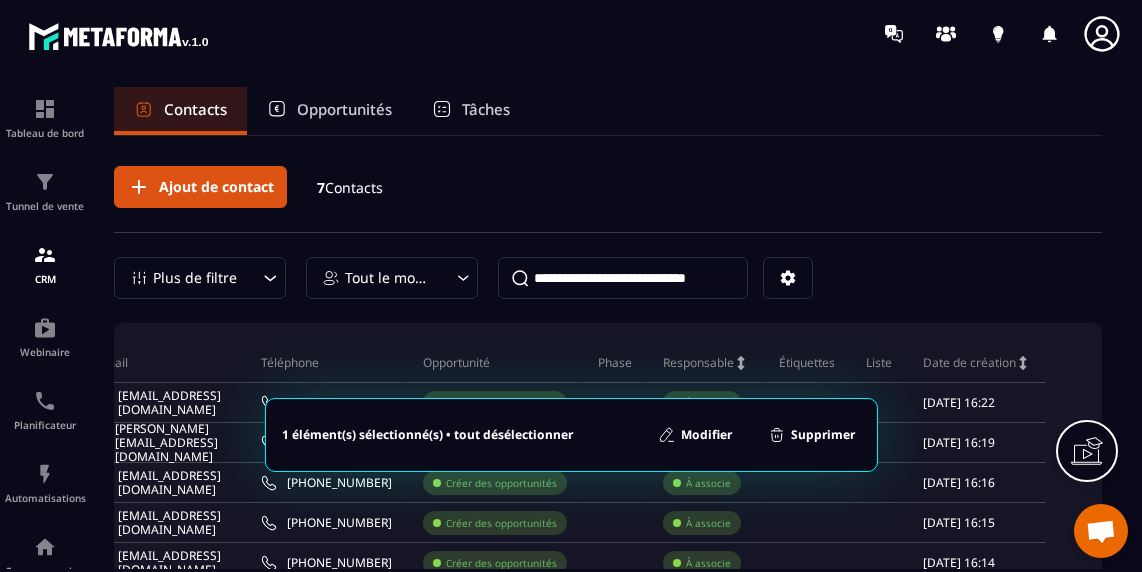 click on "1 élément(s) sélectionné(s) • tout désélectionner  Modifier  Supprimer" at bounding box center (571, 435) 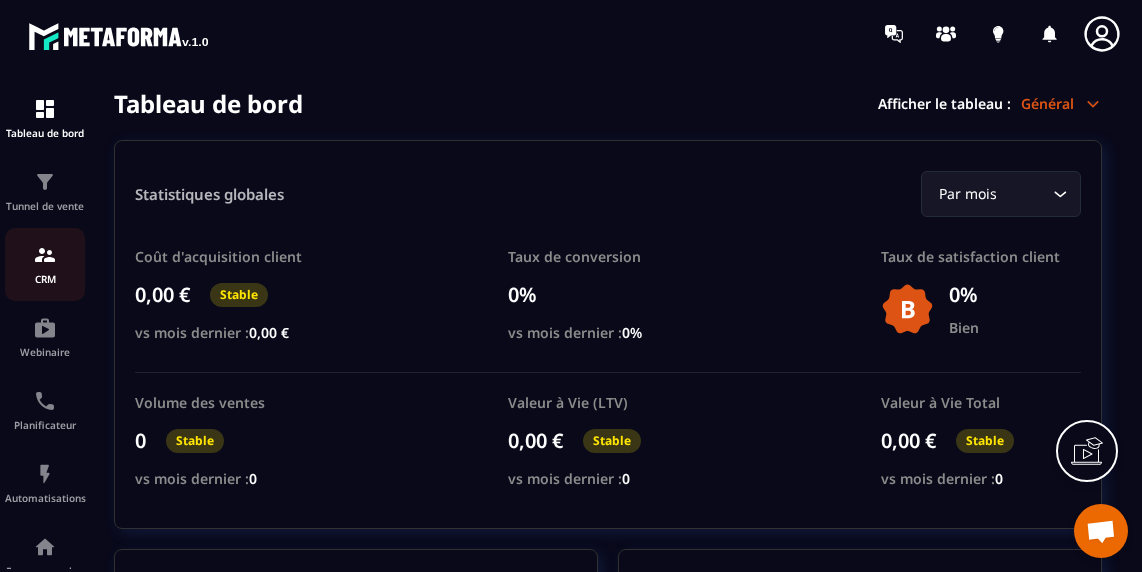 click on "CRM" at bounding box center [45, 264] 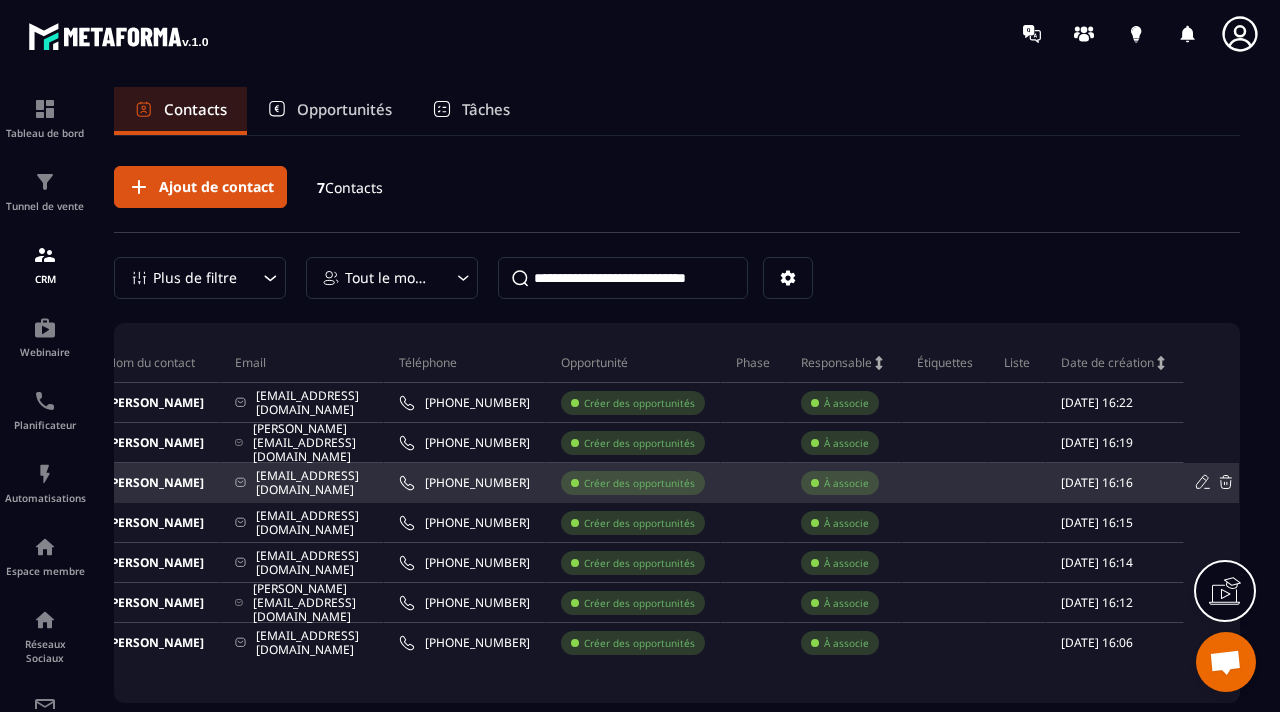 scroll, scrollTop: 0, scrollLeft: 0, axis: both 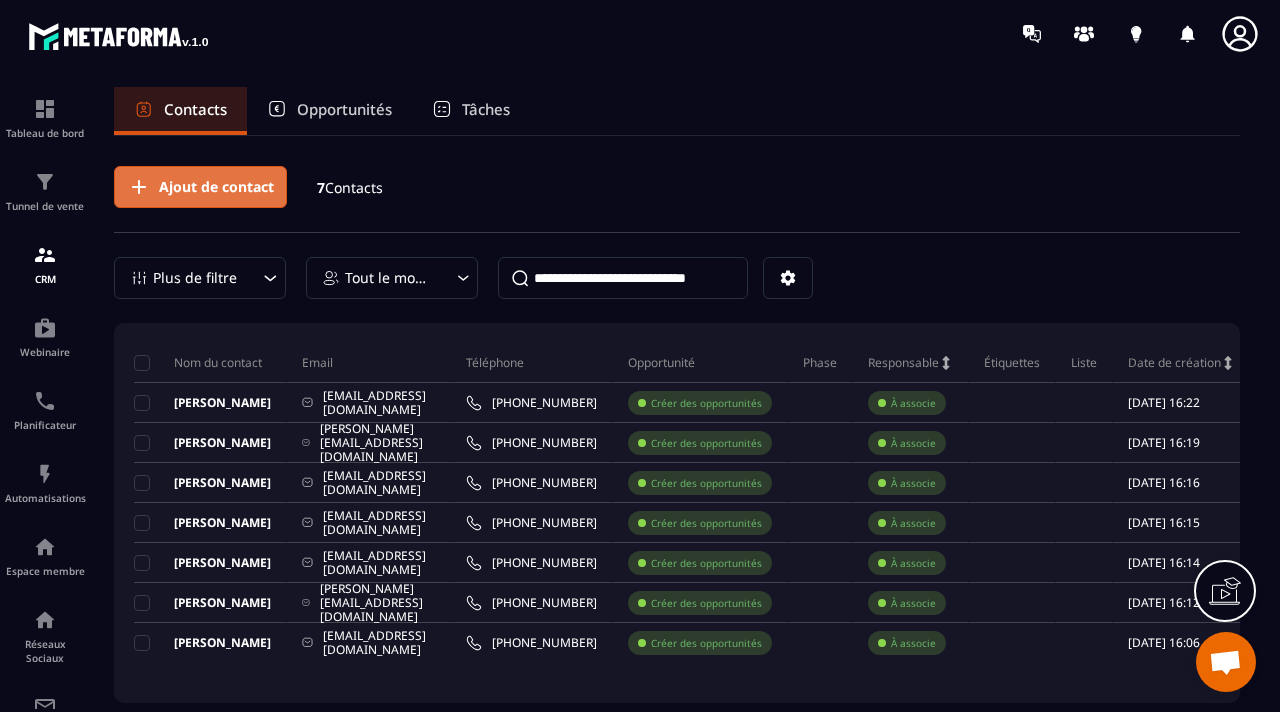 click on "Ajout de contact" at bounding box center (200, 187) 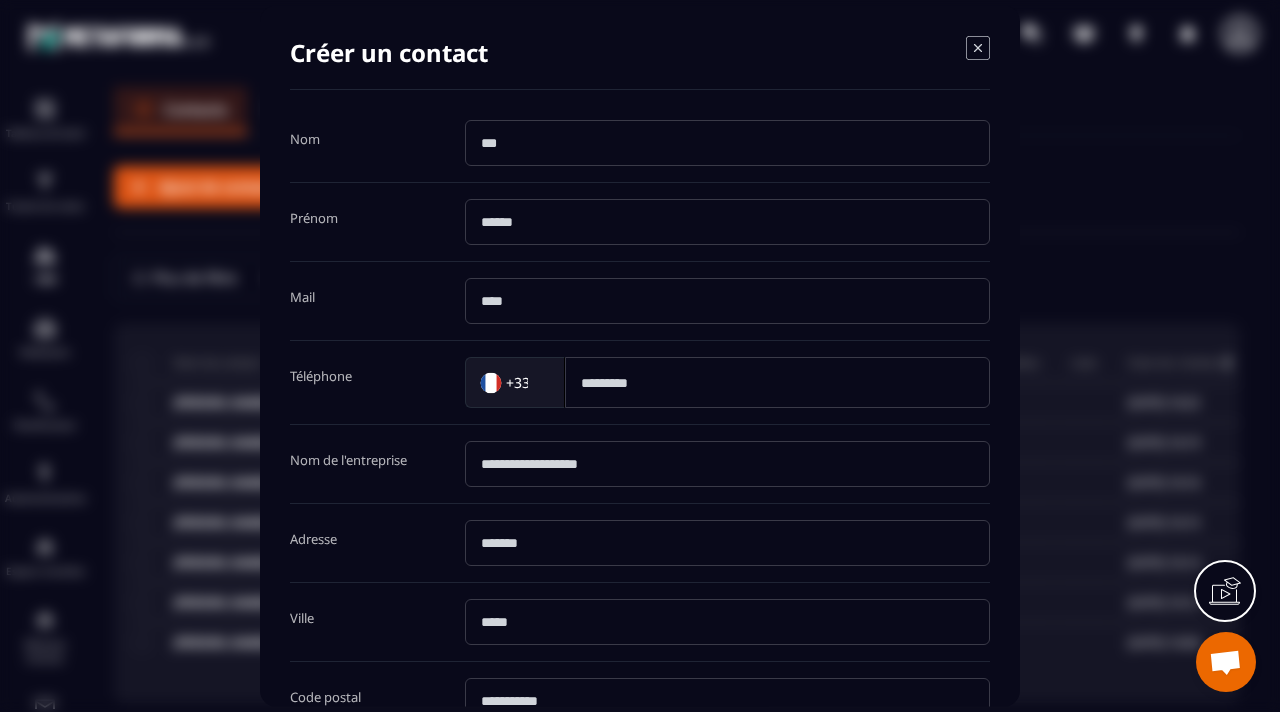 click at bounding box center [727, 143] 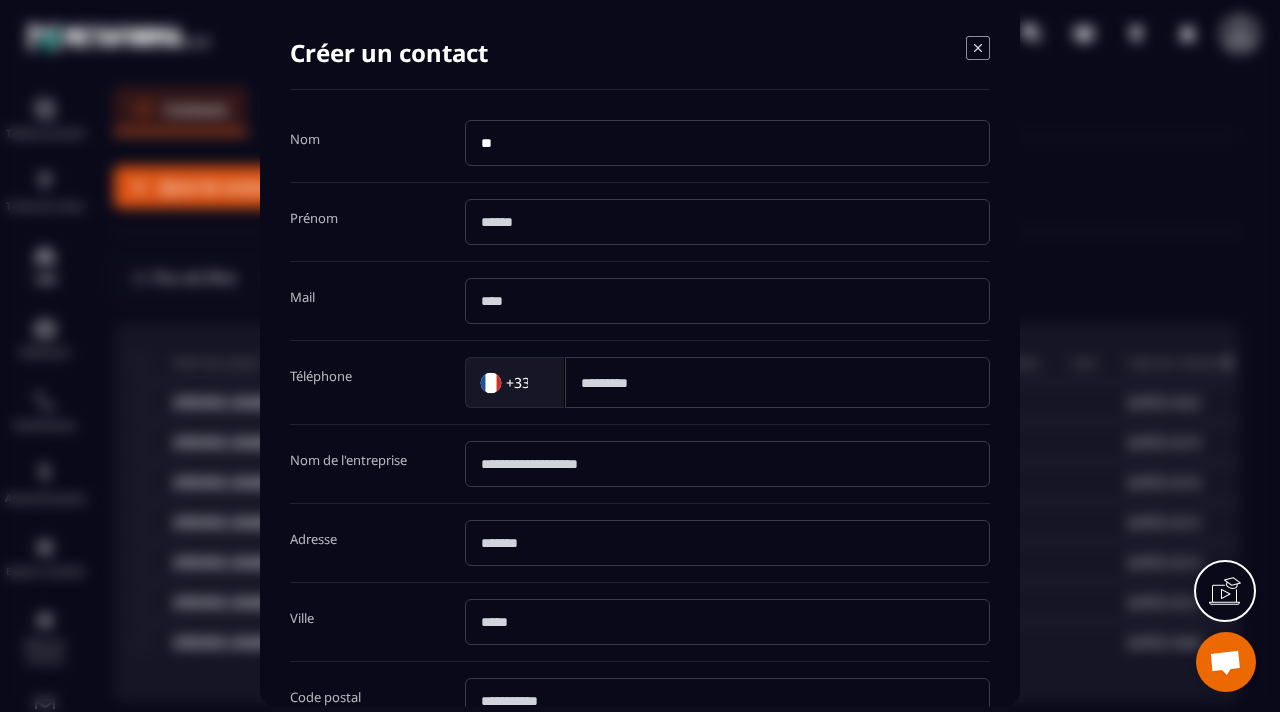 type on "*" 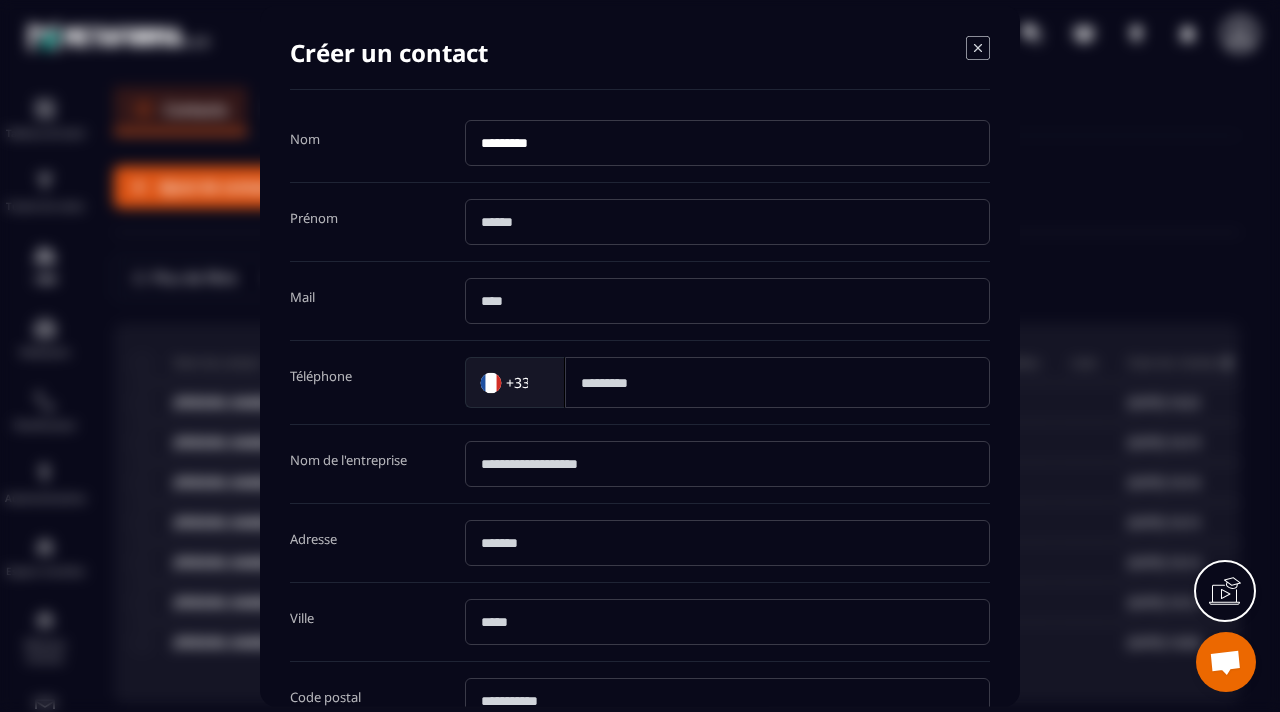 type on "*********" 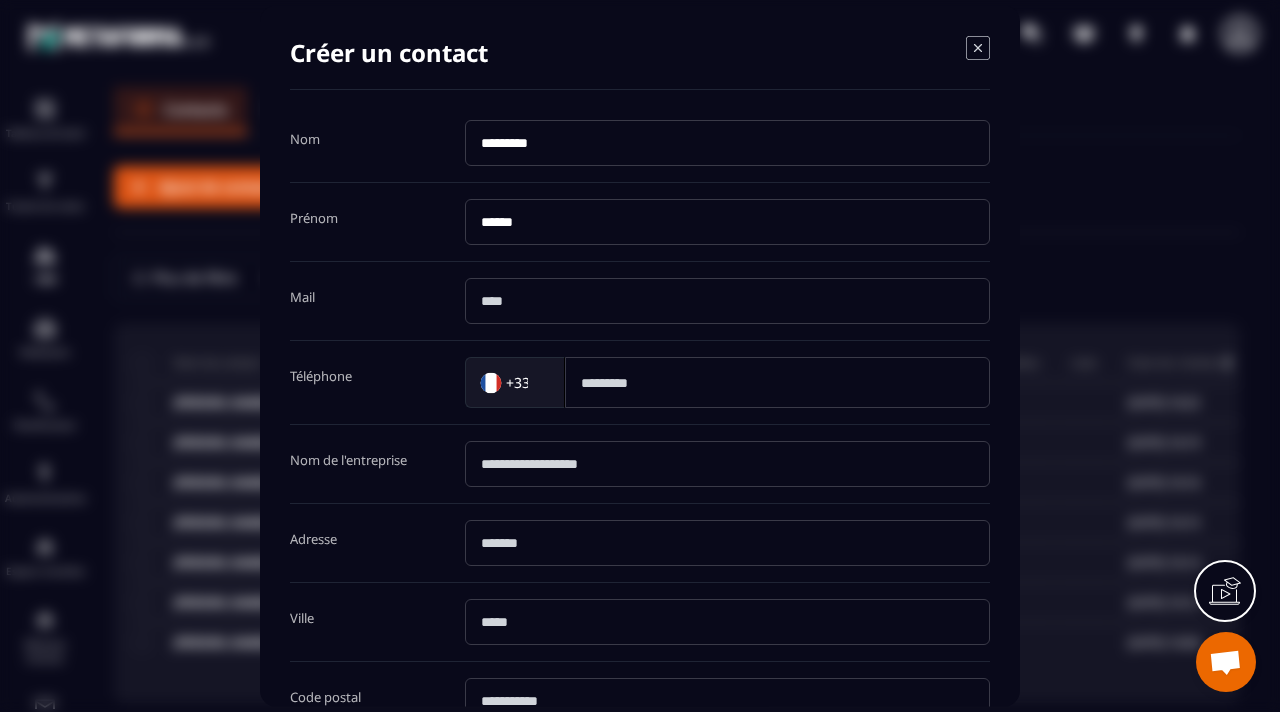 click on "******" at bounding box center [727, 222] 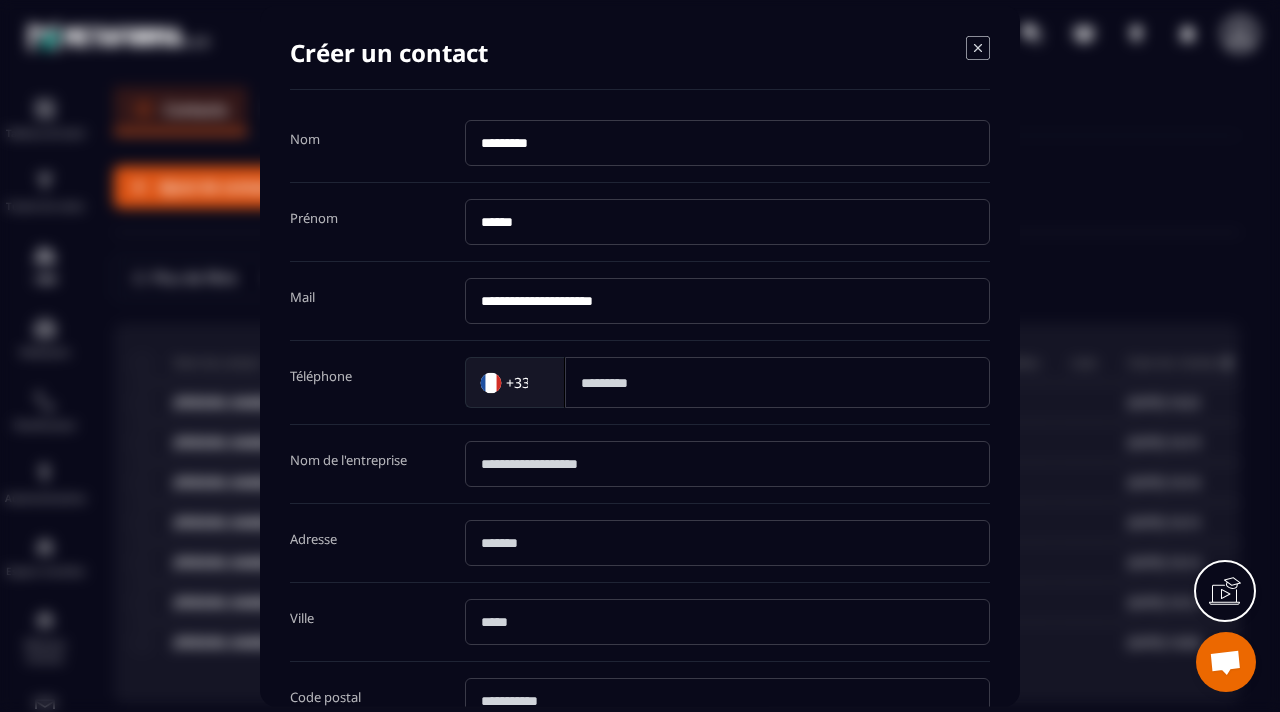 type on "**********" 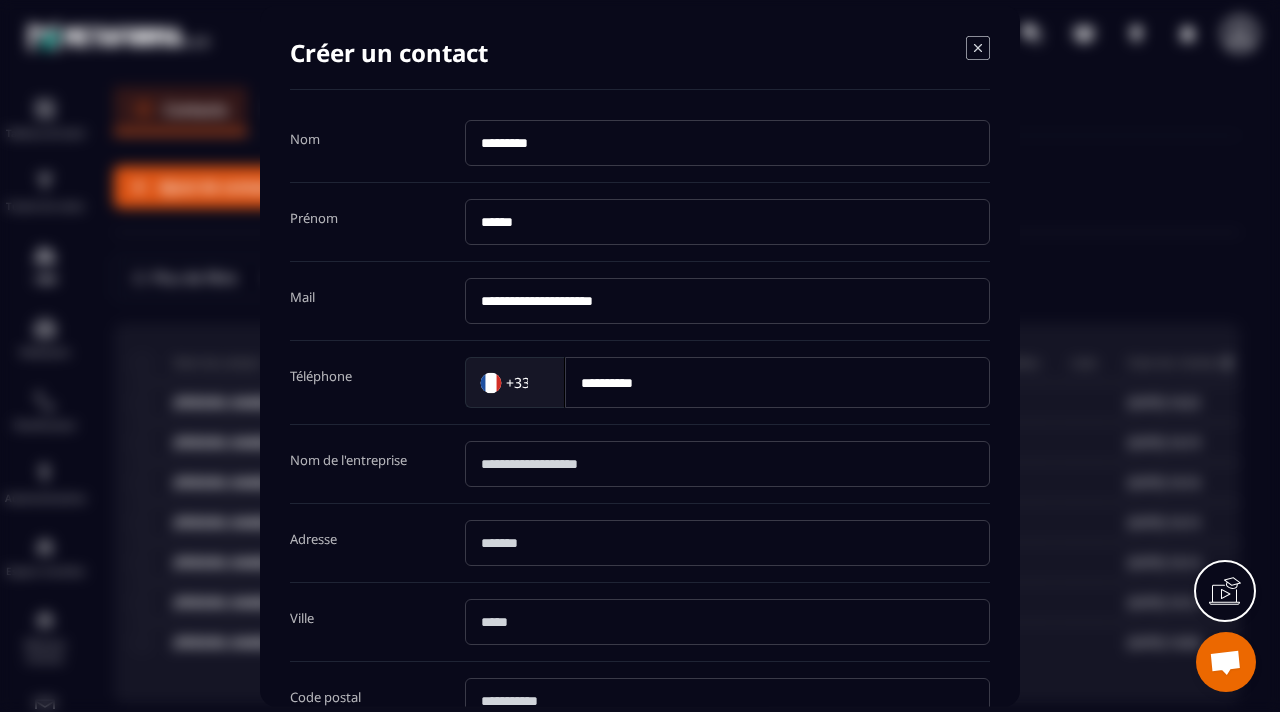 type on "*********" 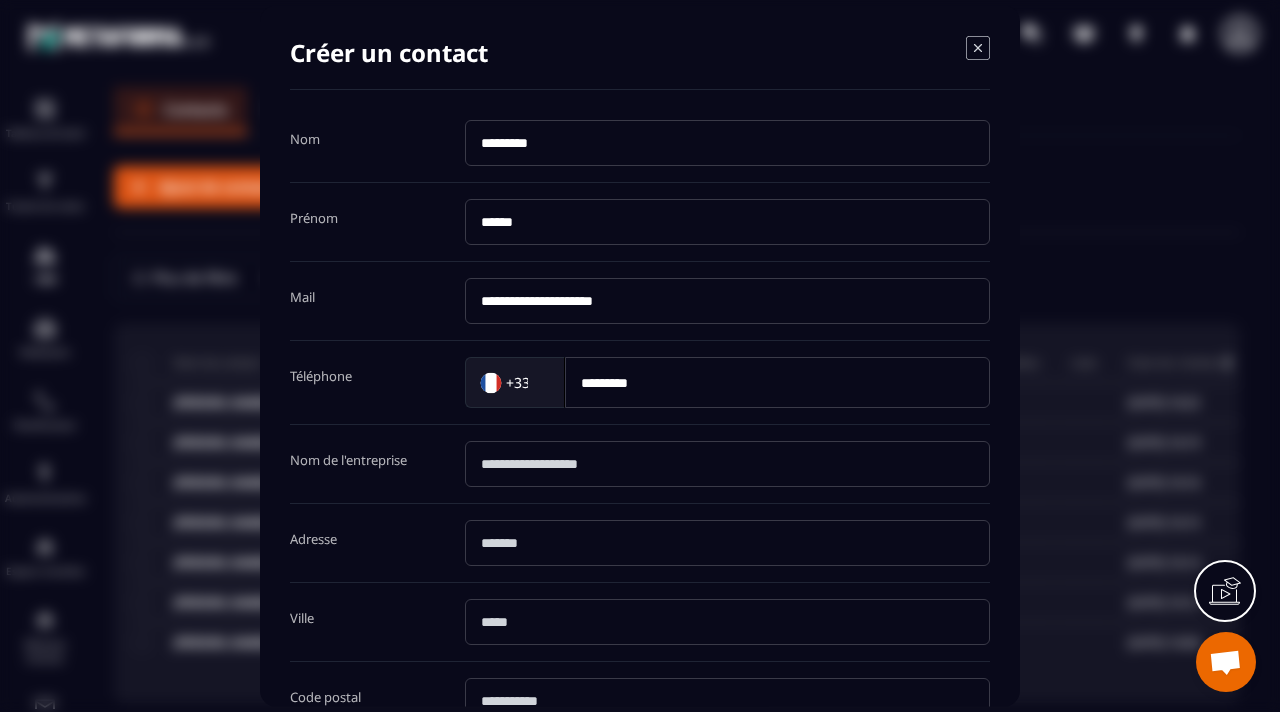 click at bounding box center [727, 543] 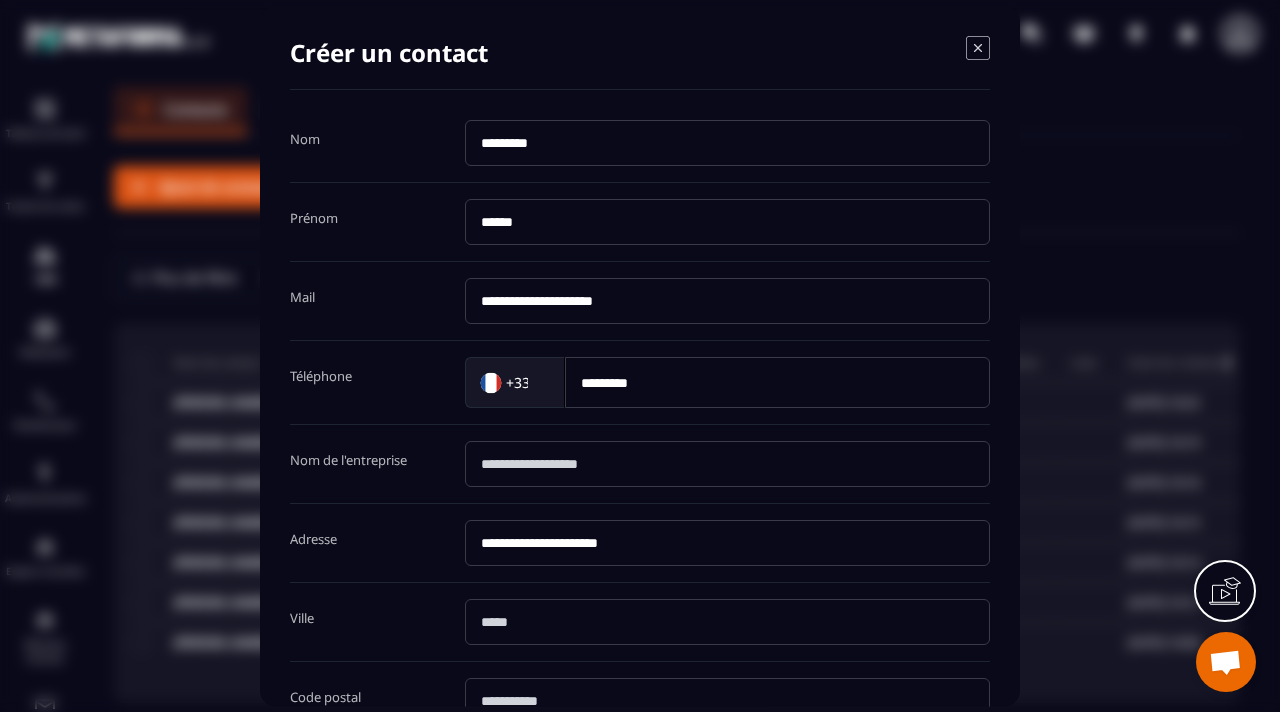 type on "**********" 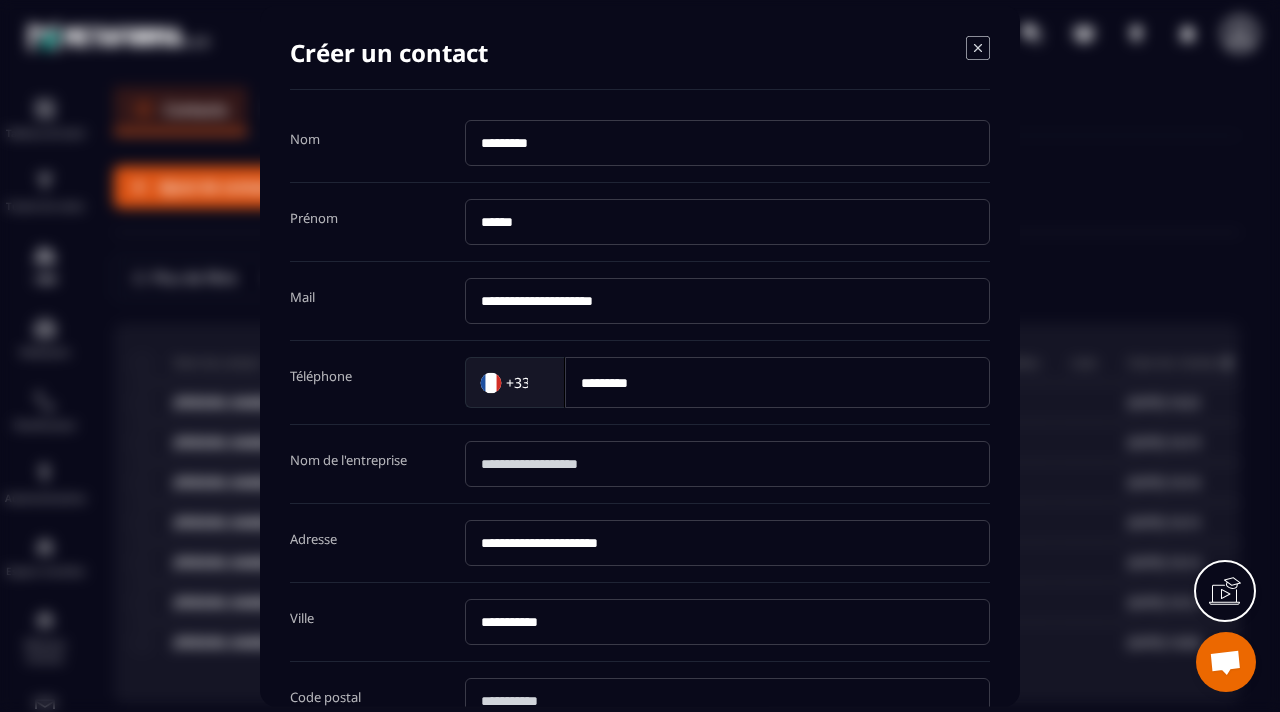 type on "**********" 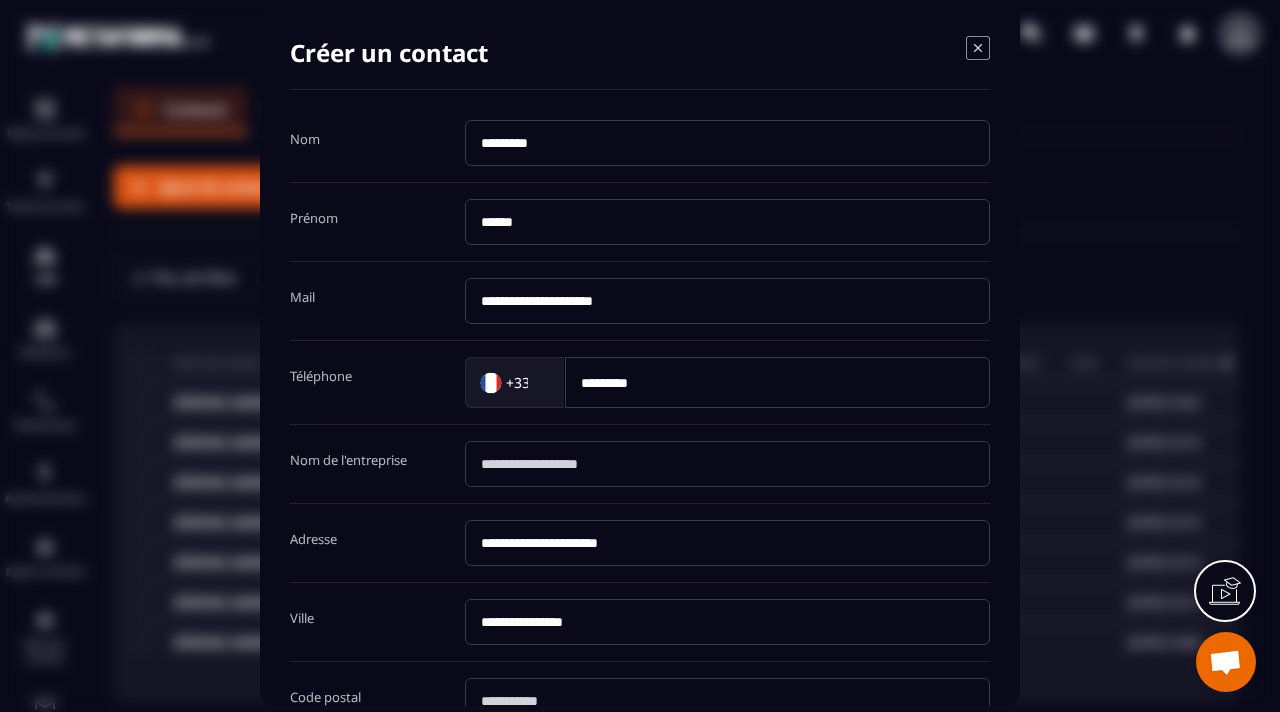 click at bounding box center (727, 701) 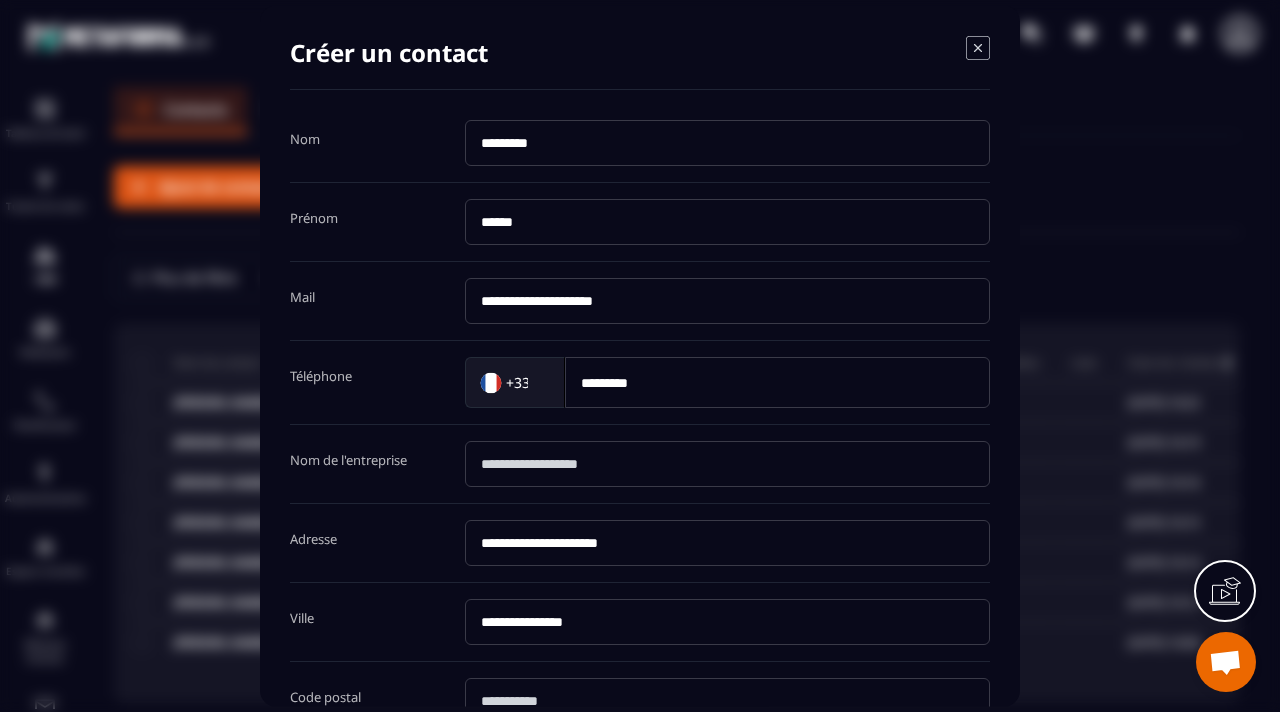 type on "*****" 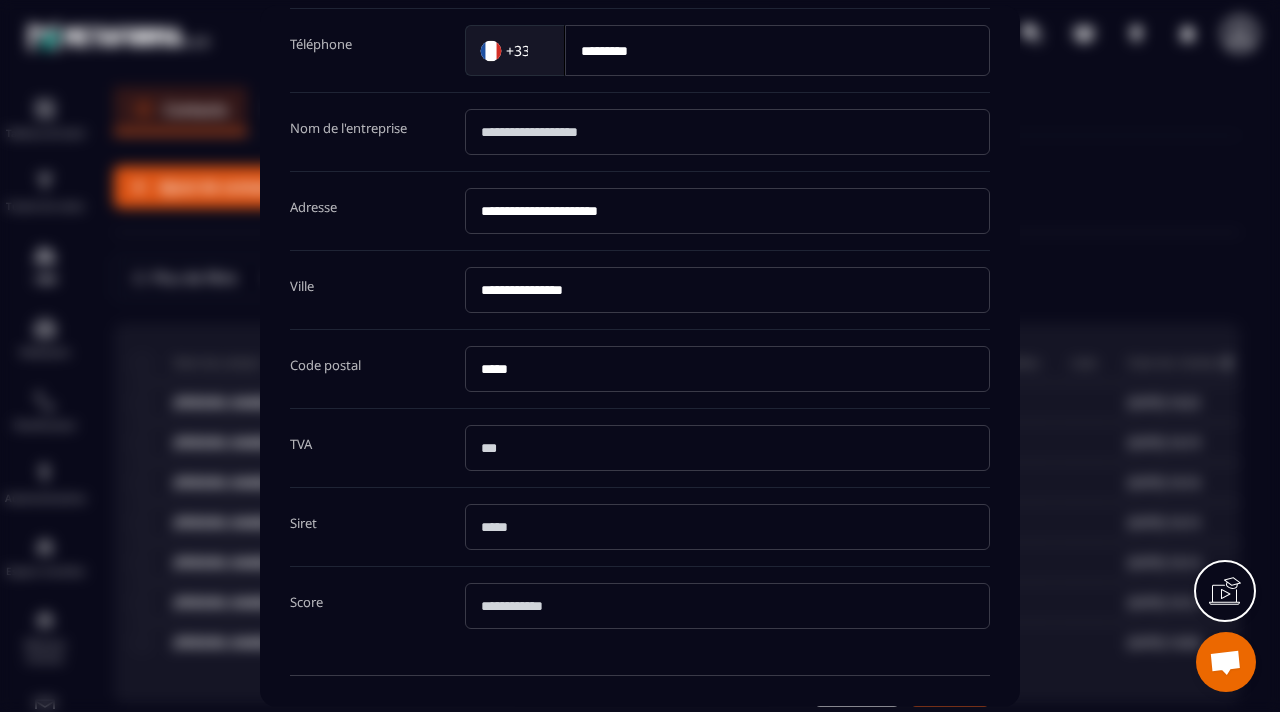 scroll, scrollTop: 398, scrollLeft: 0, axis: vertical 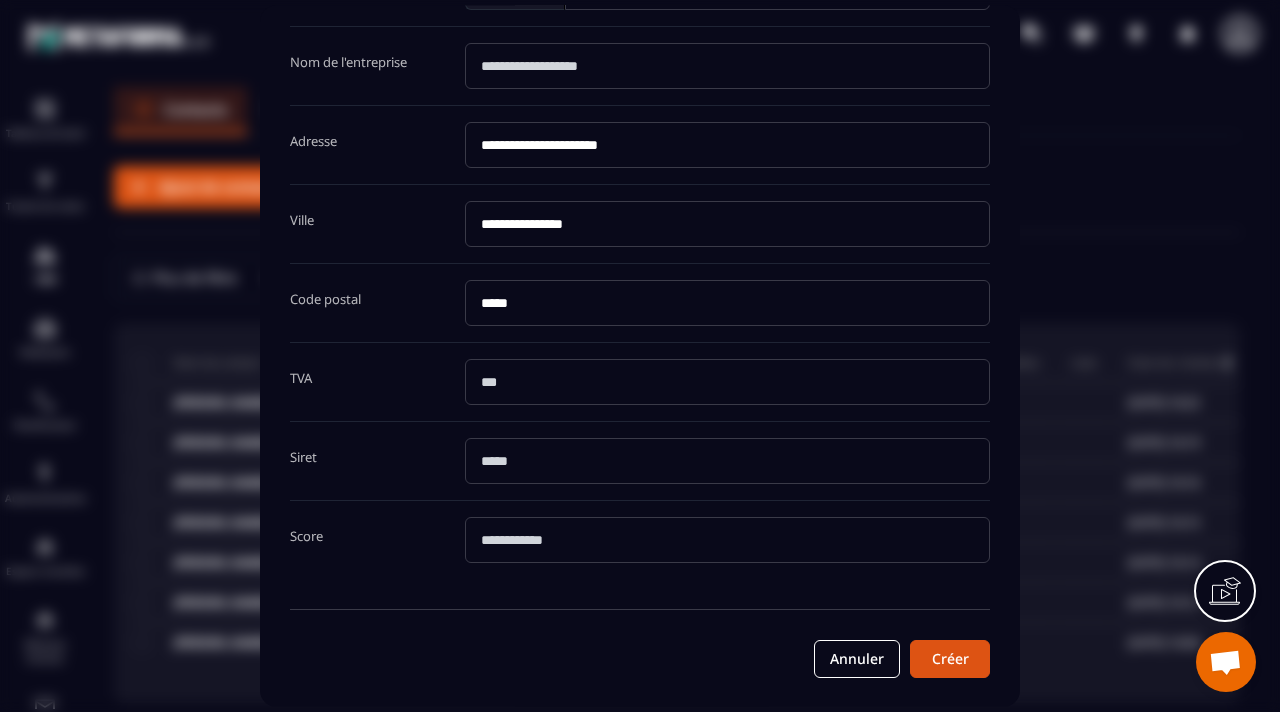 click on "Créer" at bounding box center (950, 659) 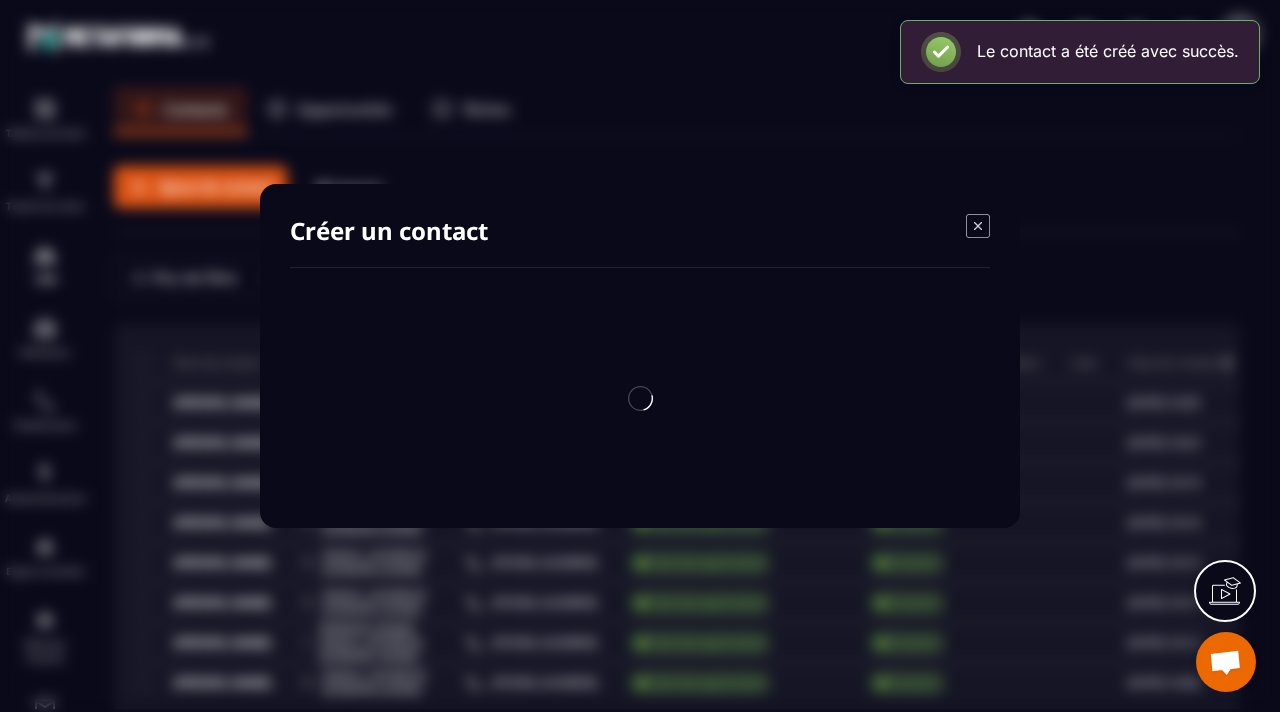 scroll, scrollTop: 0, scrollLeft: 0, axis: both 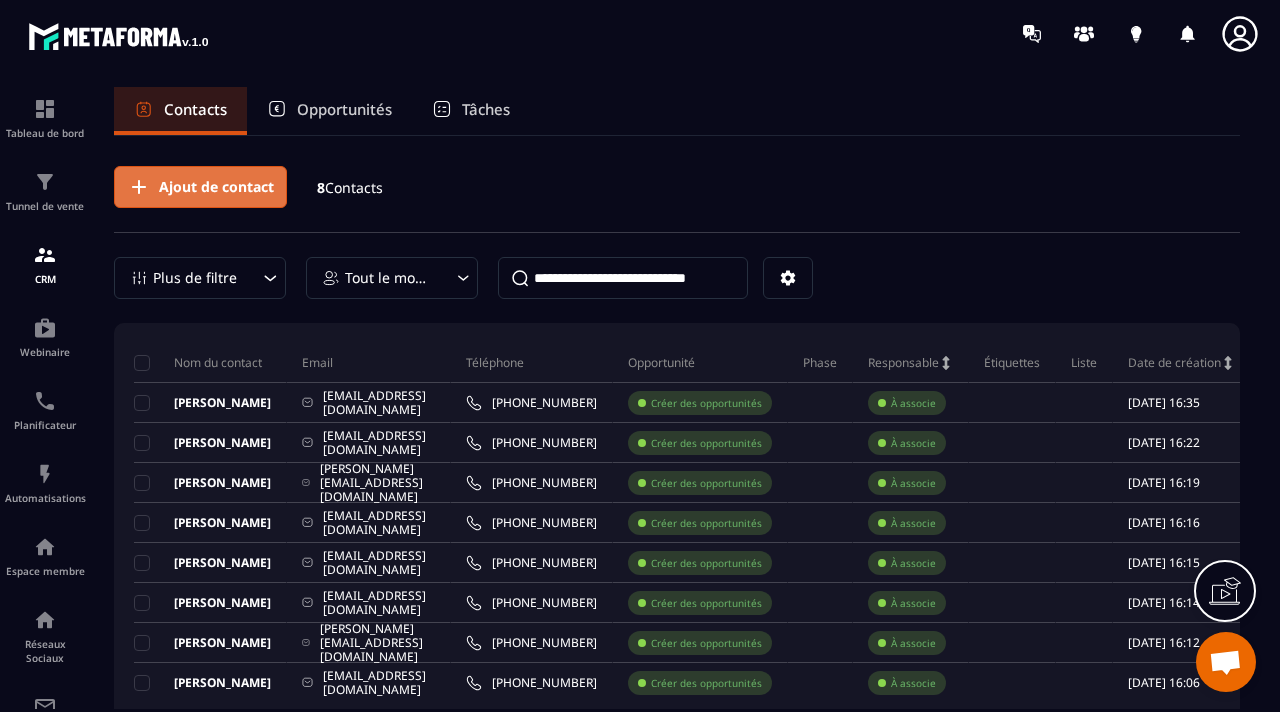 click on "Ajout de contact" at bounding box center (200, 187) 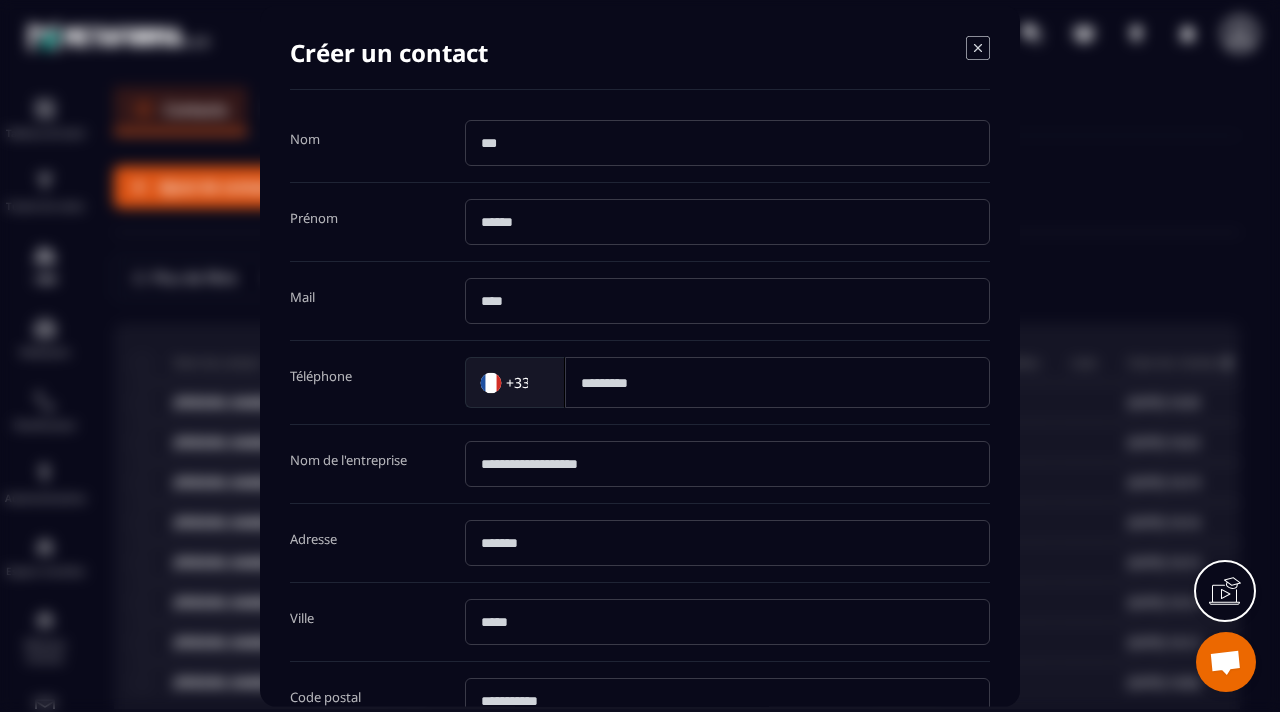 click at bounding box center (727, 143) 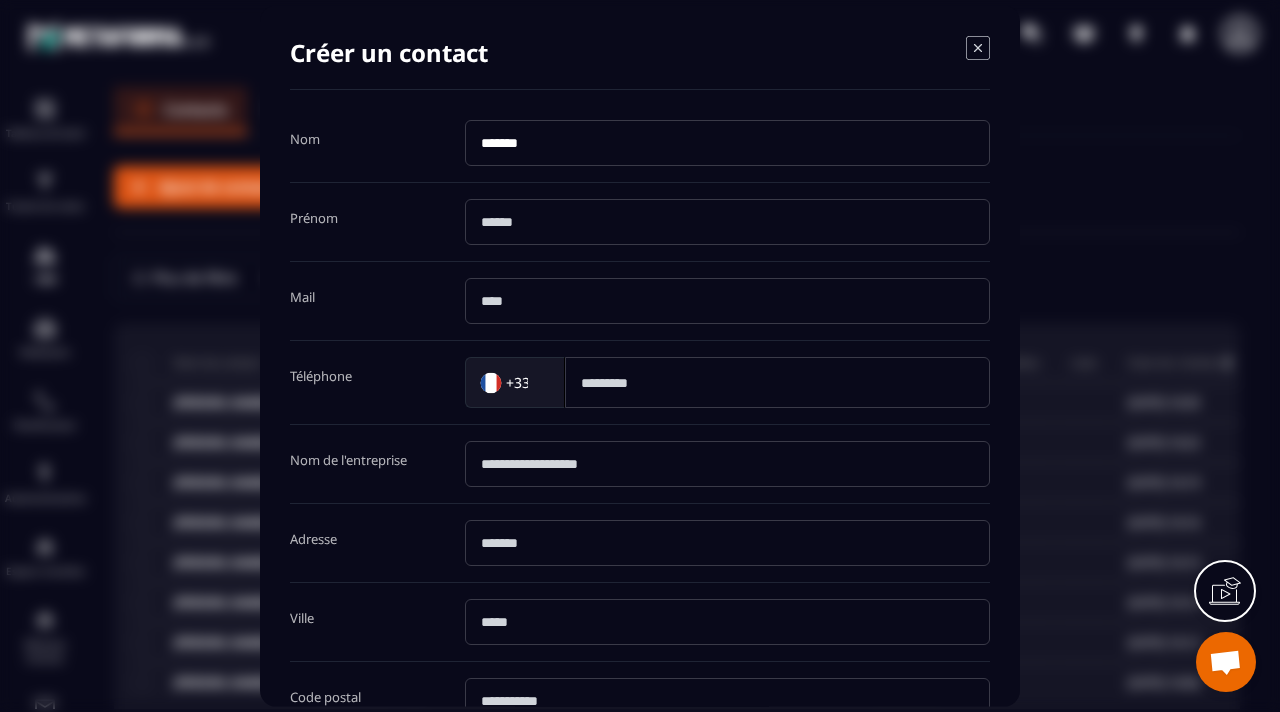 type on "*******" 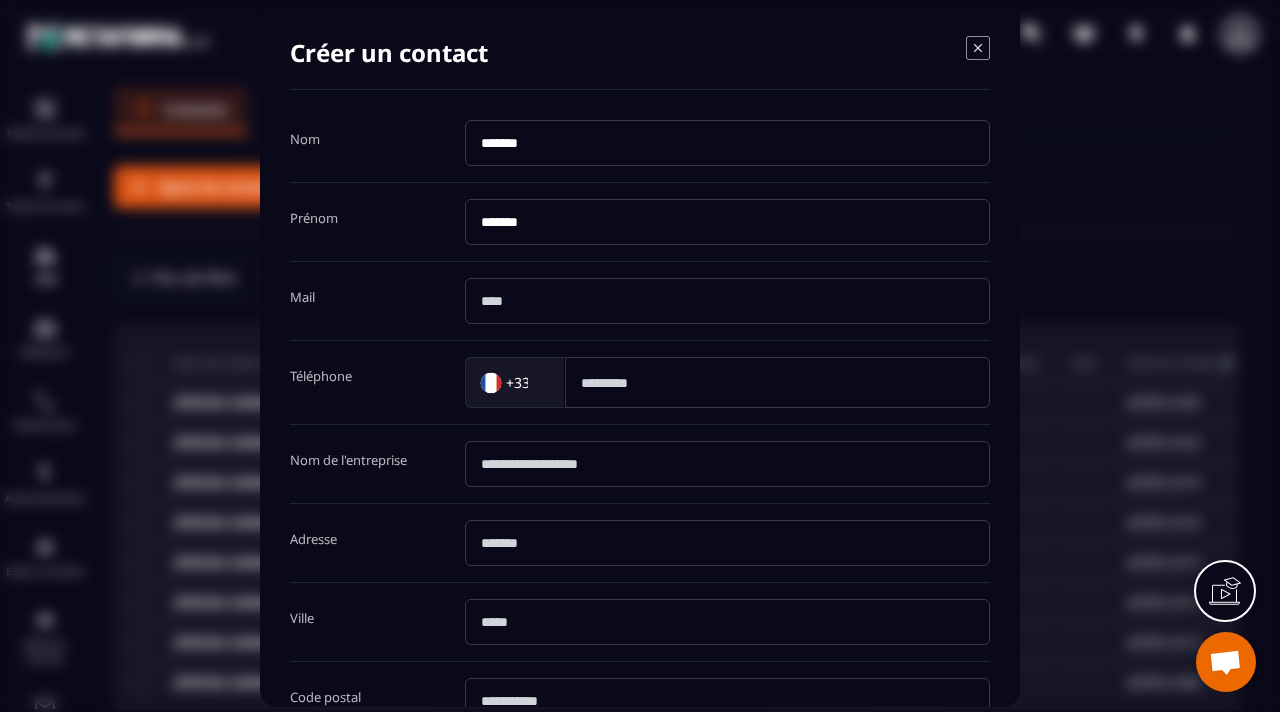 type on "*******" 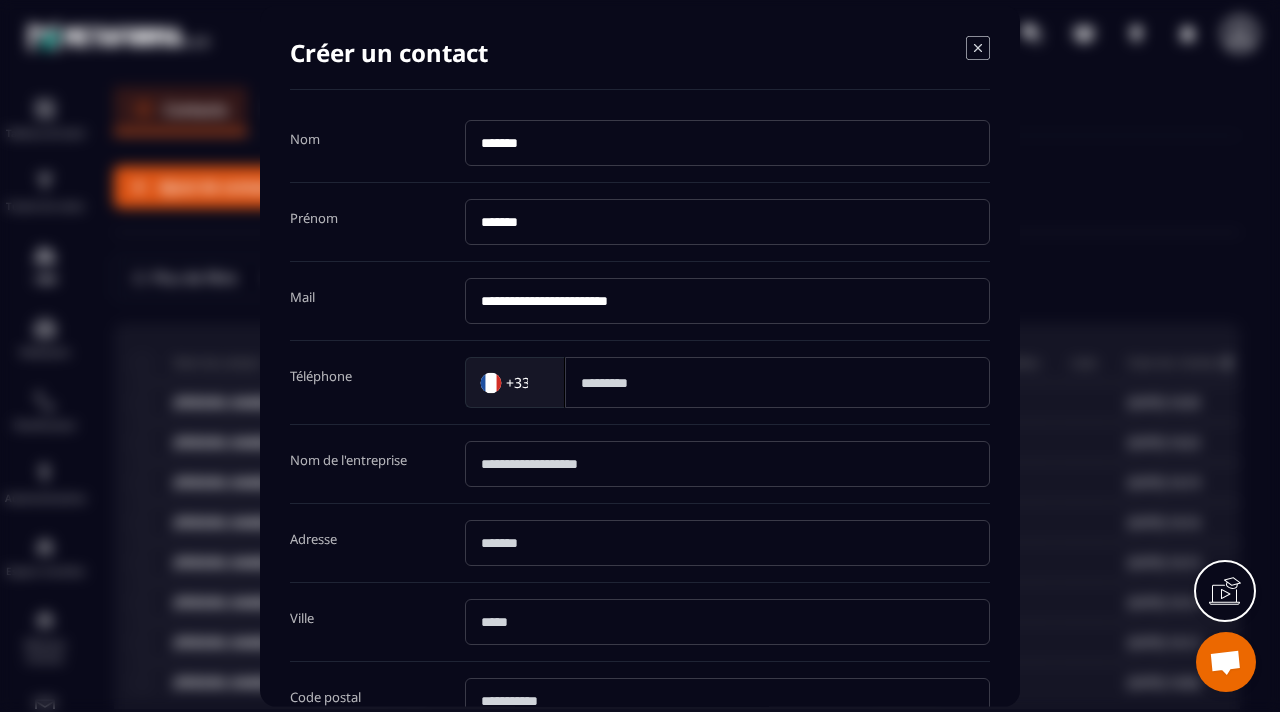 type on "**********" 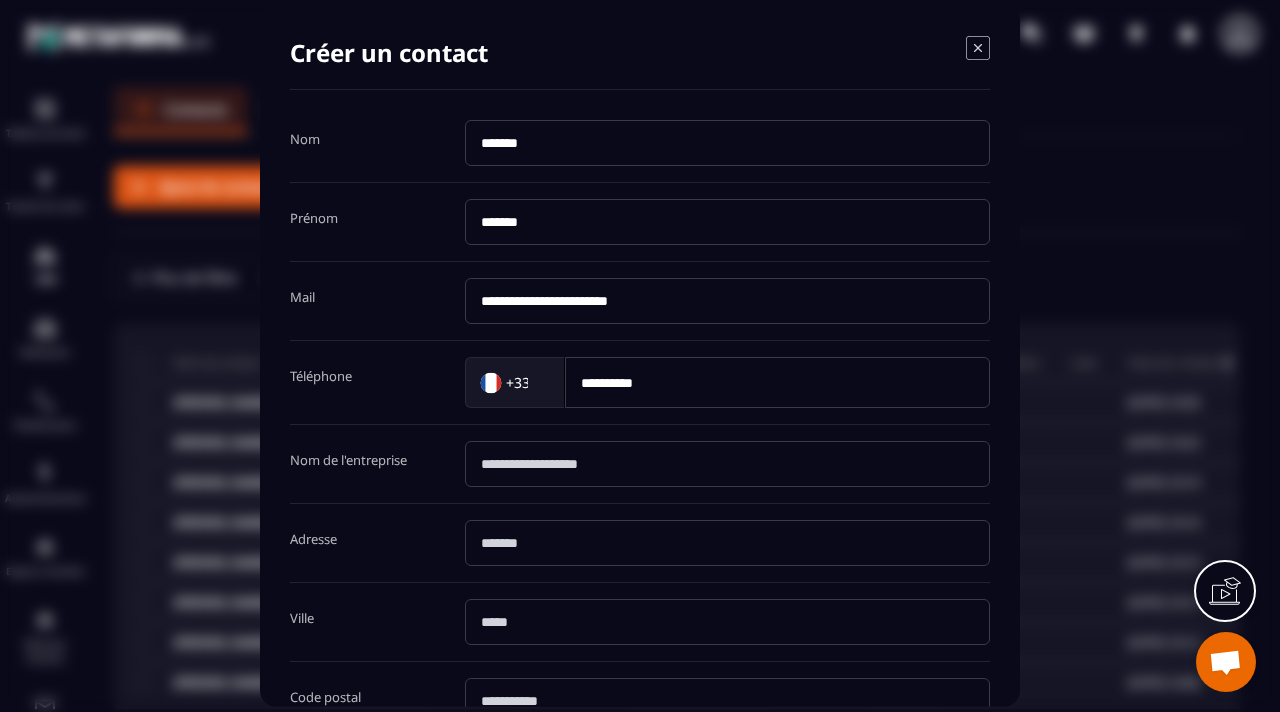 type on "*********" 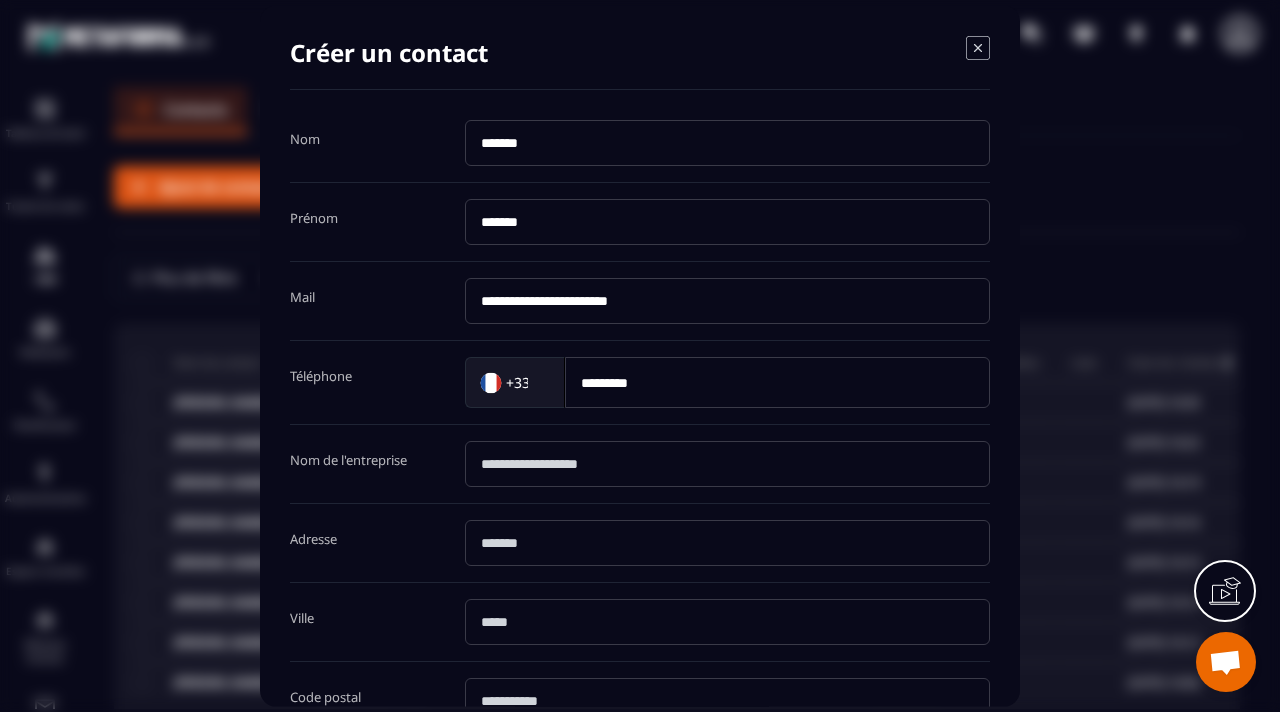 click at bounding box center (727, 543) 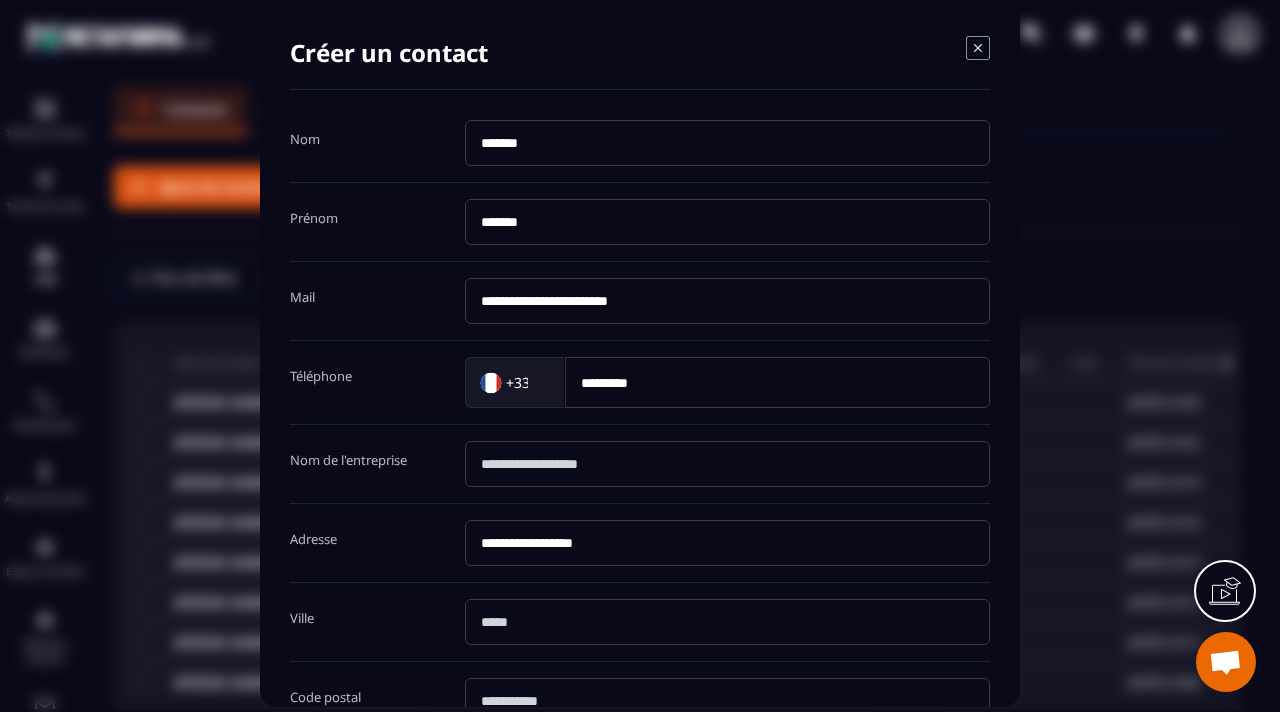 click on "**********" at bounding box center (727, 543) 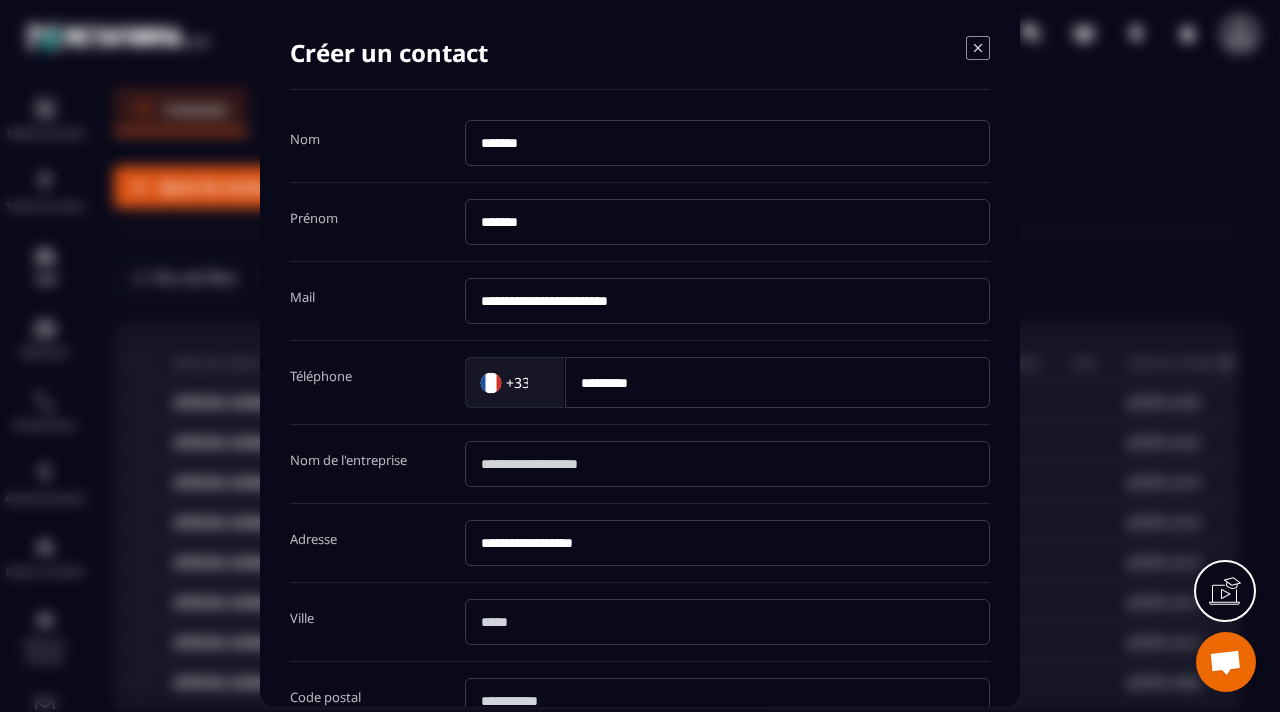 type on "**********" 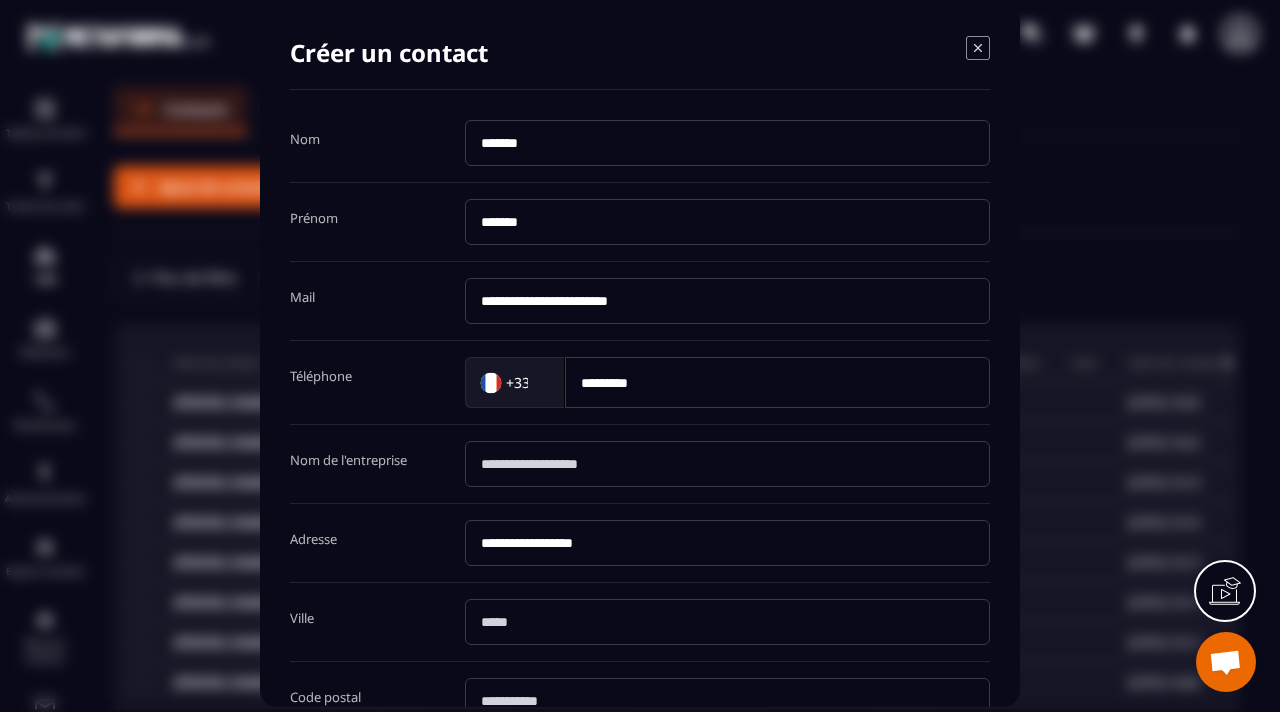 click at bounding box center [727, 622] 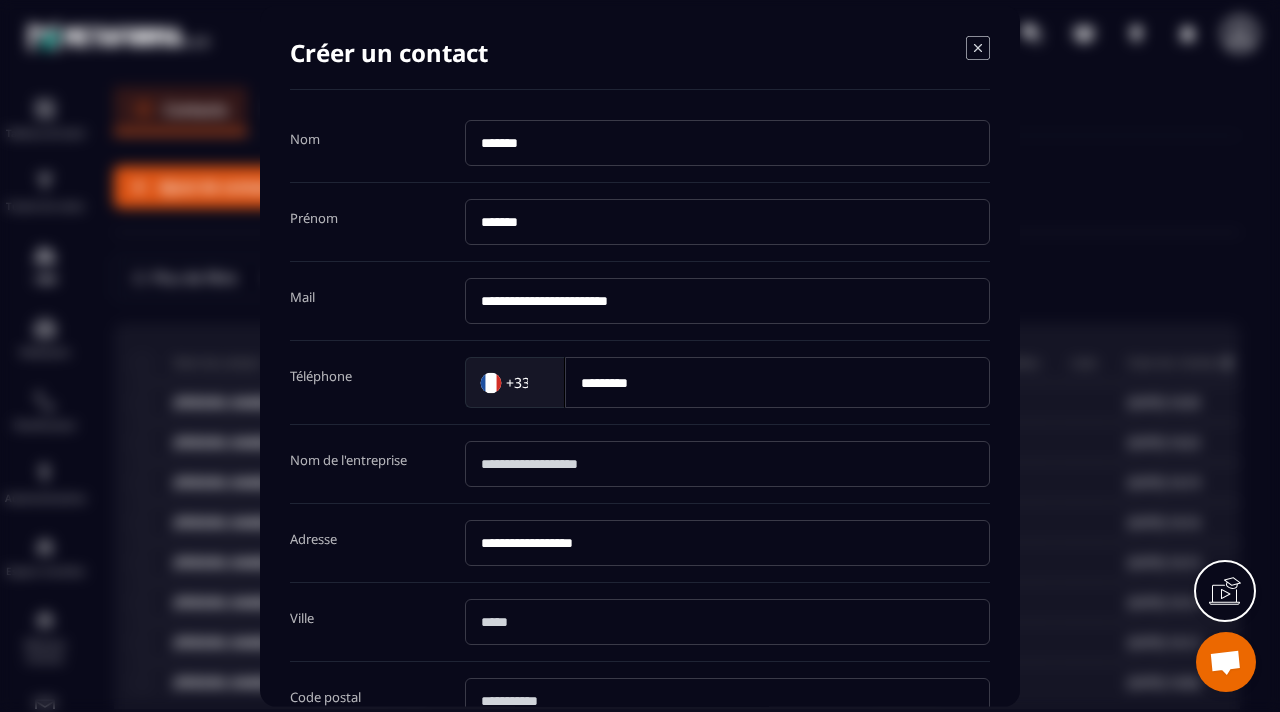type on "**********" 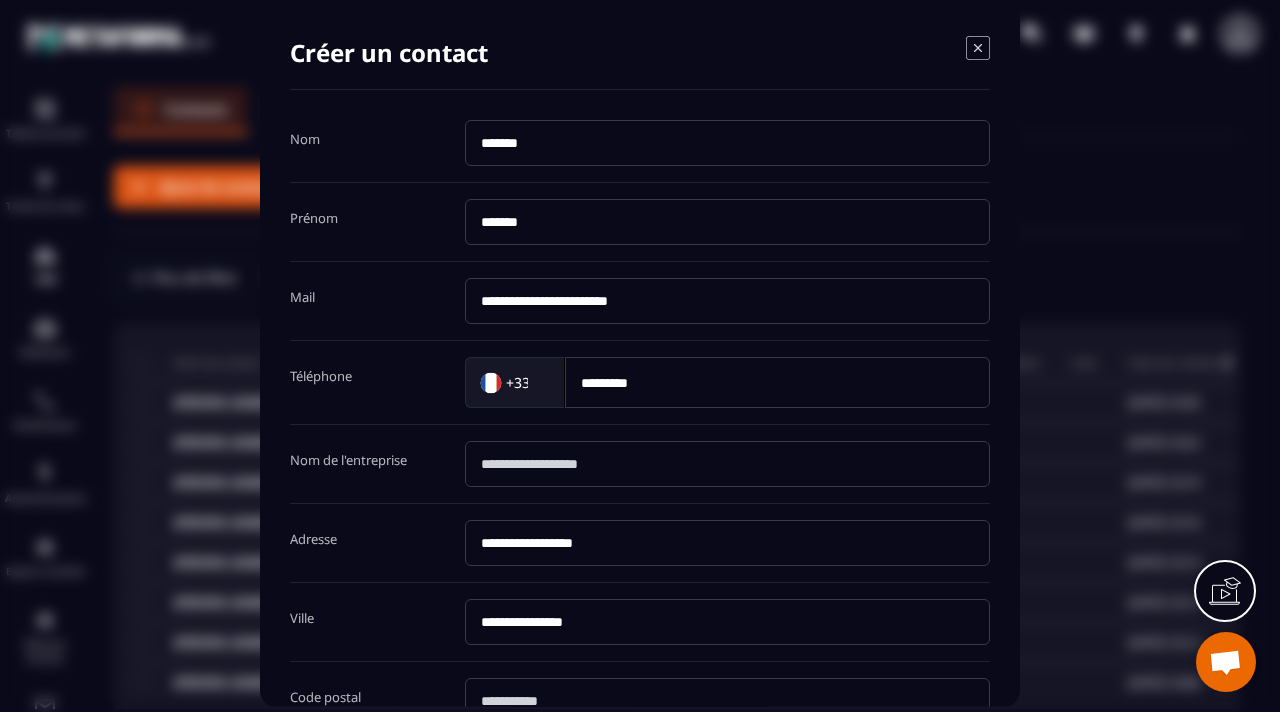 click at bounding box center [640, 356] 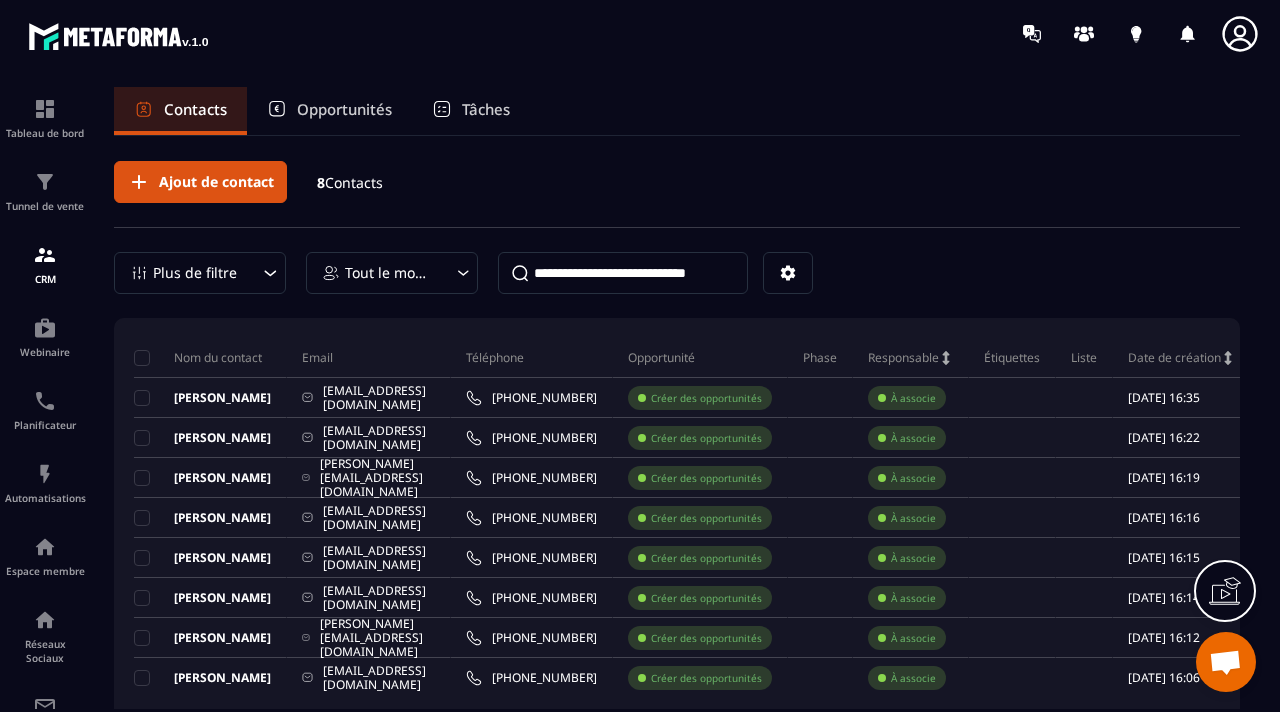 scroll, scrollTop: 0, scrollLeft: 0, axis: both 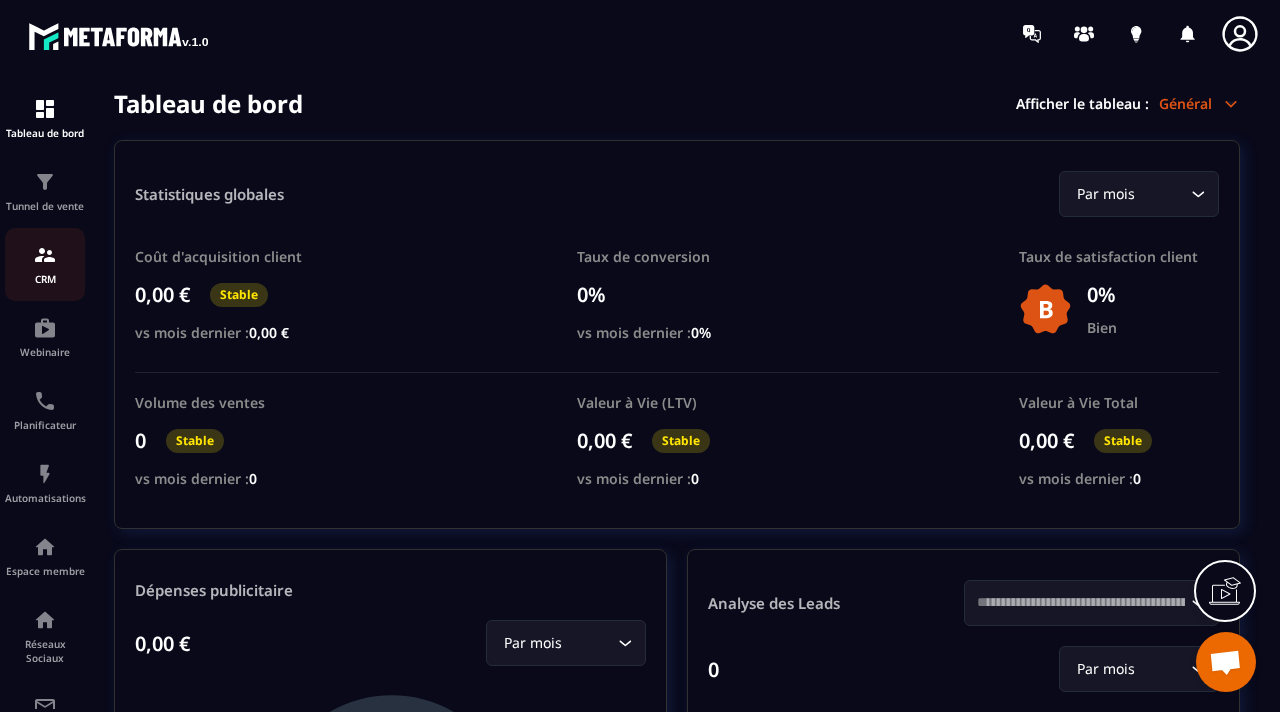 click at bounding box center (45, 255) 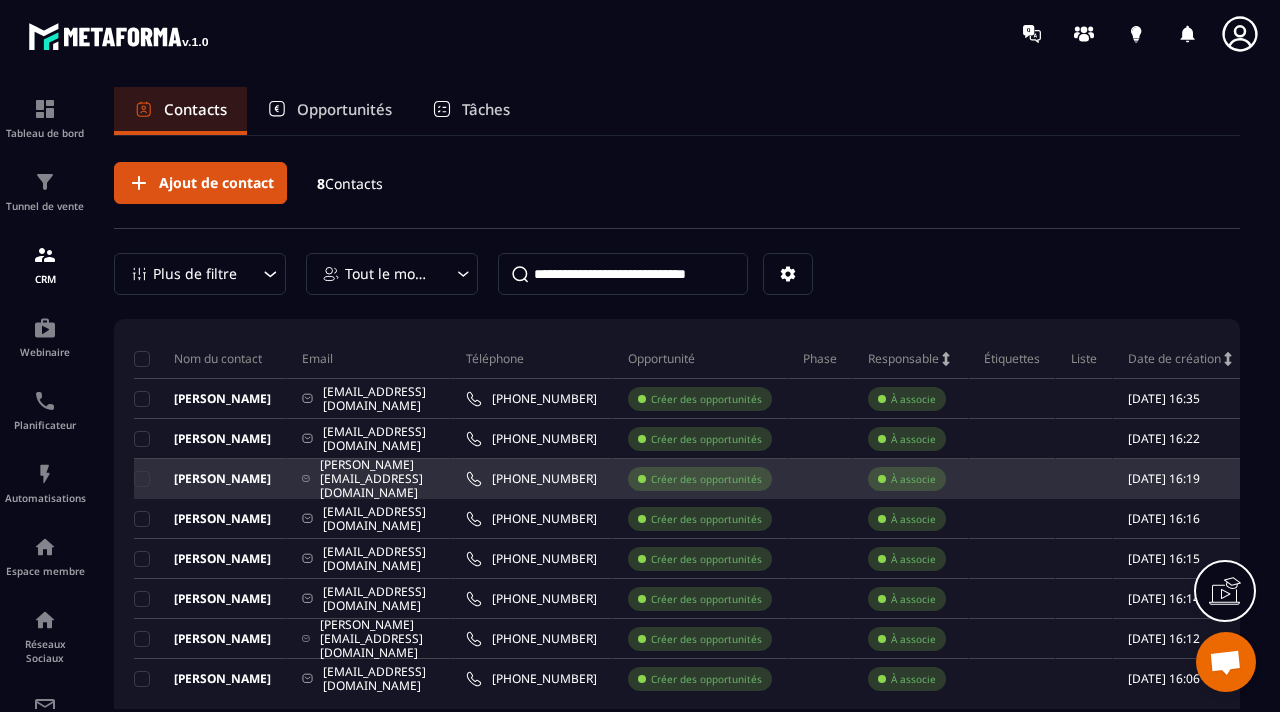 scroll, scrollTop: 0, scrollLeft: 0, axis: both 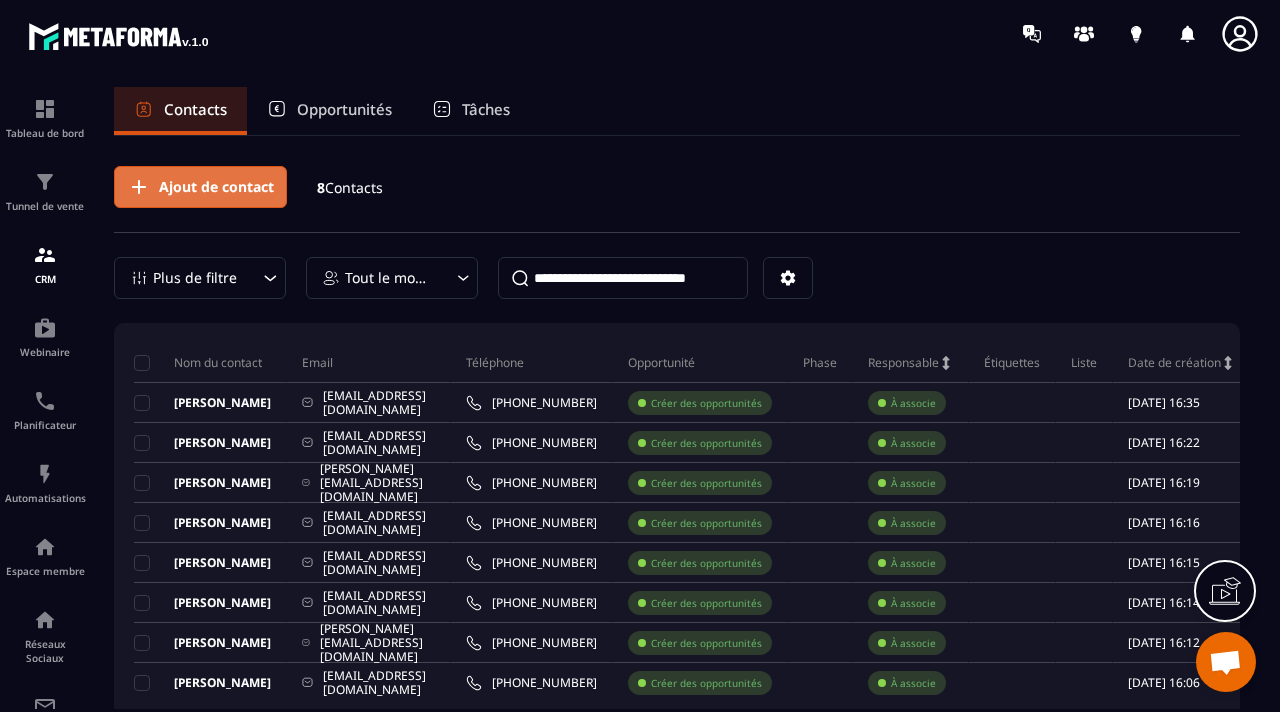 click on "Ajout de contact" at bounding box center (216, 187) 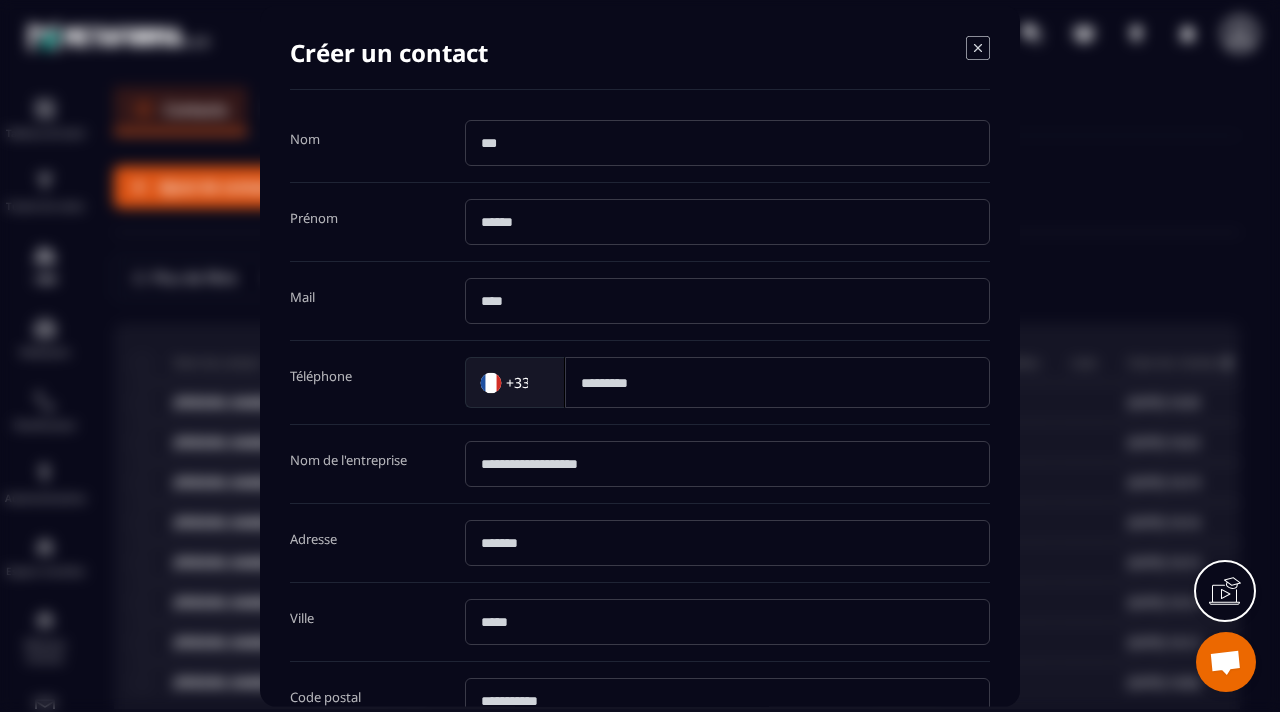 click at bounding box center [727, 143] 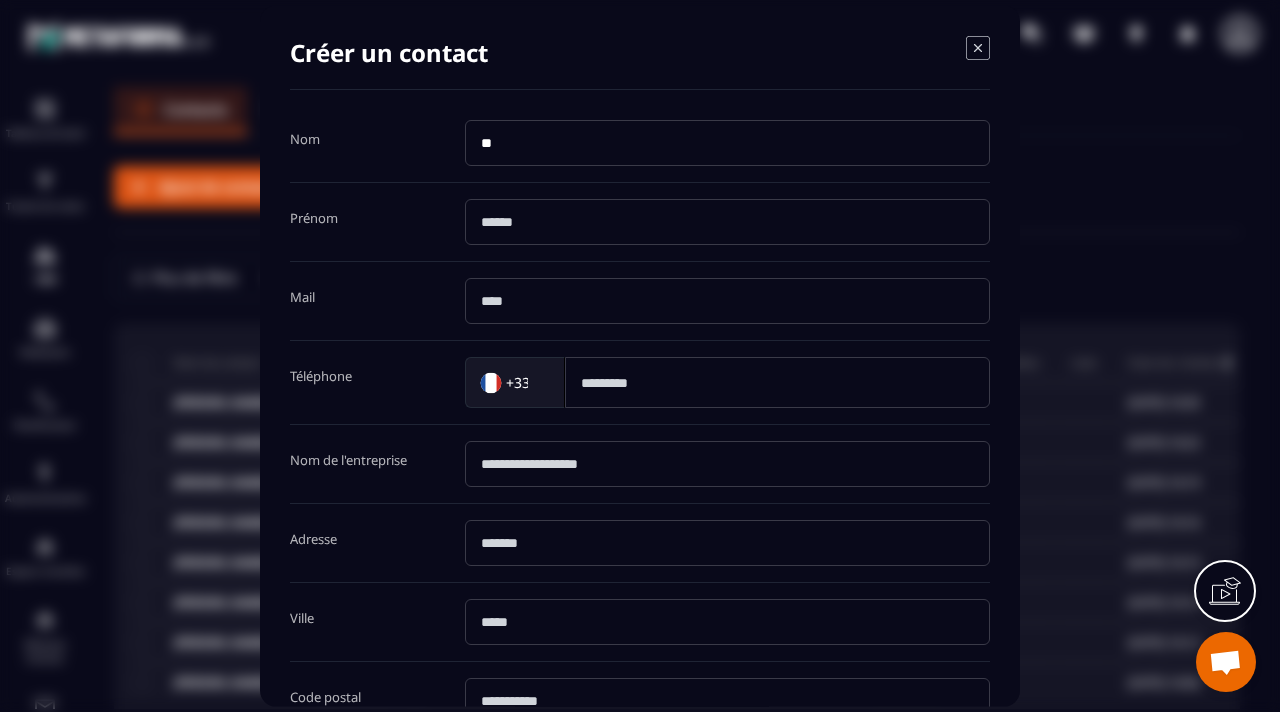 type on "*******" 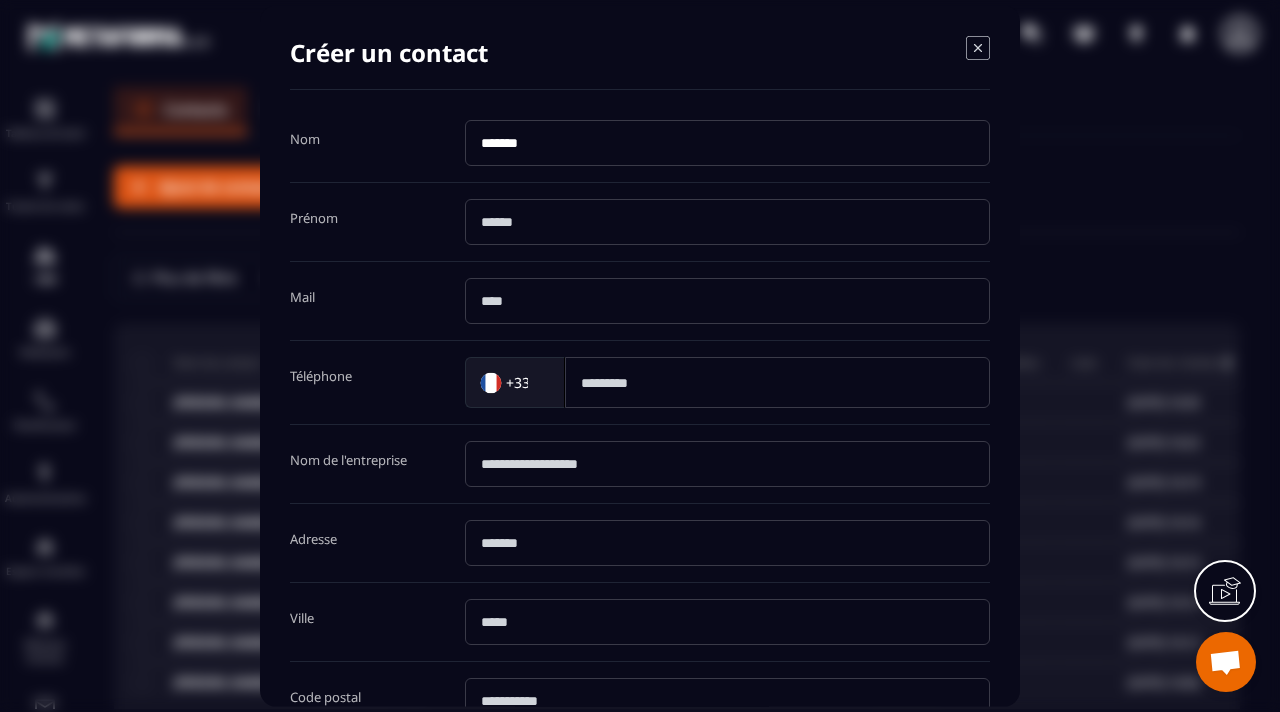 click at bounding box center [727, 222] 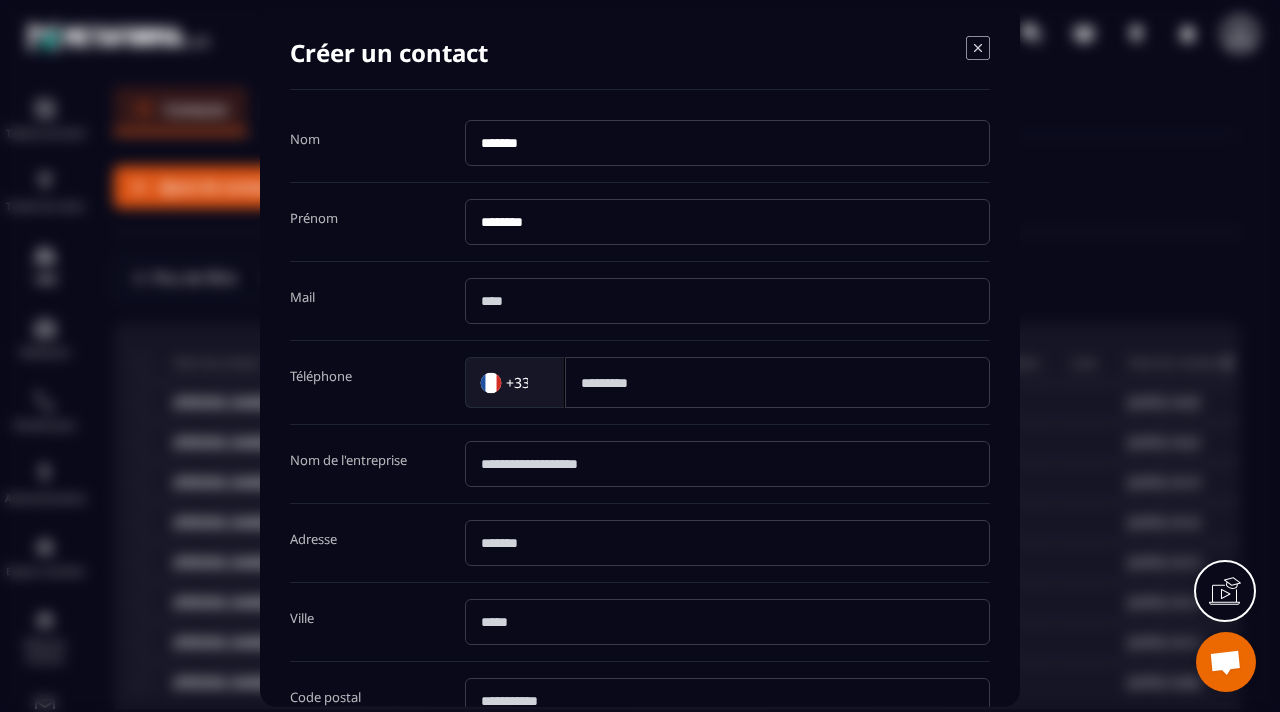 type on "*******" 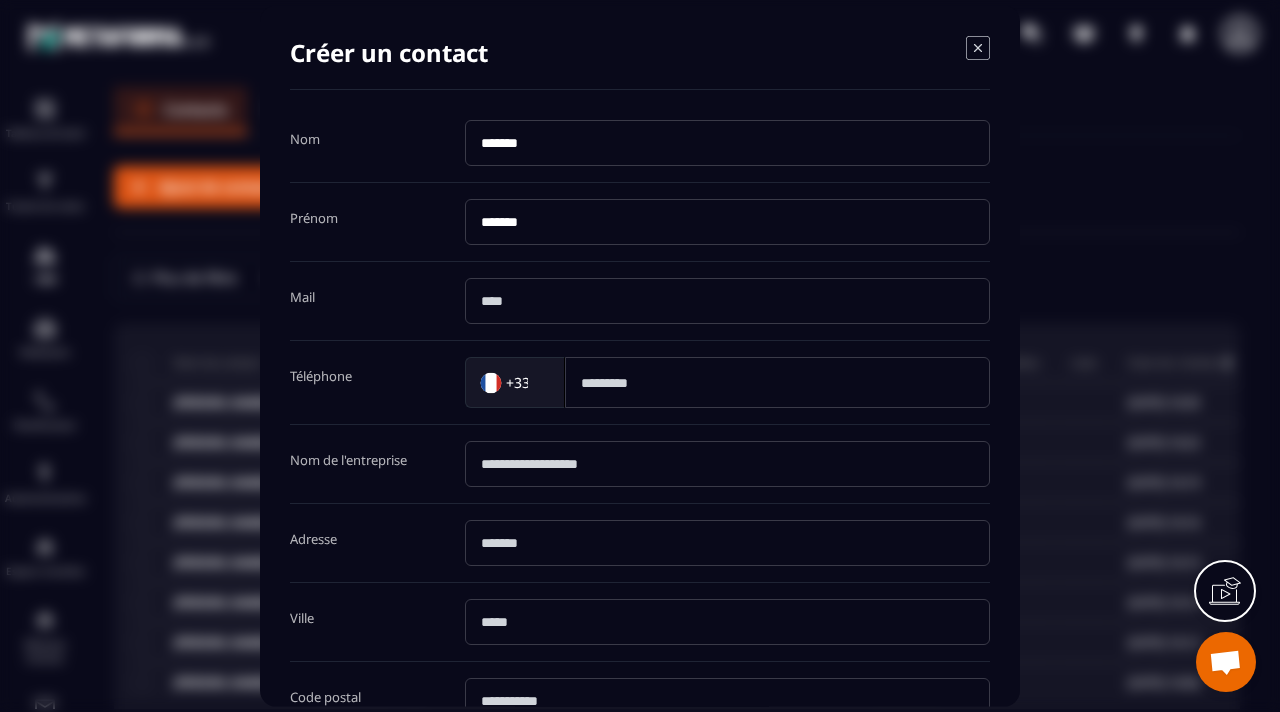 click at bounding box center [727, 301] 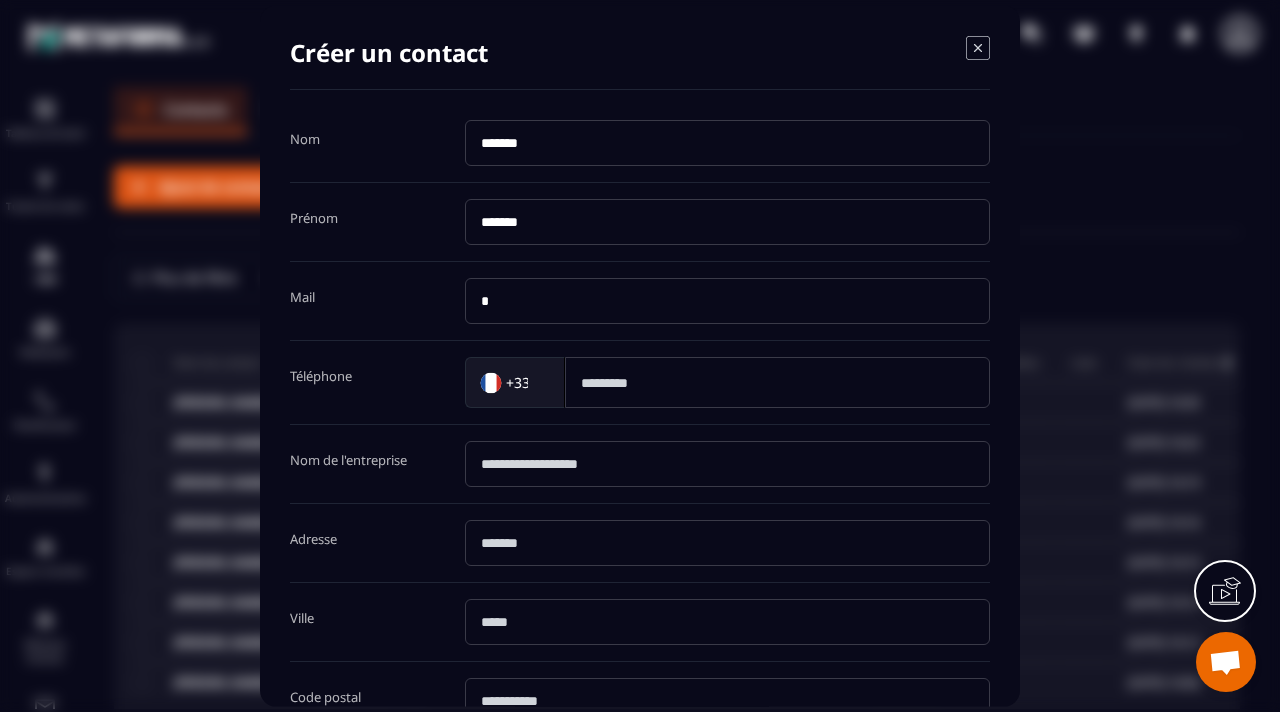 type on "**********" 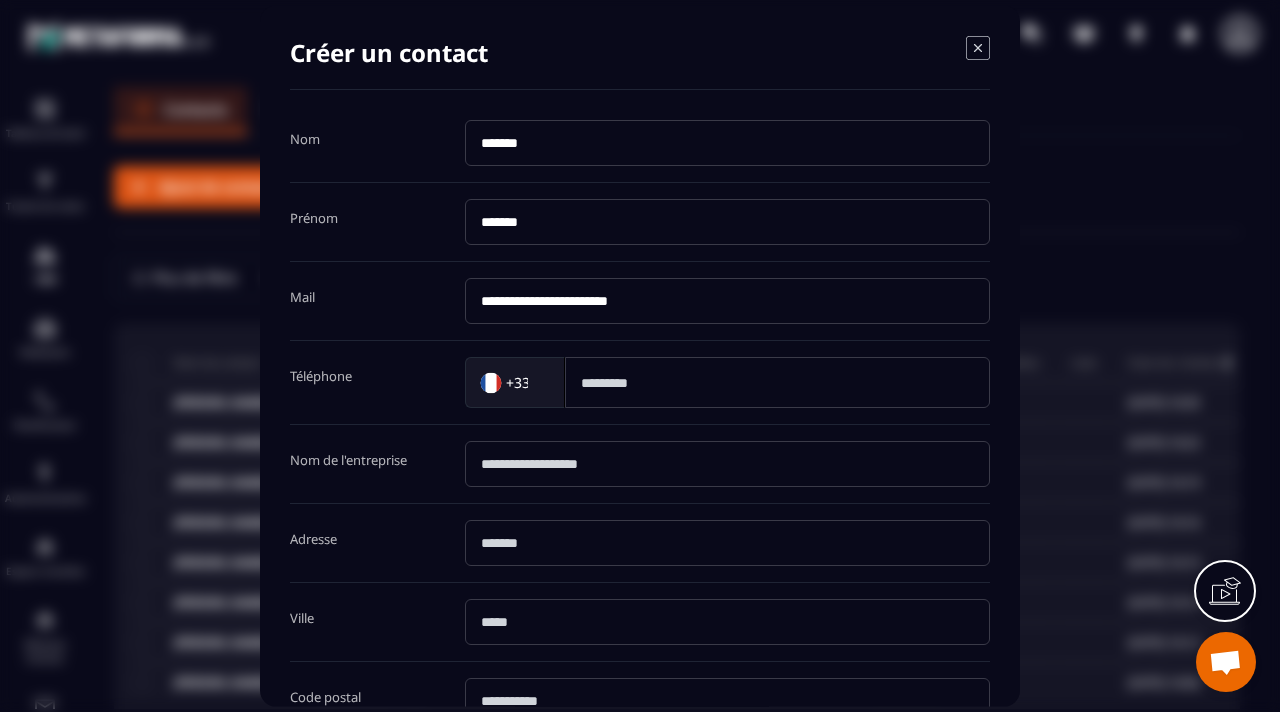 click at bounding box center [777, 382] 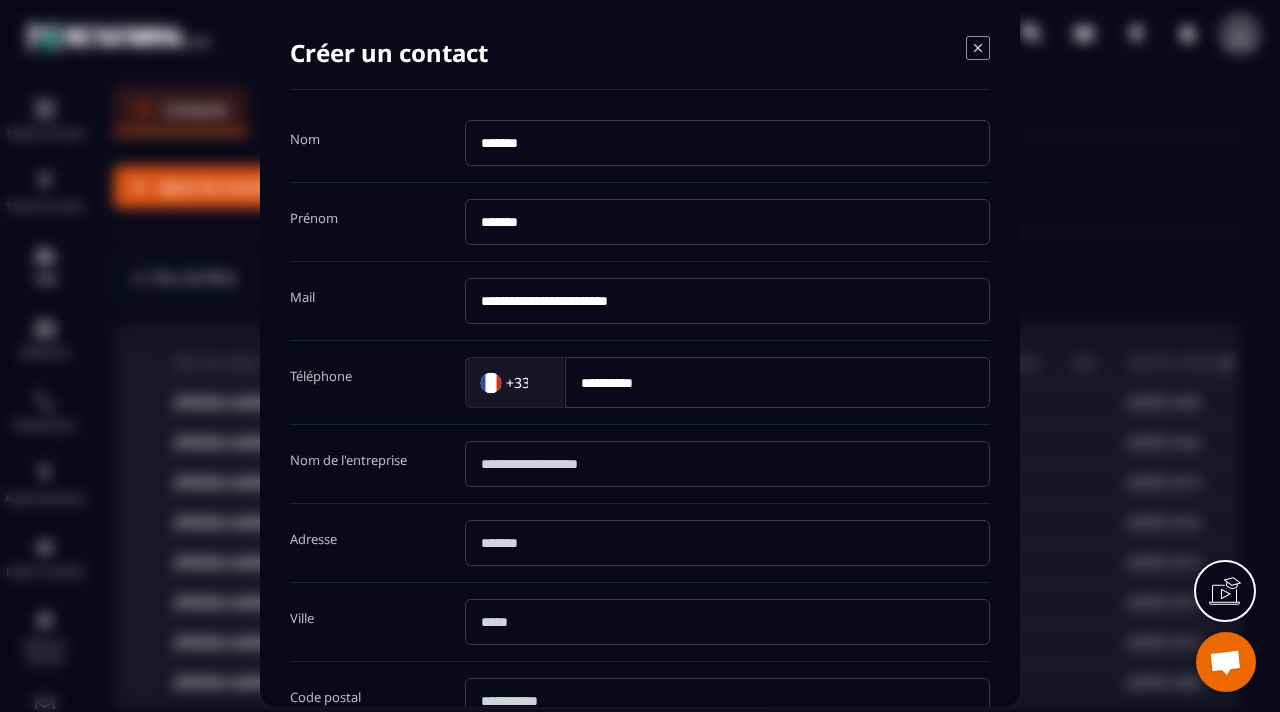 type on "*********" 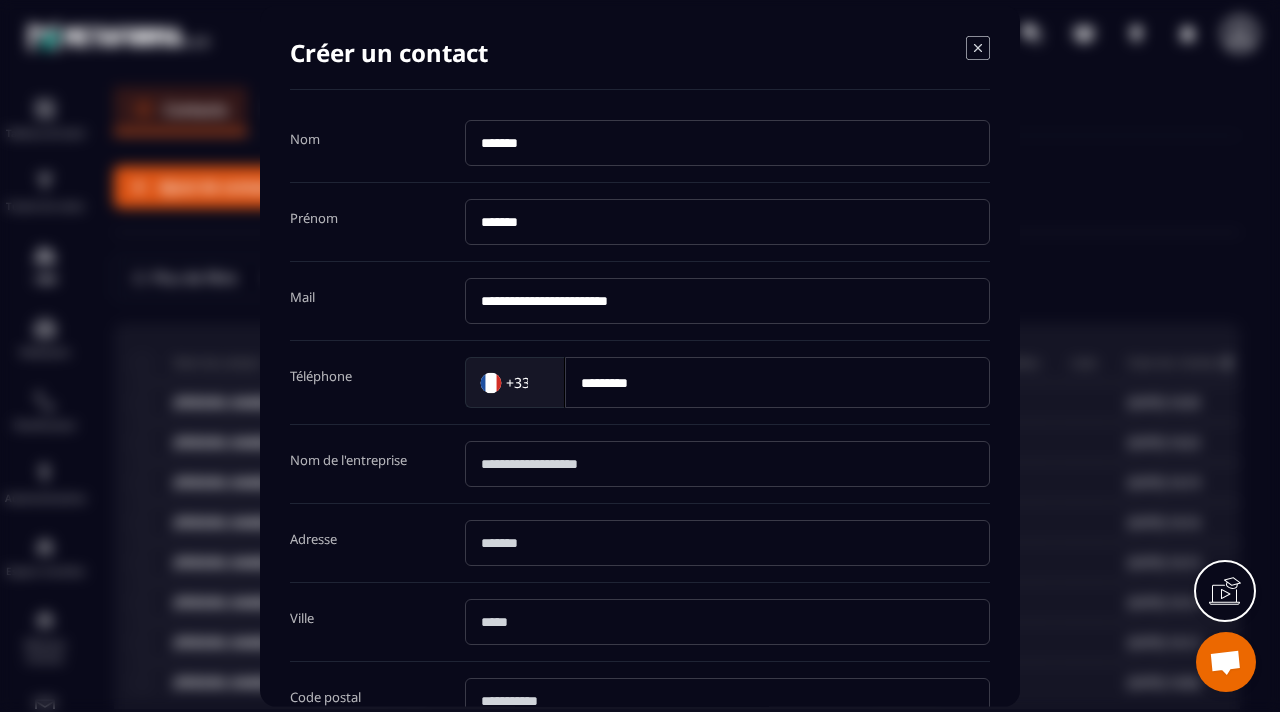 click at bounding box center (727, 543) 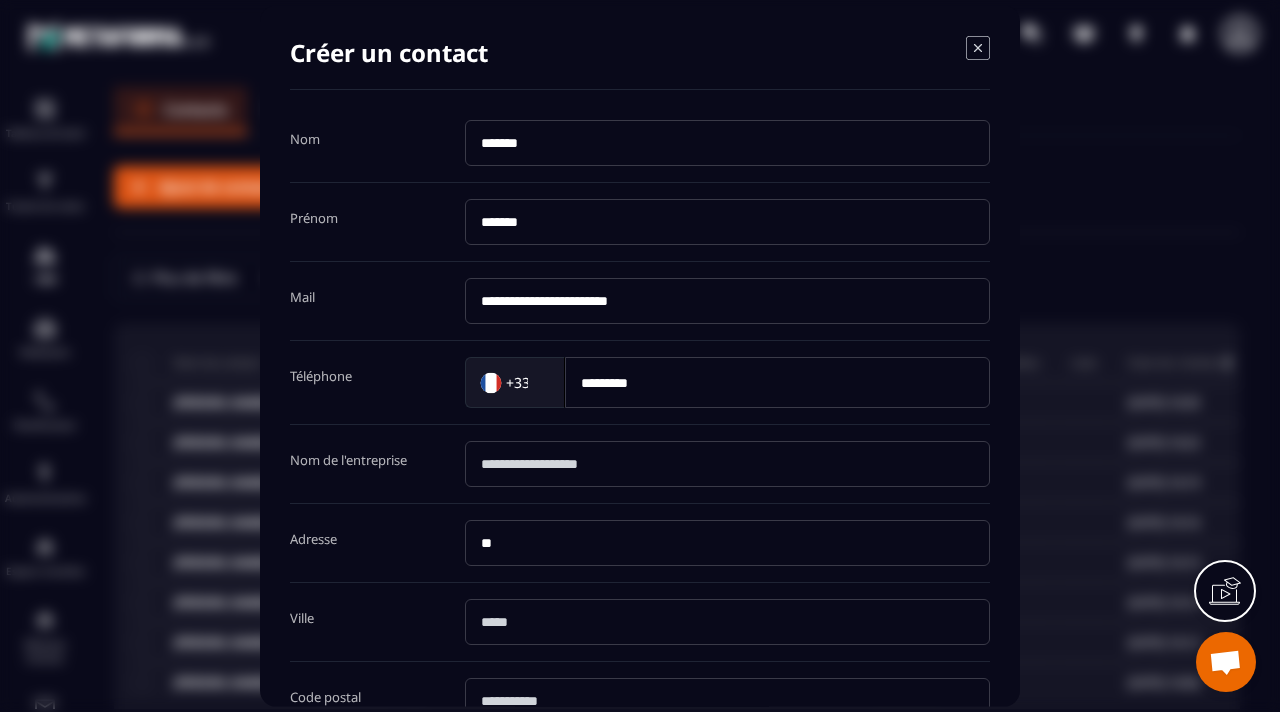 type on "**********" 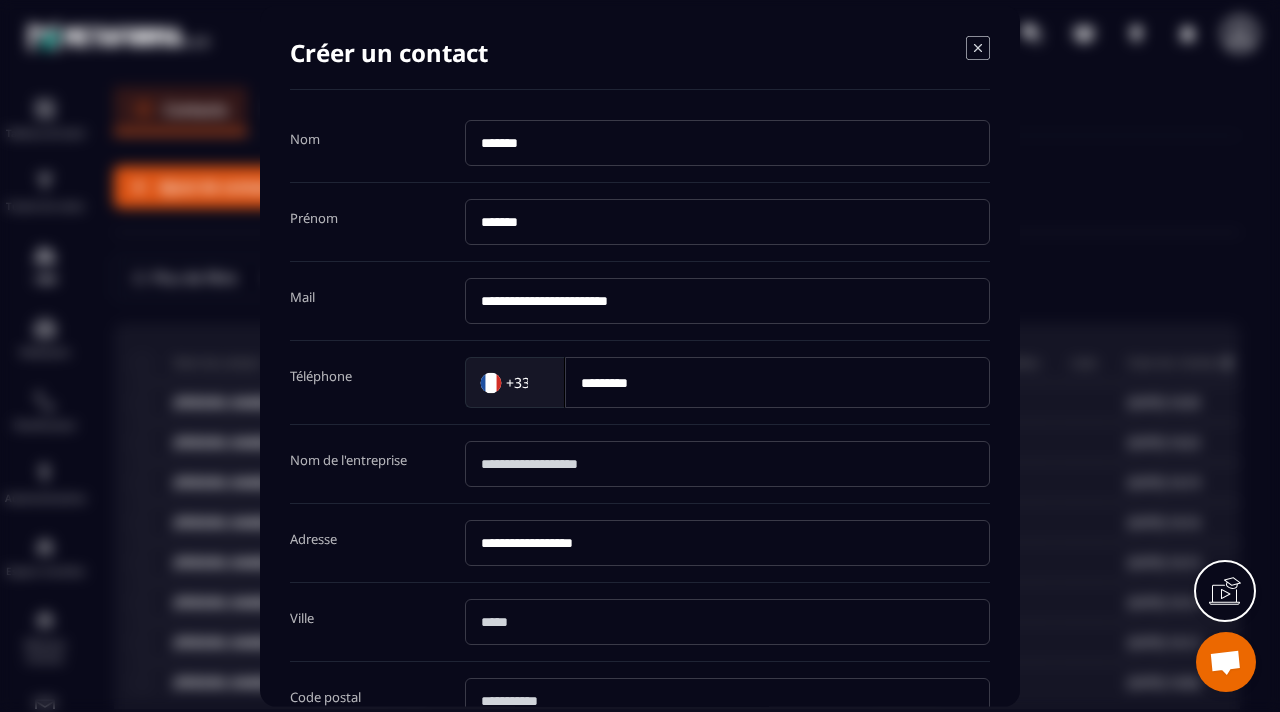 click at bounding box center (727, 622) 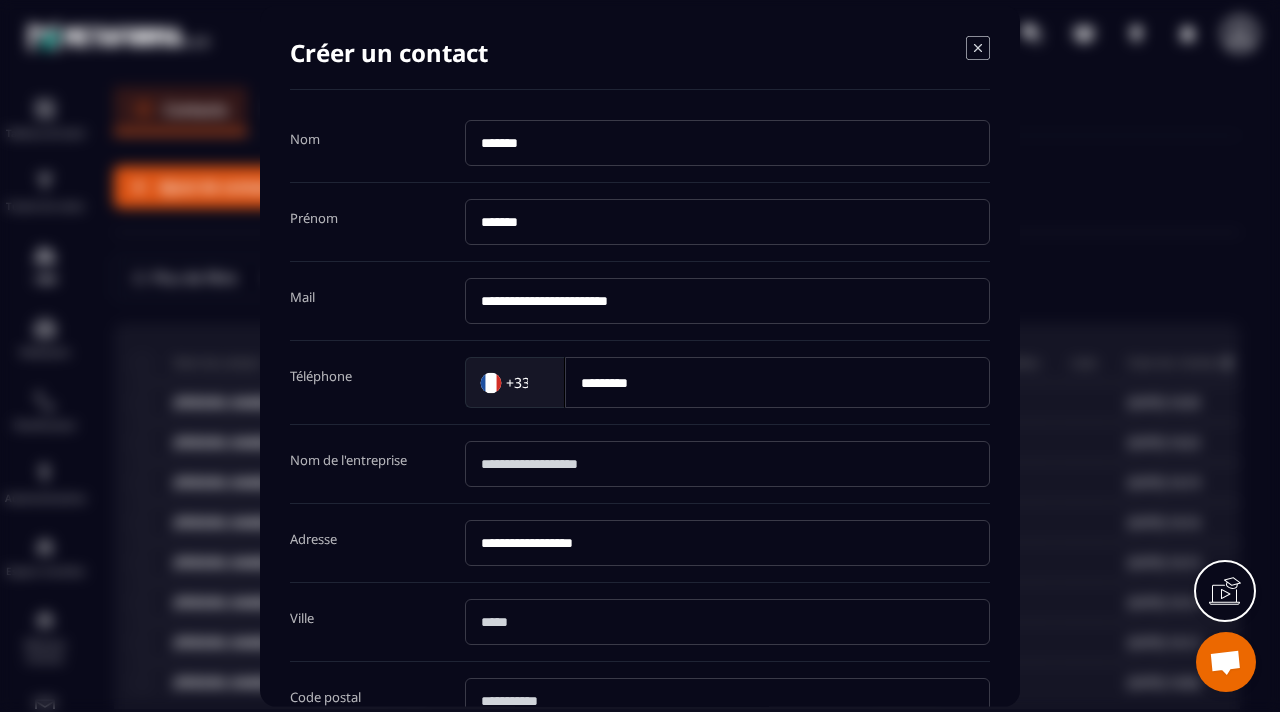 type on "**********" 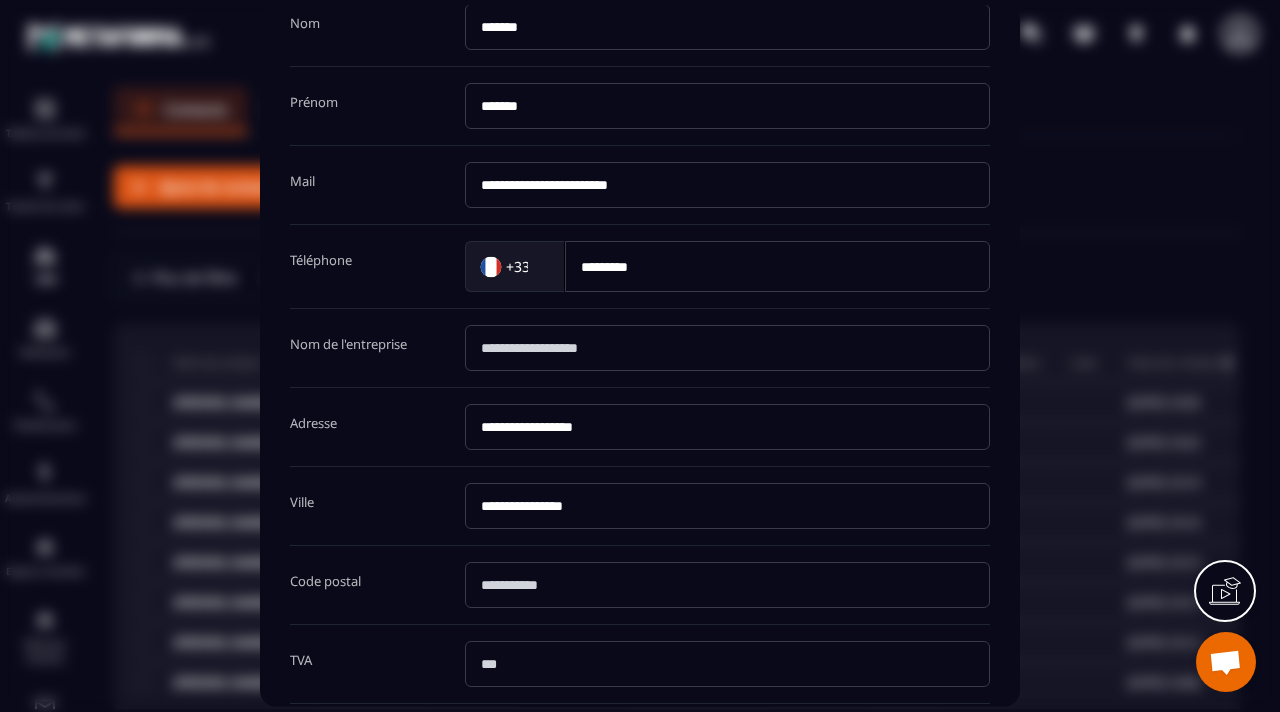 scroll, scrollTop: 155, scrollLeft: 0, axis: vertical 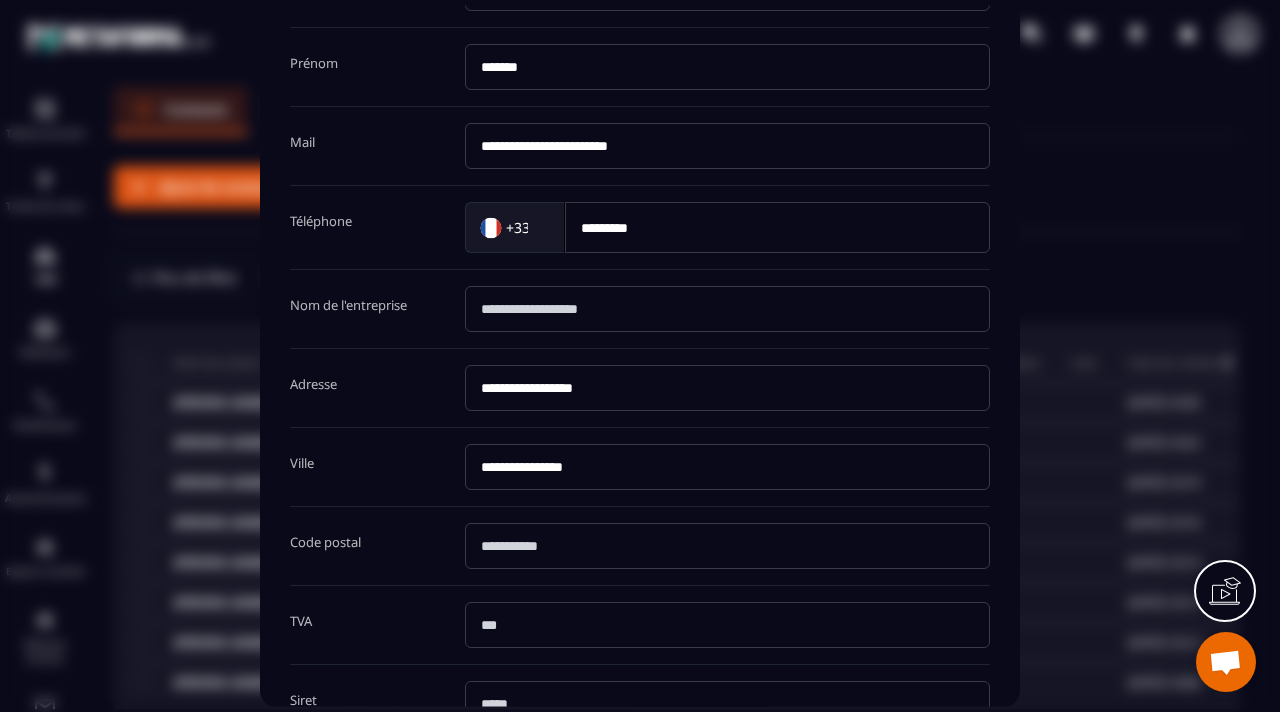 click at bounding box center (727, 546) 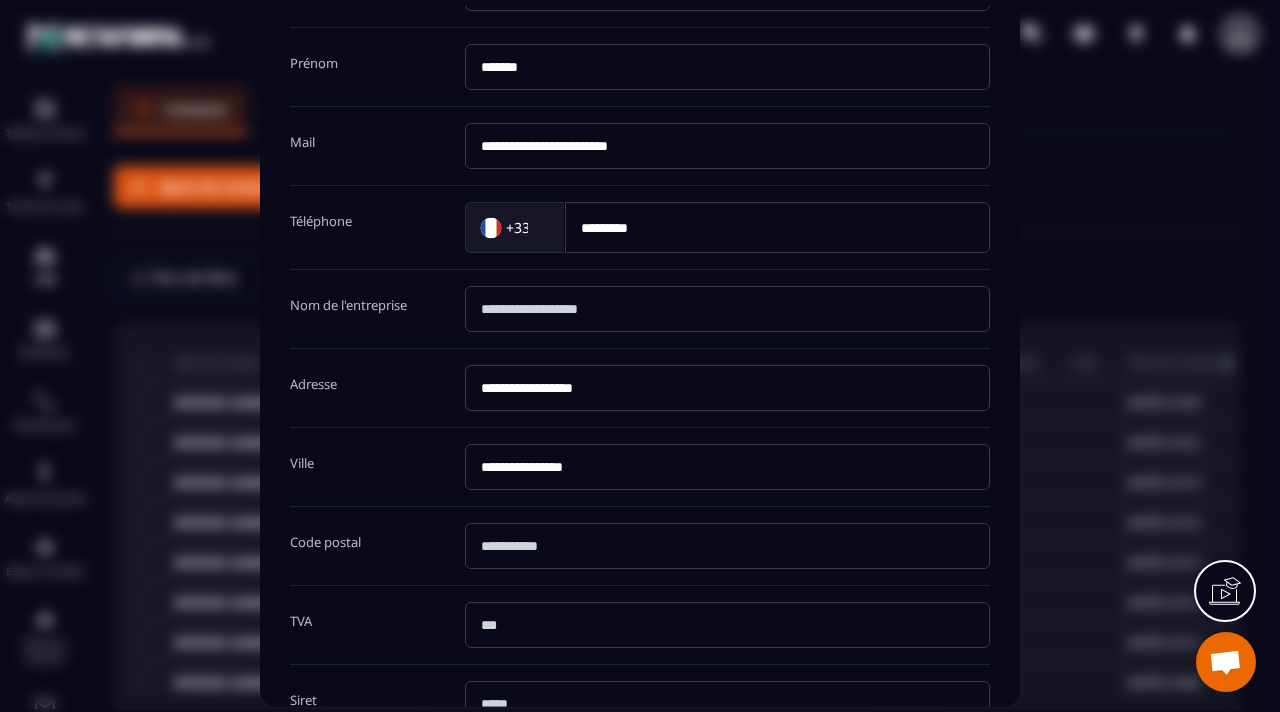 type on "*****" 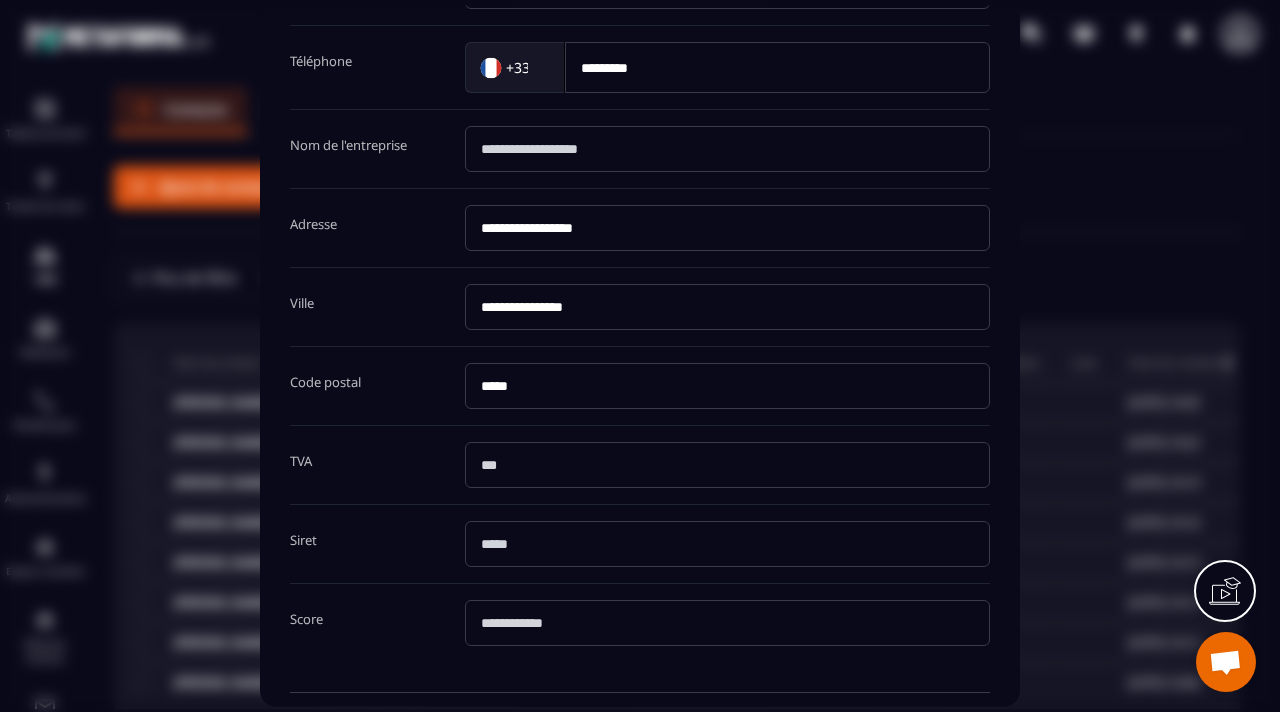 scroll, scrollTop: 398, scrollLeft: 0, axis: vertical 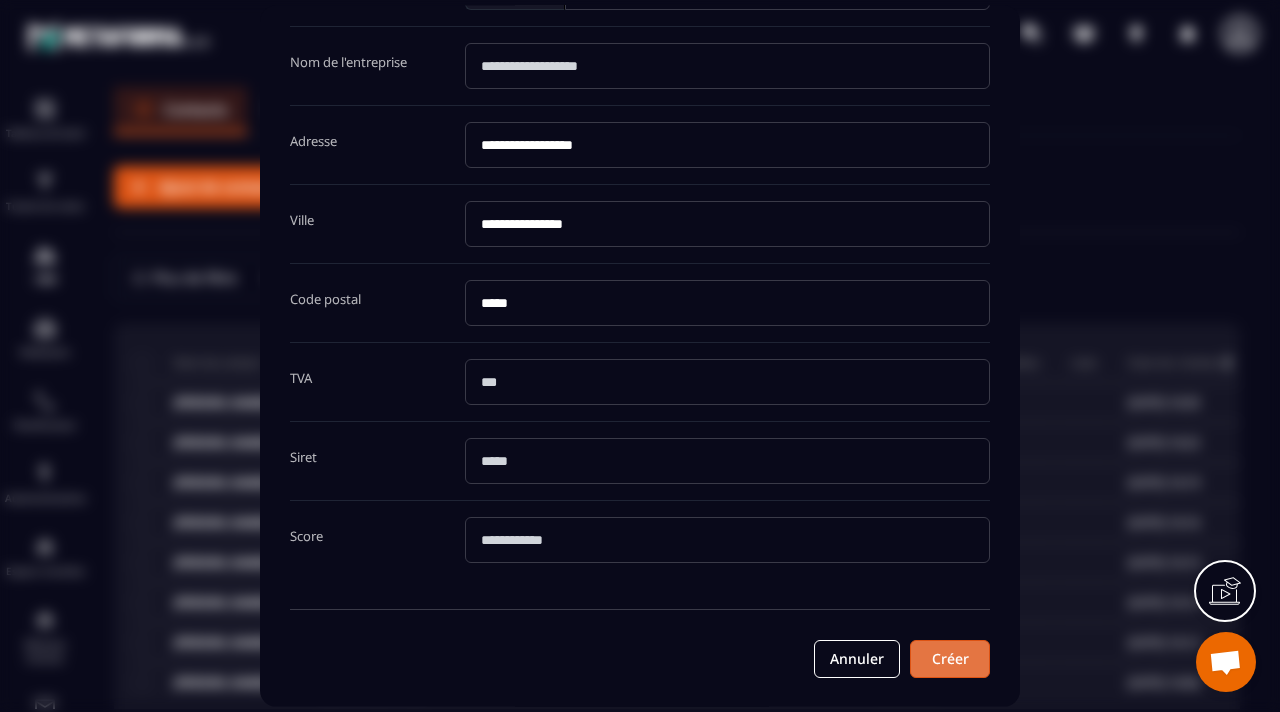 click on "Créer" at bounding box center (950, 659) 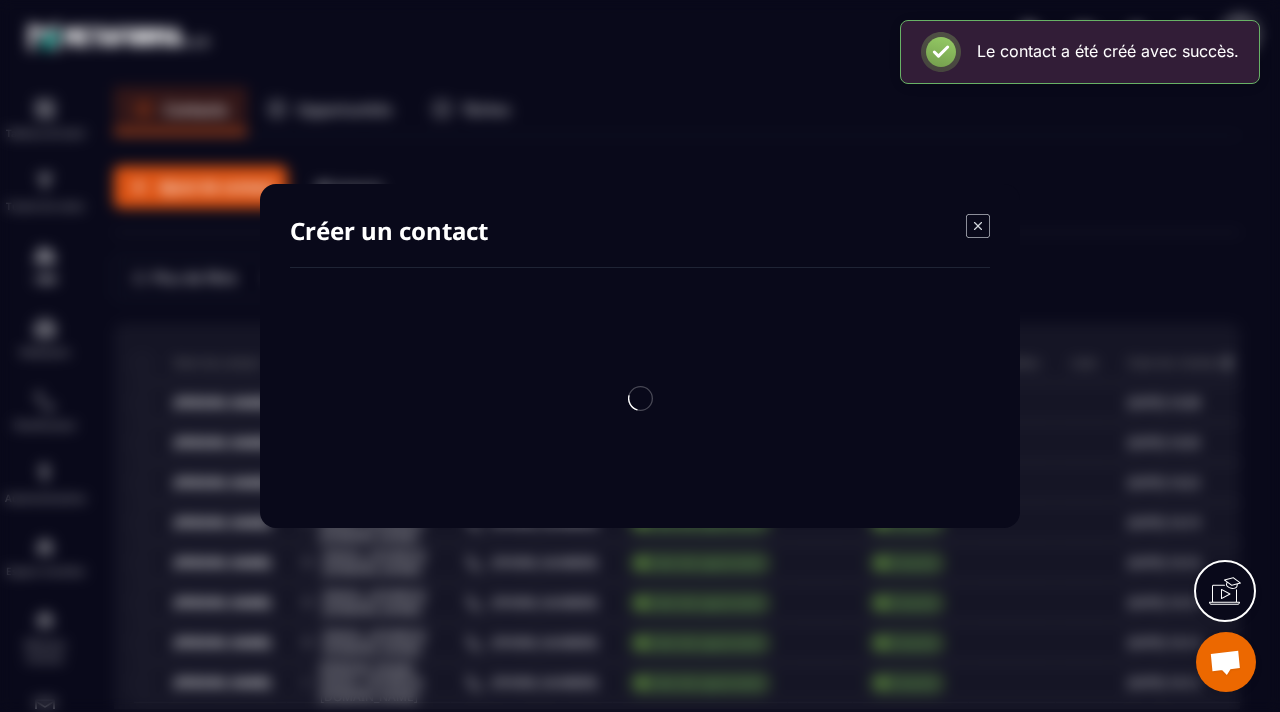 scroll, scrollTop: 0, scrollLeft: 0, axis: both 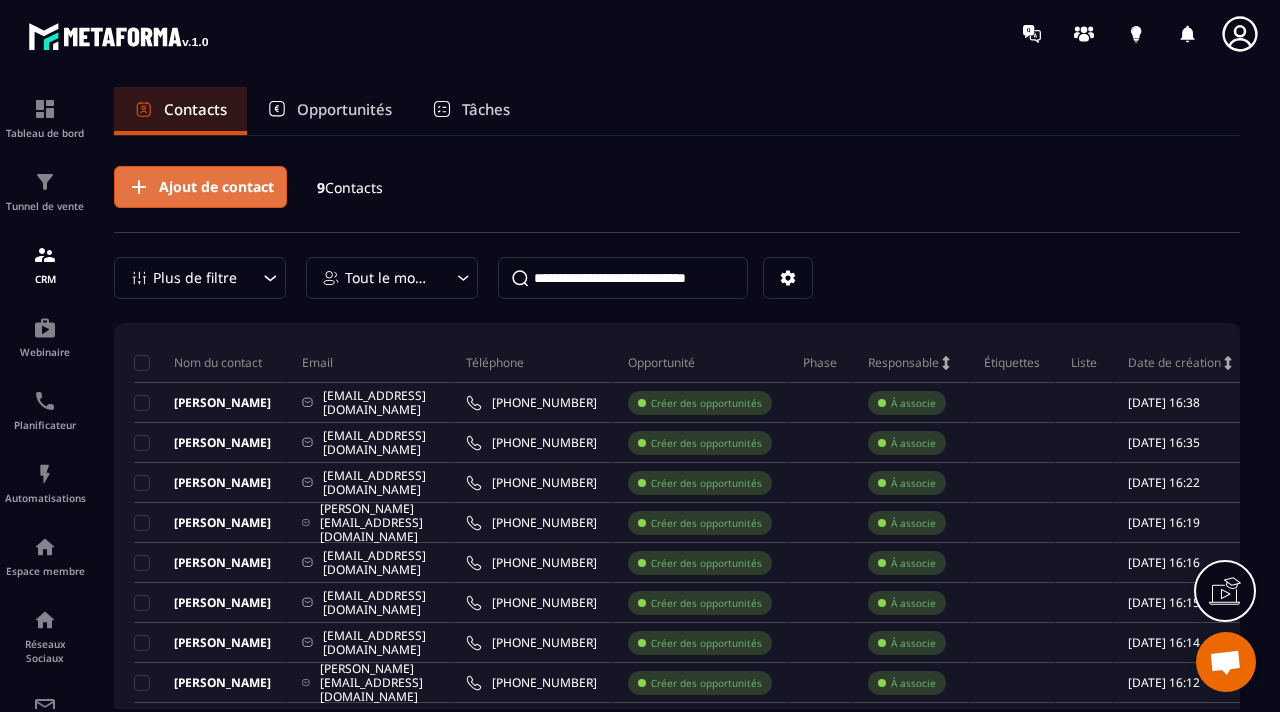 click on "Ajout de contact" at bounding box center [216, 187] 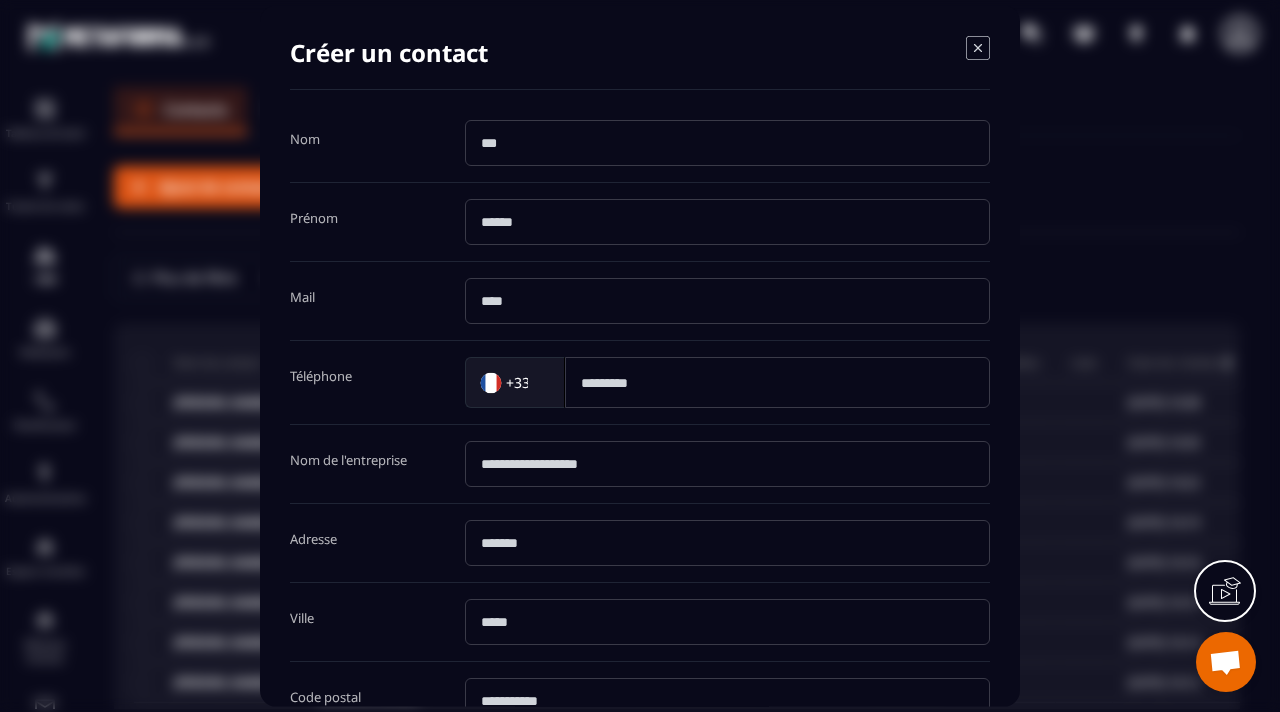 click at bounding box center [727, 143] 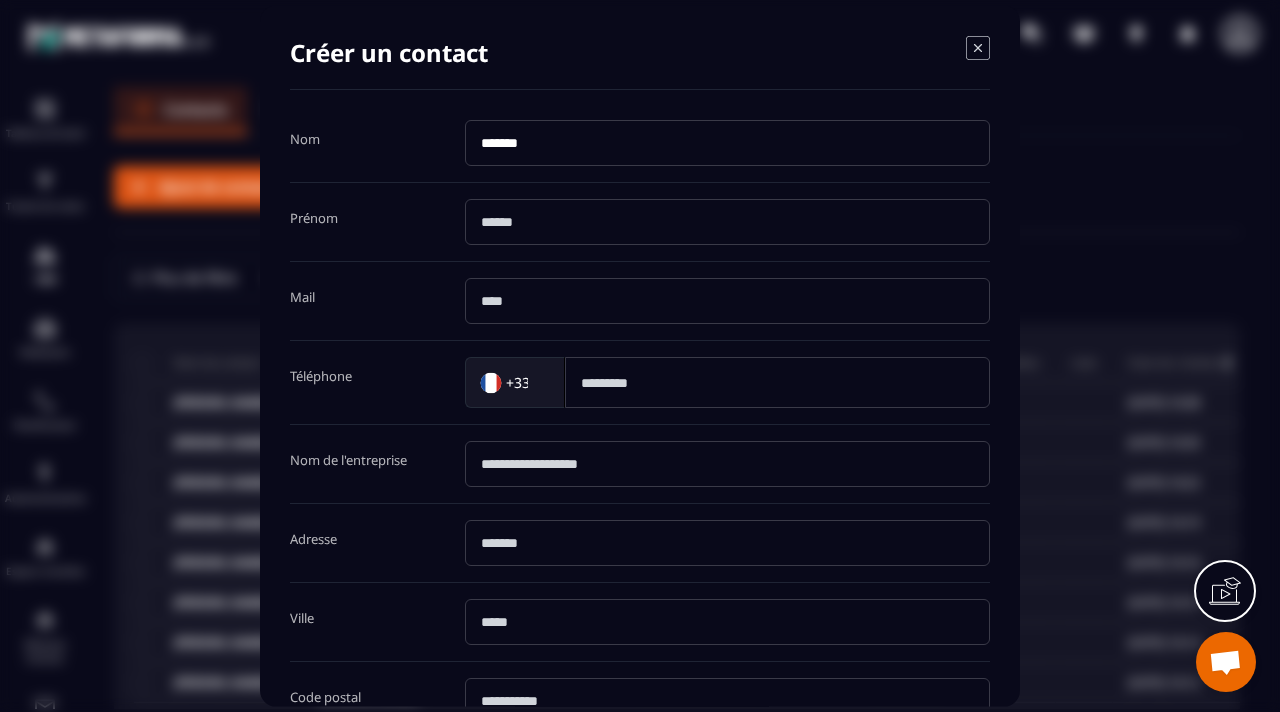 type on "*******" 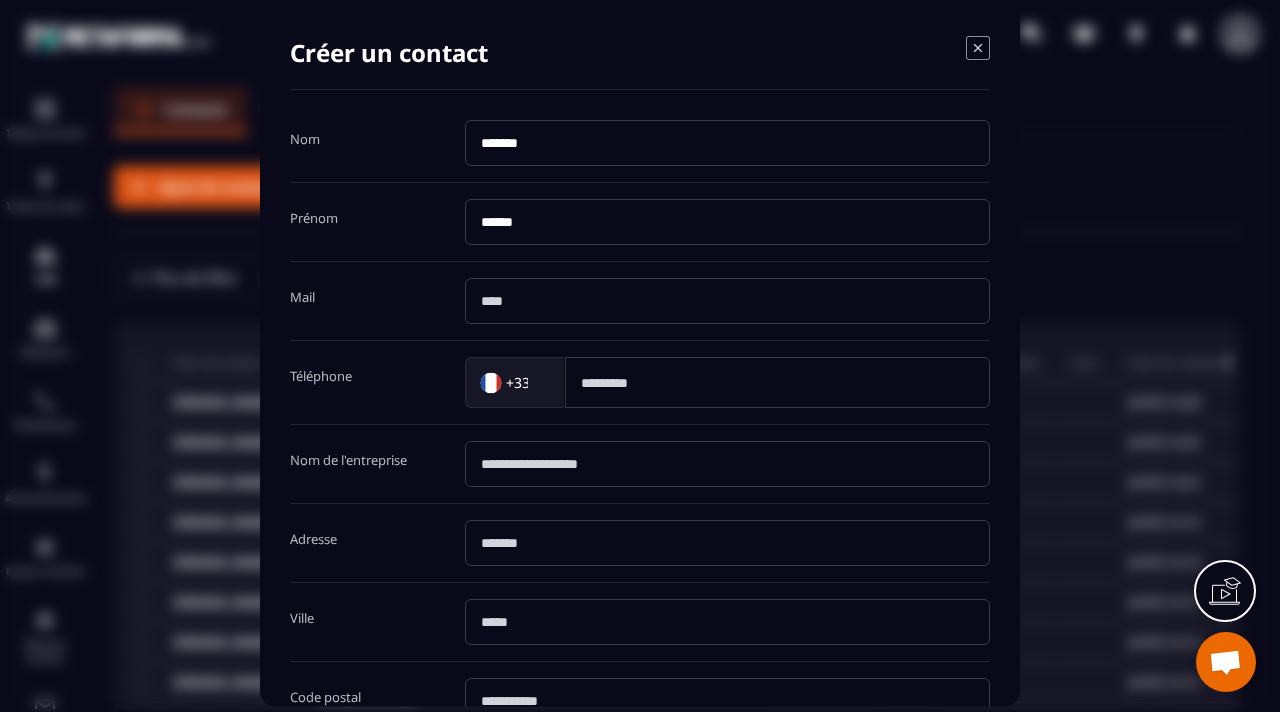 type on "******" 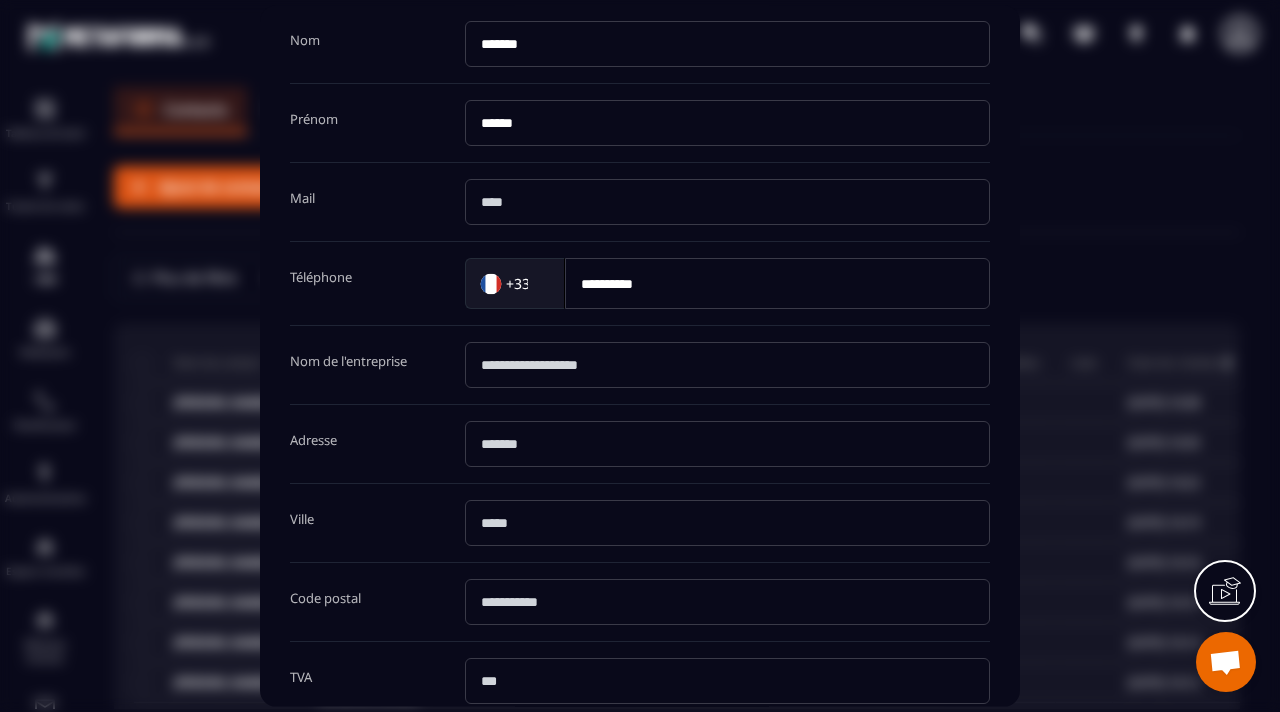 scroll, scrollTop: 103, scrollLeft: 0, axis: vertical 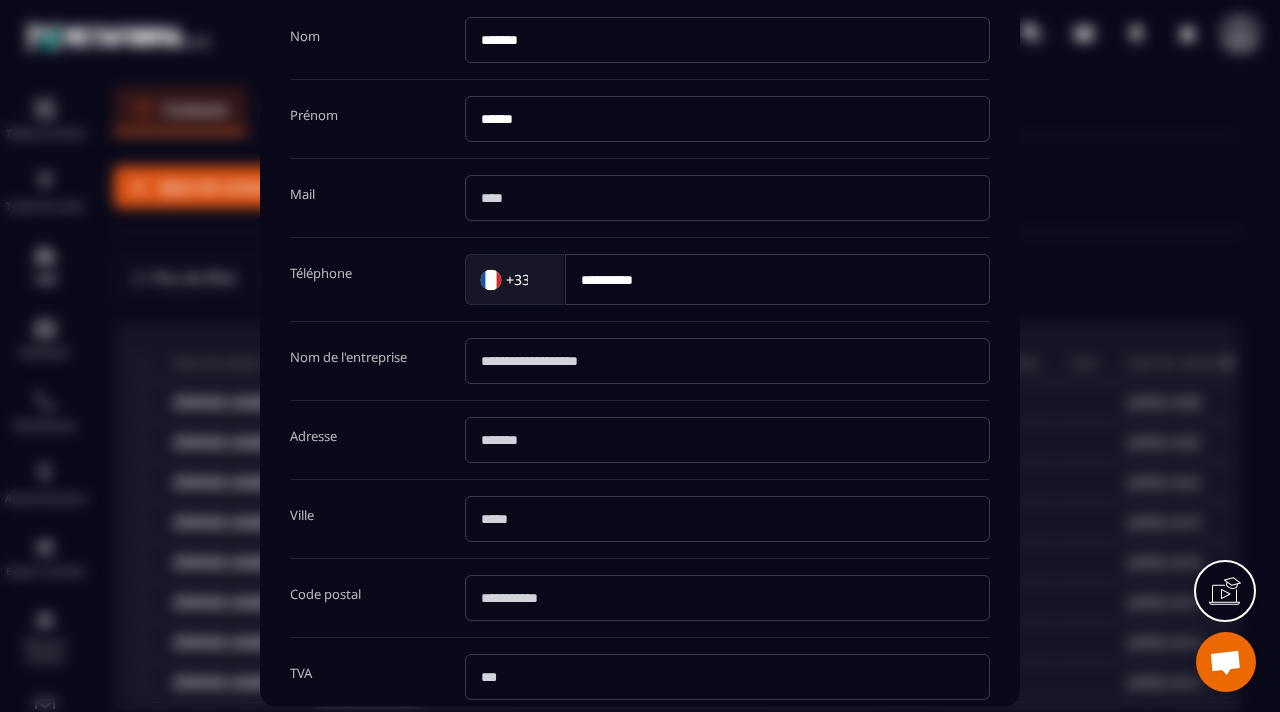 type on "*********" 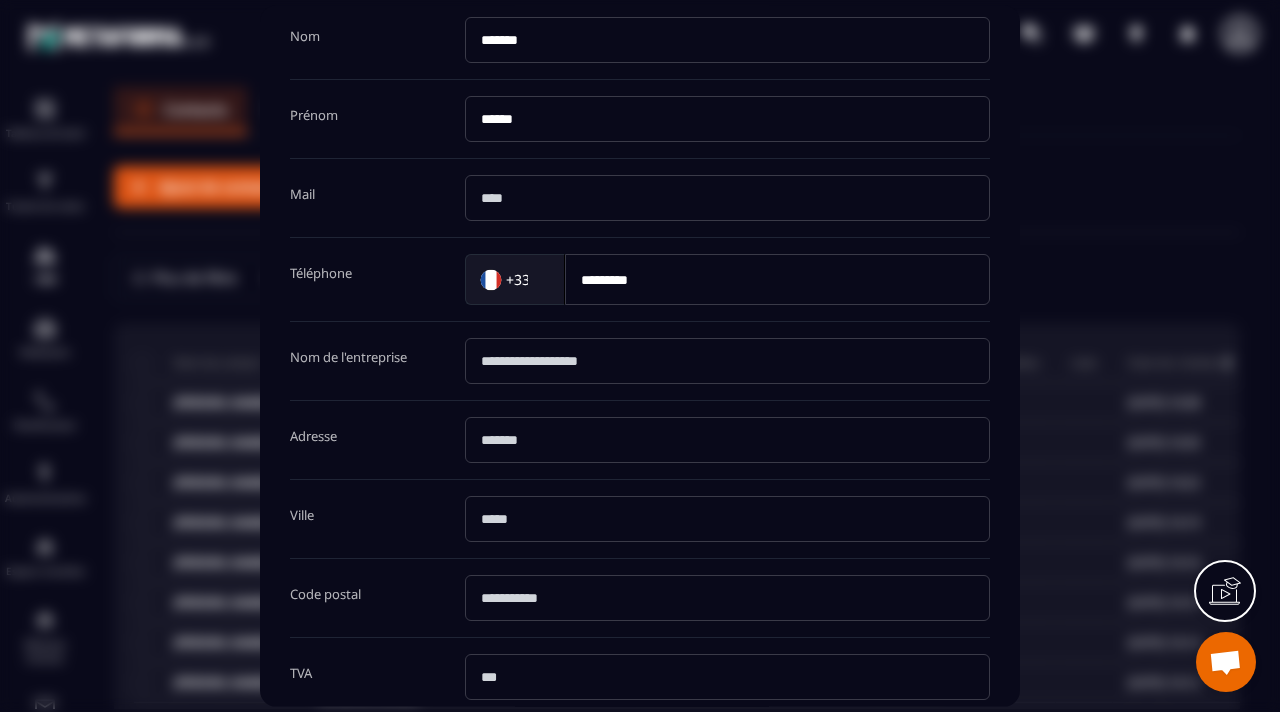 click at bounding box center (727, 519) 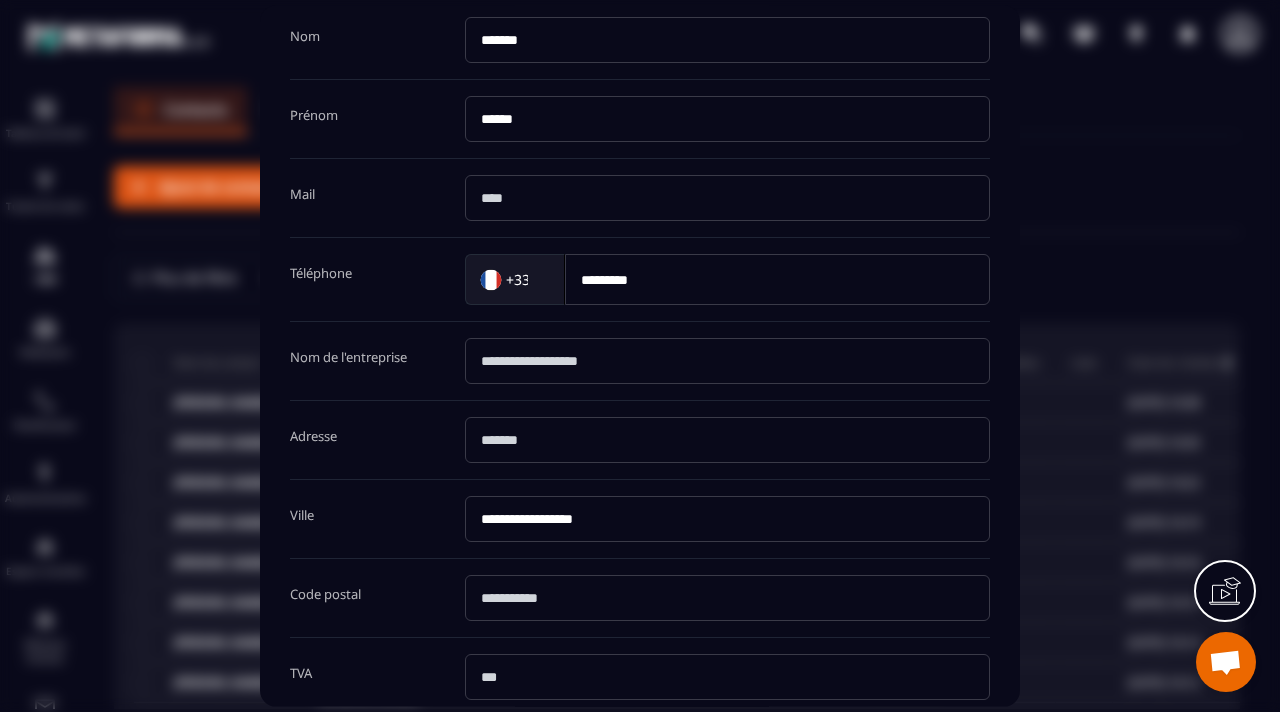 type on "**********" 